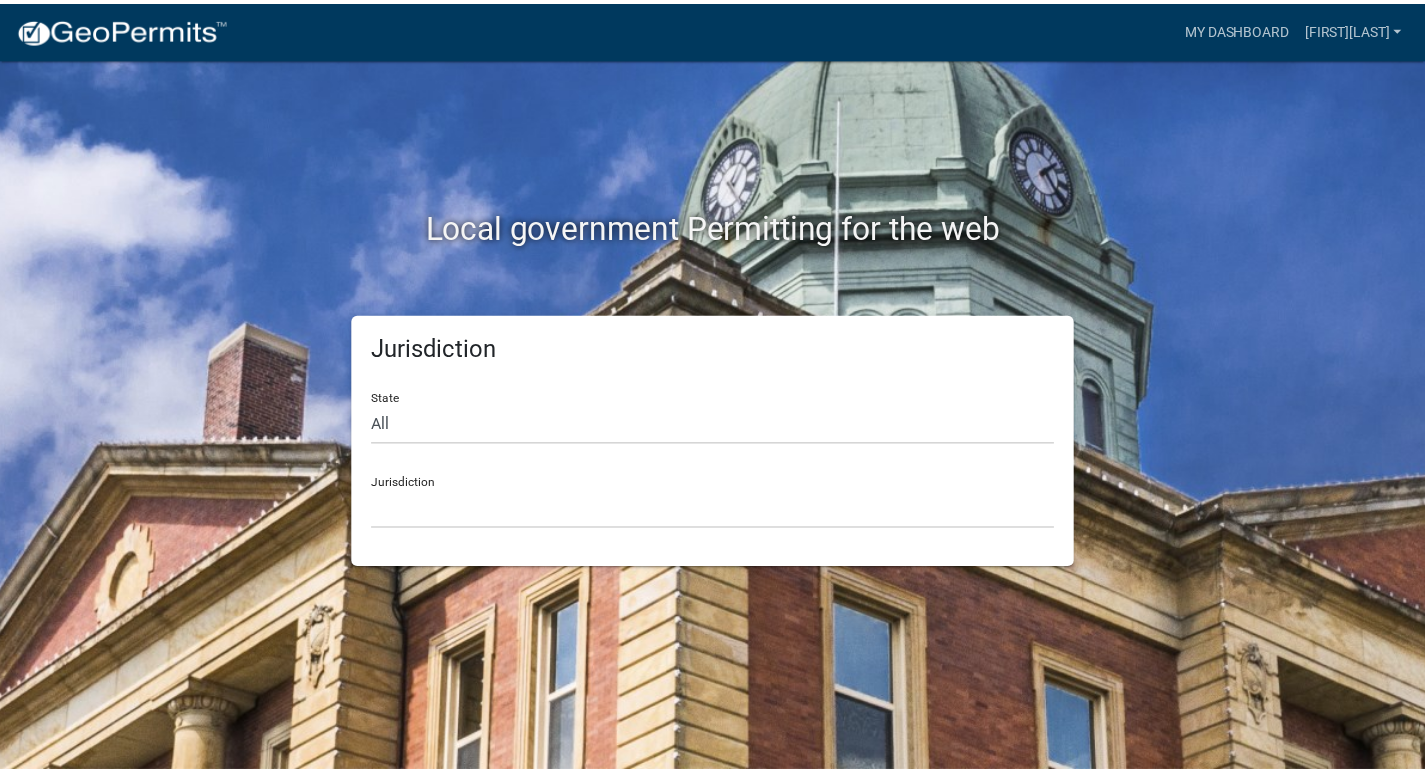 scroll, scrollTop: 0, scrollLeft: 0, axis: both 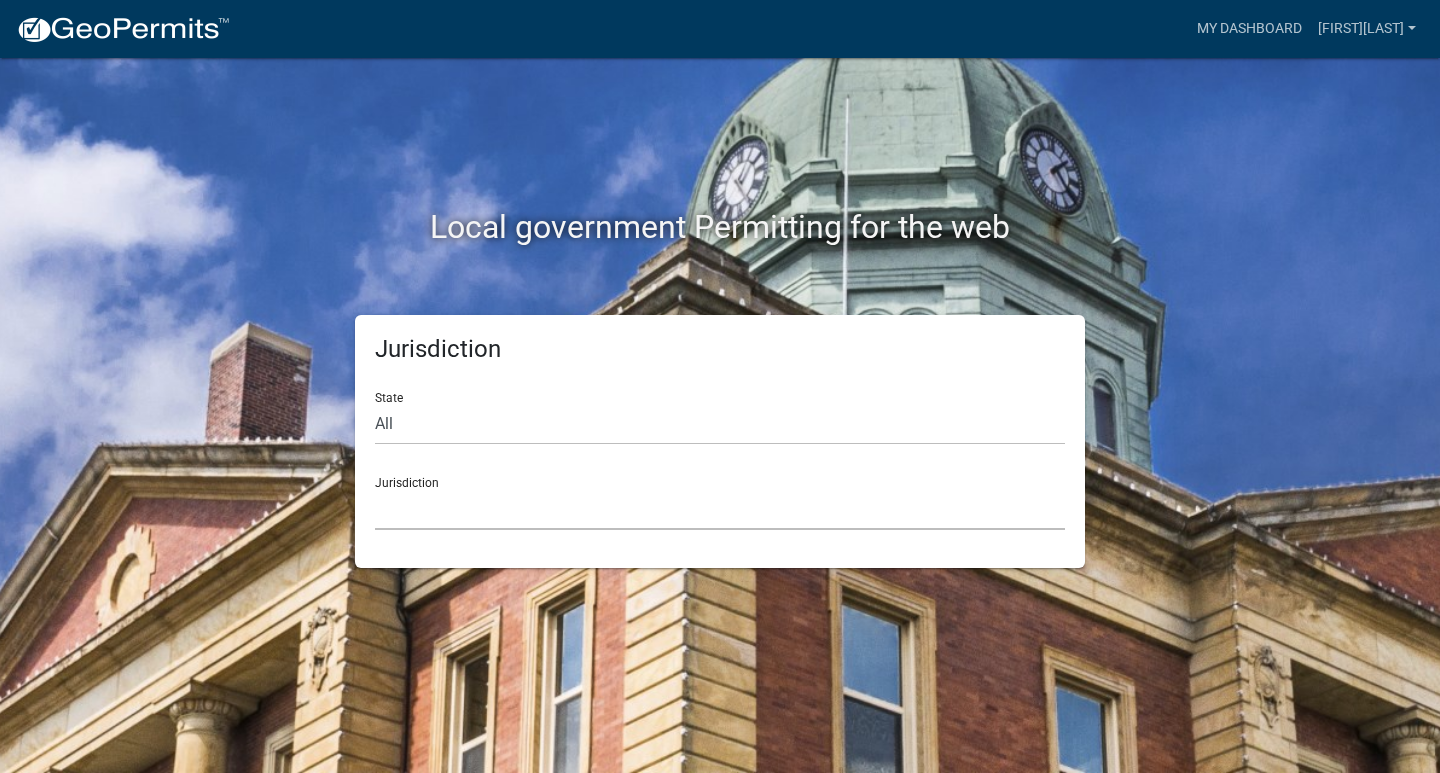 drag, startPoint x: 447, startPoint y: 505, endPoint x: 448, endPoint y: 515, distance: 10.049875 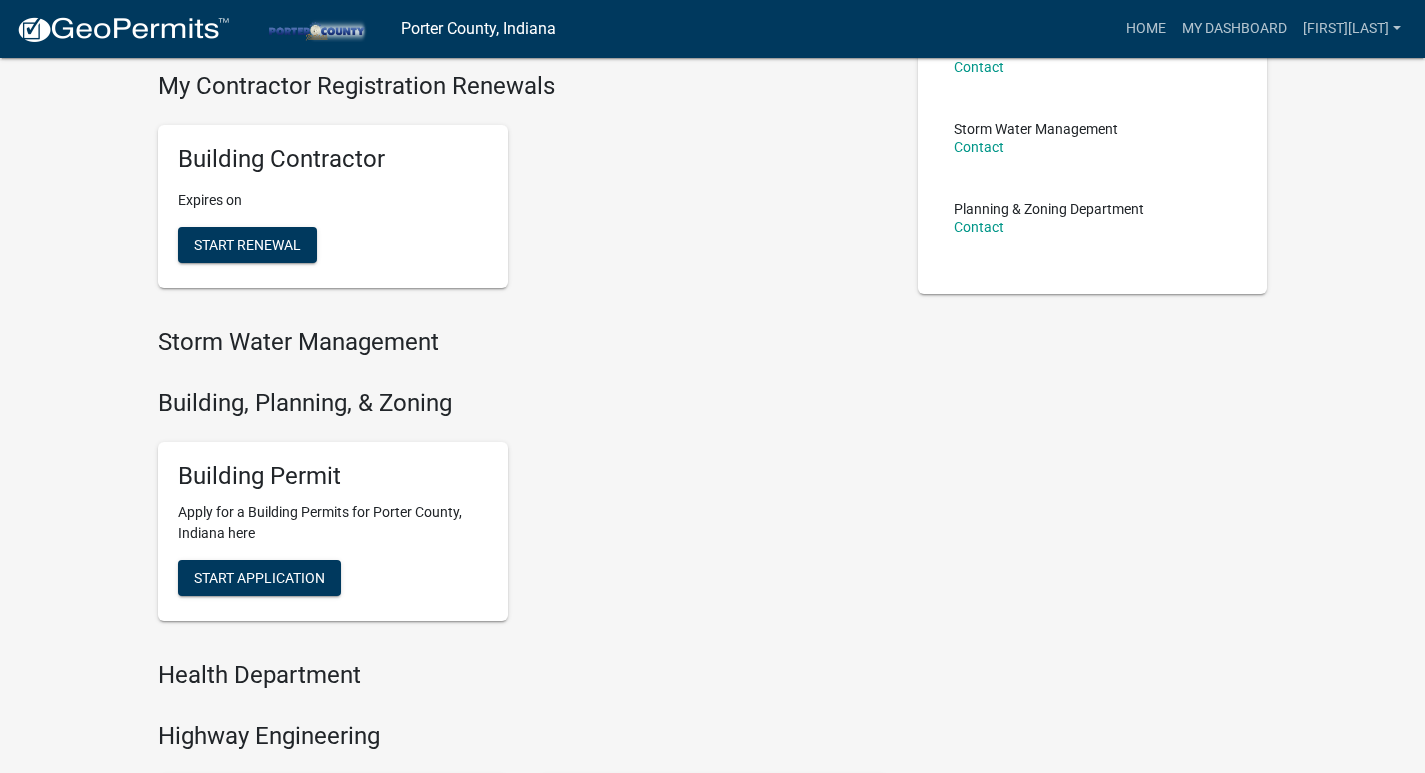 scroll, scrollTop: 600, scrollLeft: 0, axis: vertical 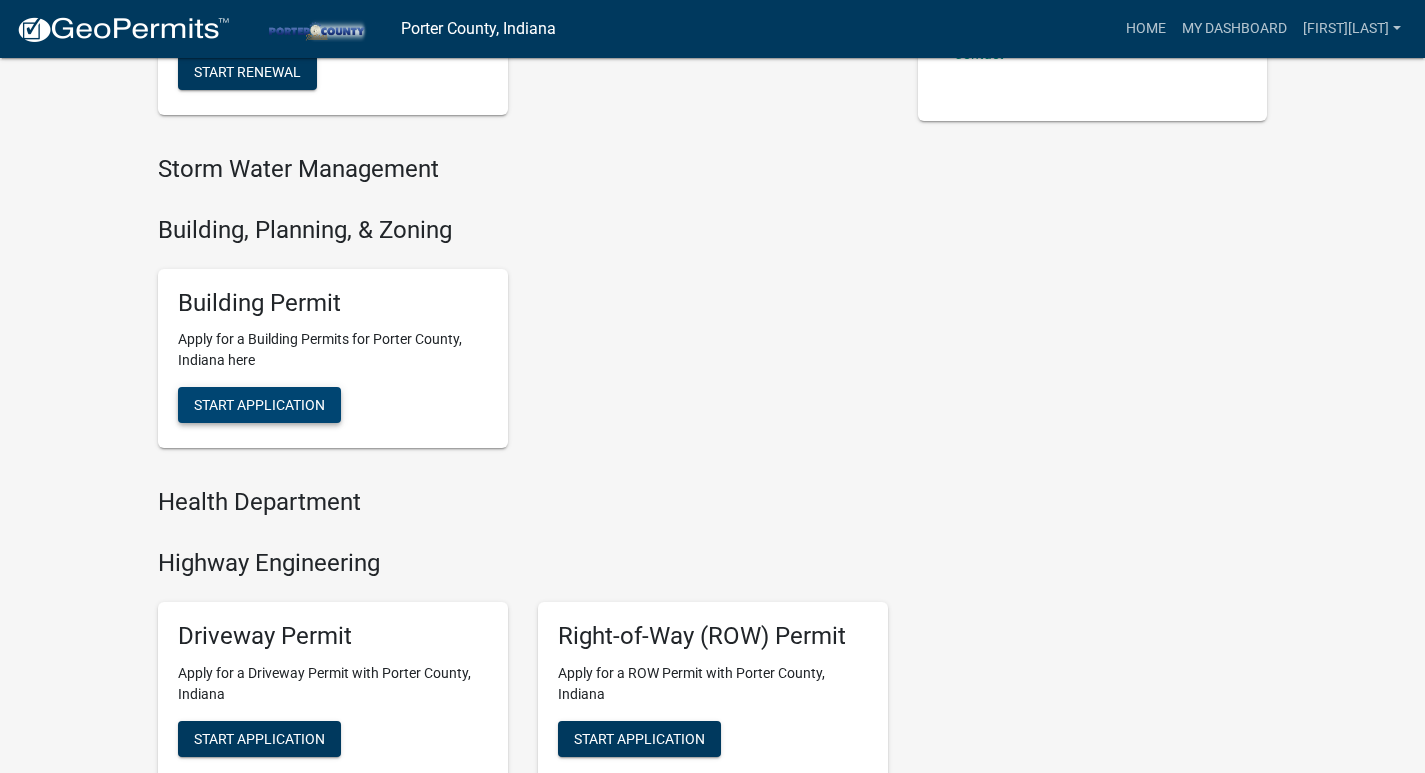 click on "Start Application" at bounding box center (259, 405) 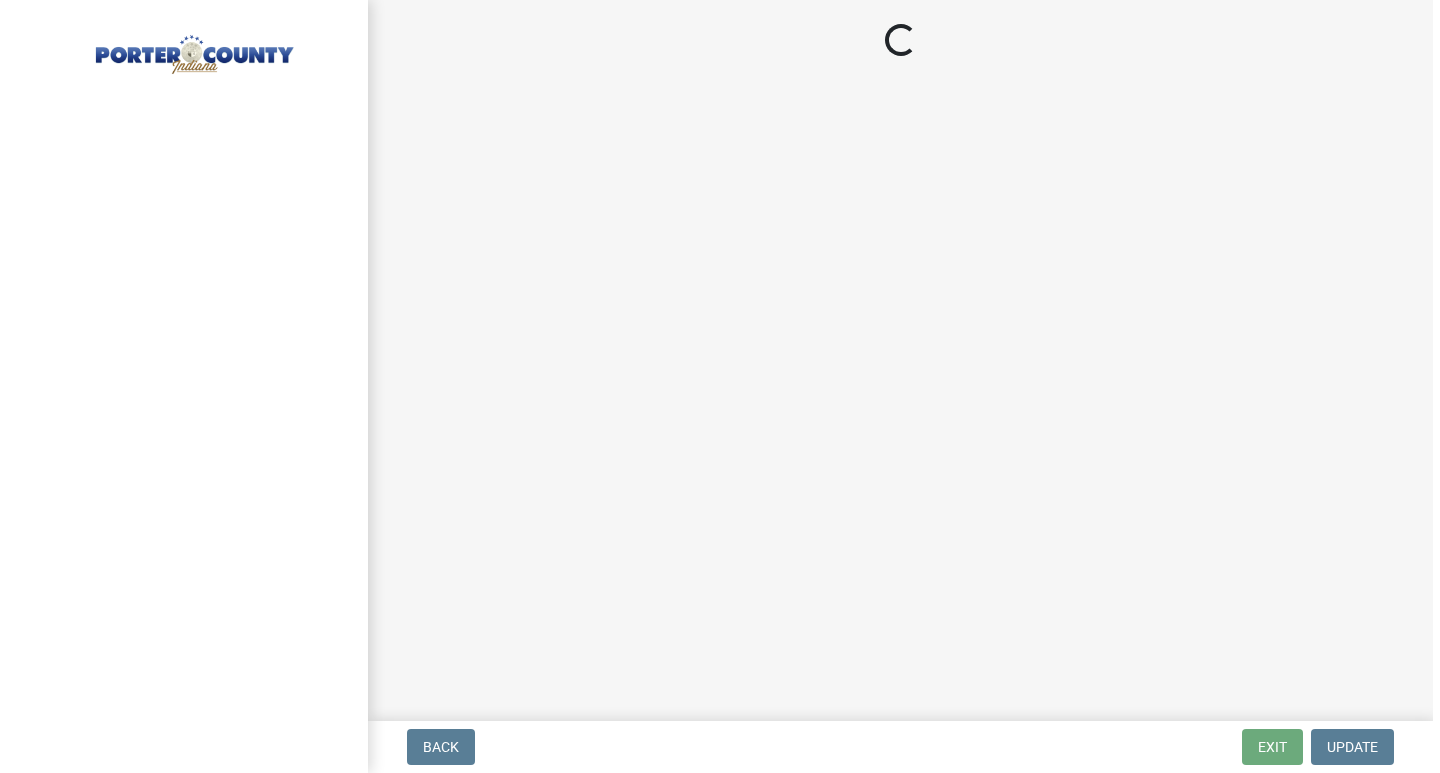 scroll, scrollTop: 0, scrollLeft: 0, axis: both 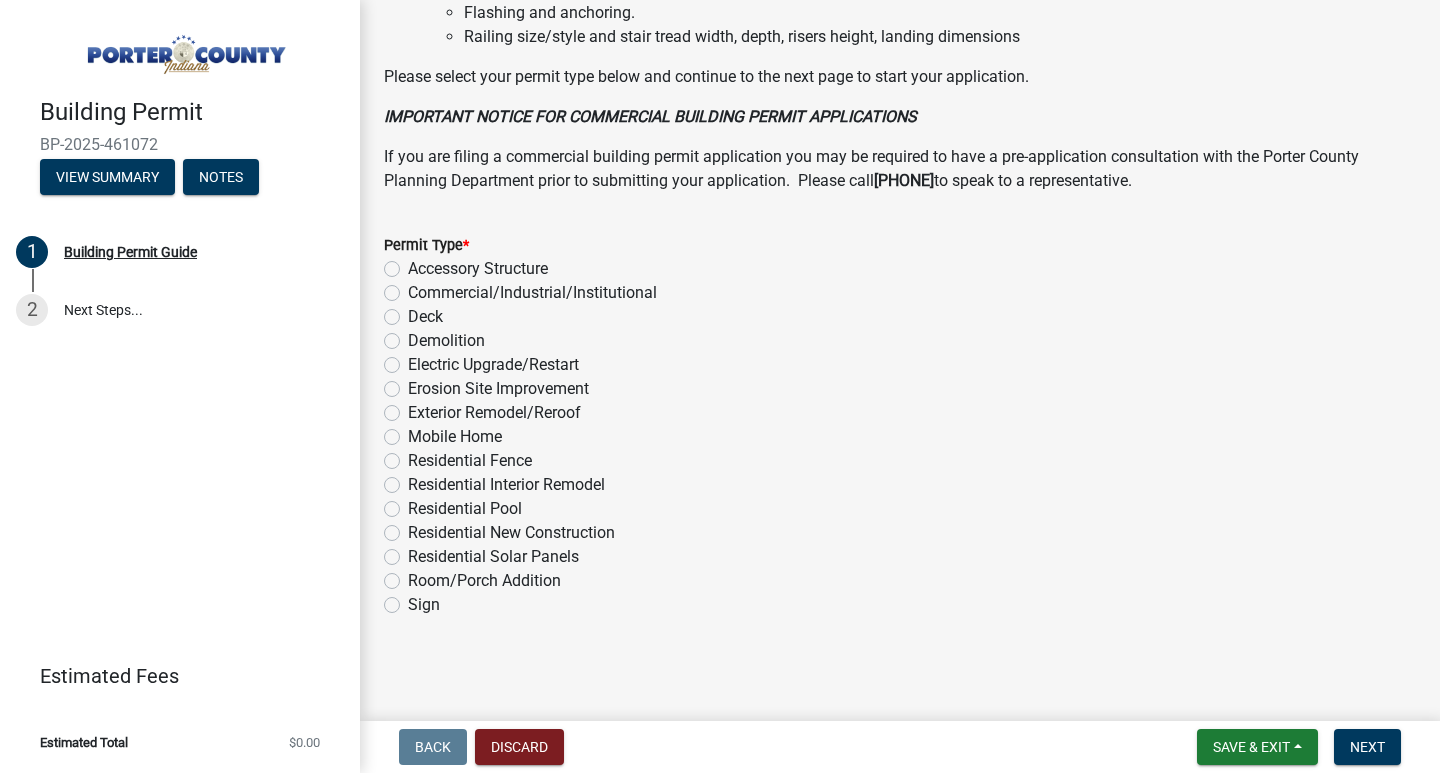 click on "Exterior Remodel/Reroof" 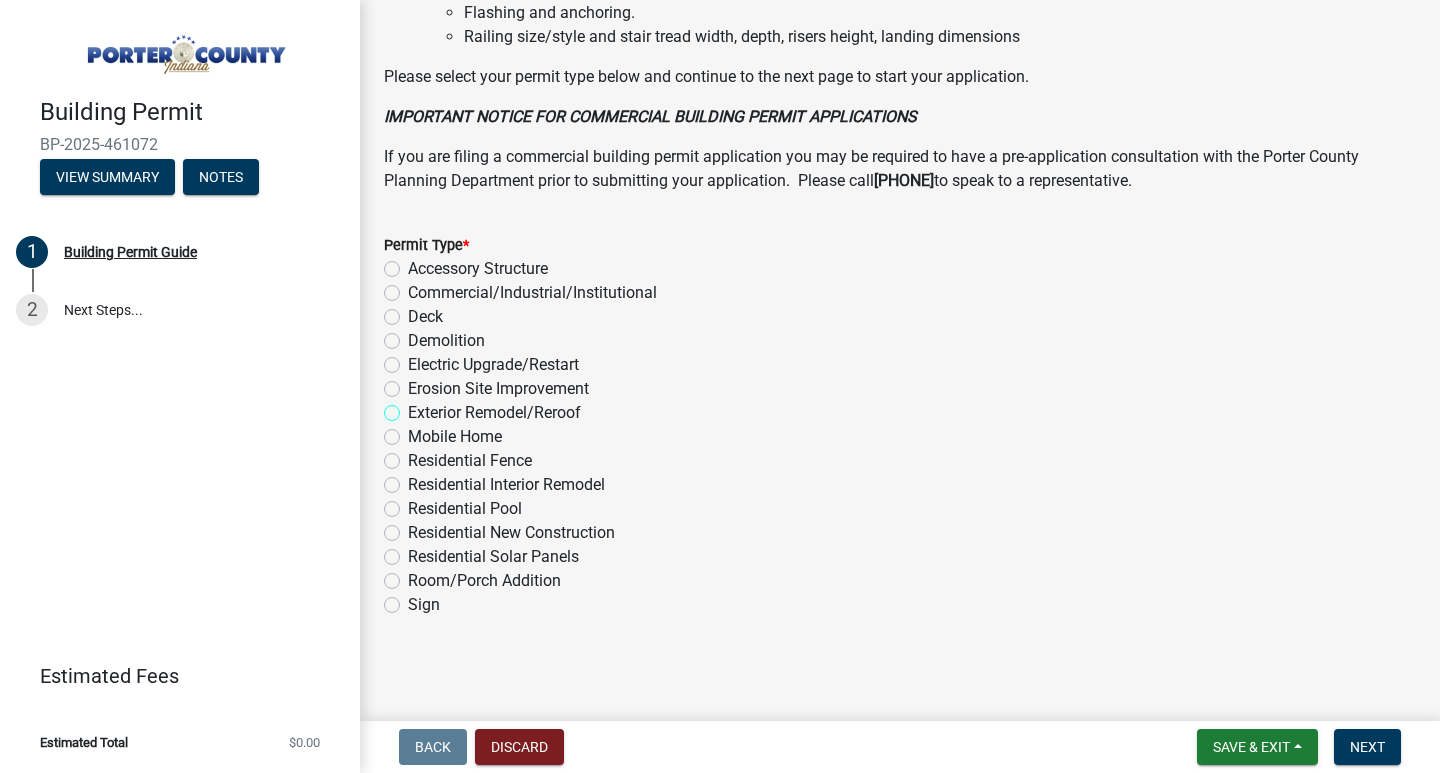 click on "Exterior Remodel/Reroof" at bounding box center [414, 407] 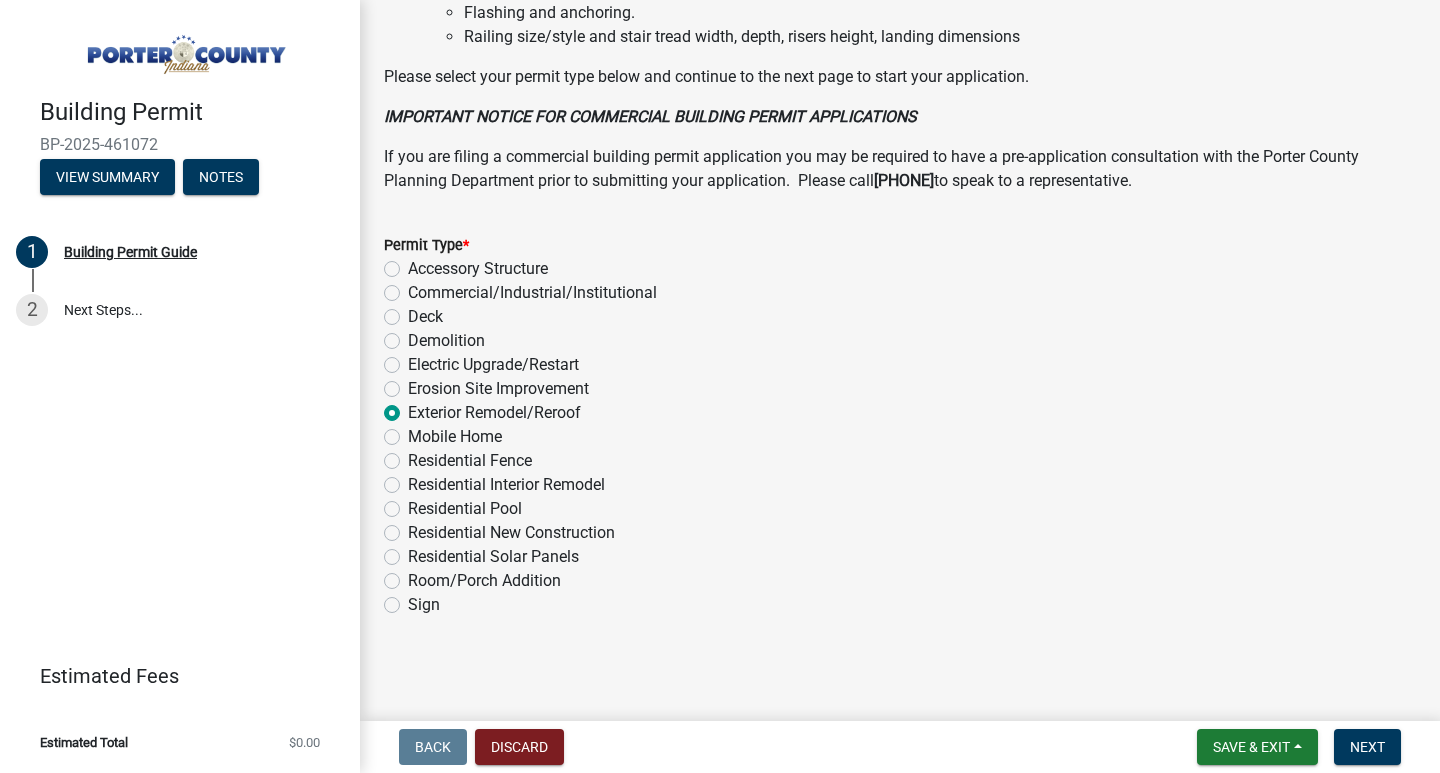 radio on "true" 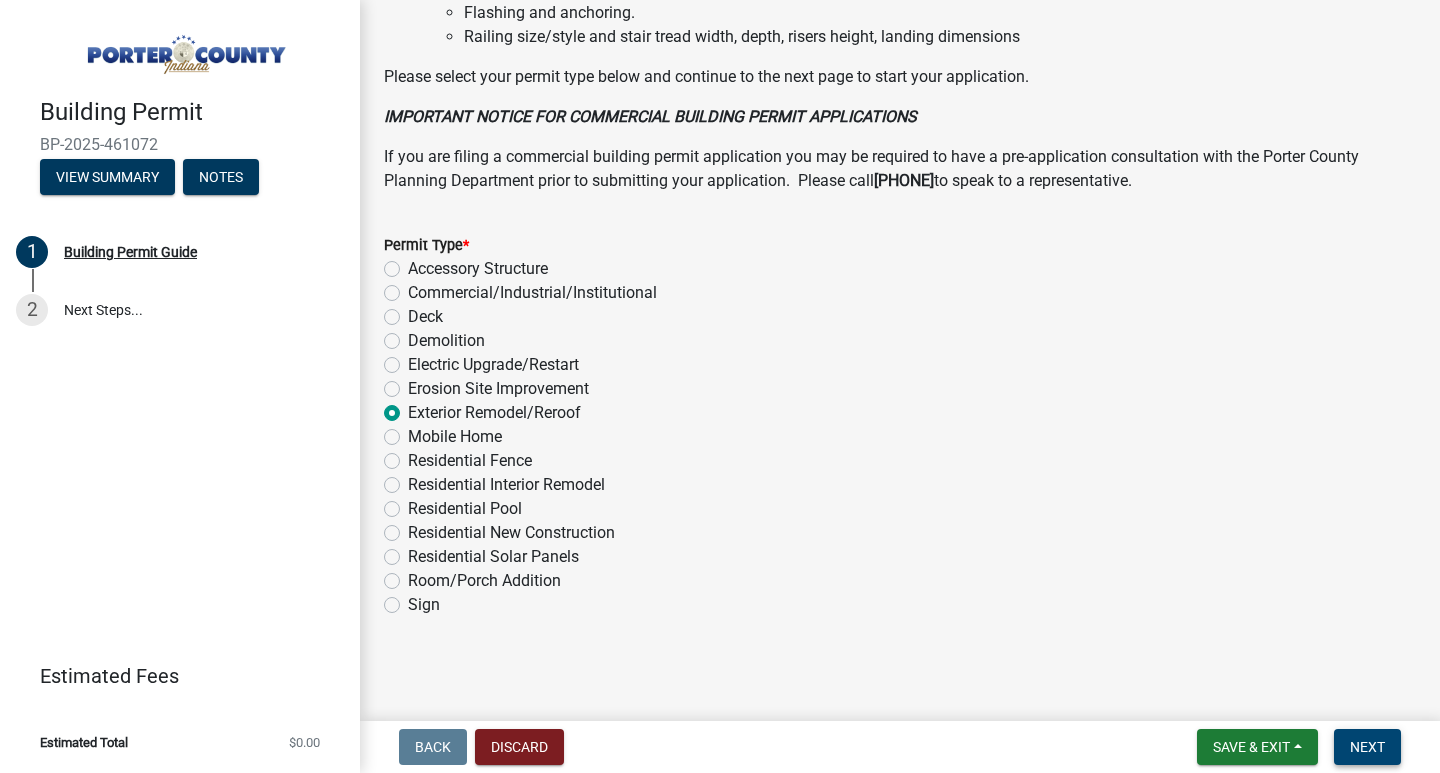 click on "Next" at bounding box center (1367, 747) 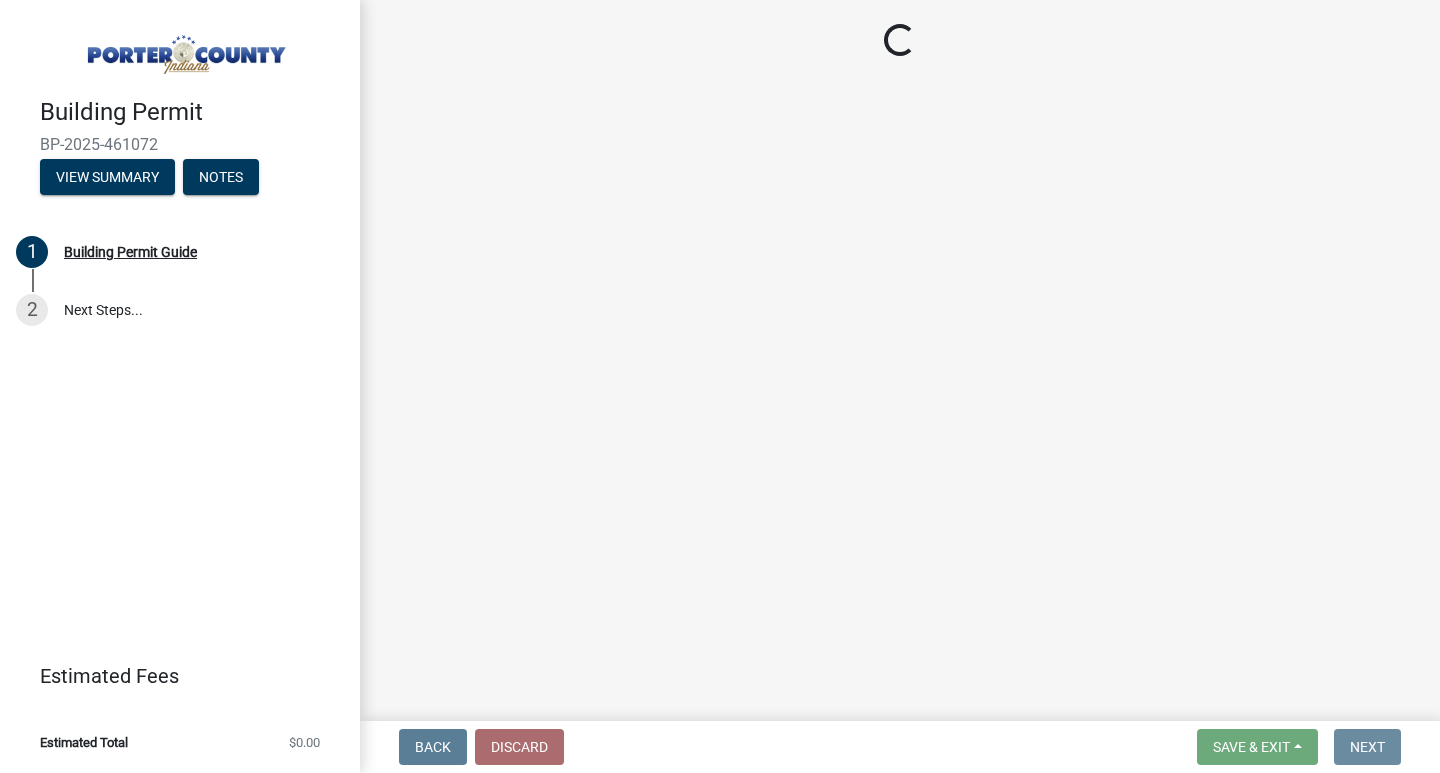 scroll, scrollTop: 0, scrollLeft: 0, axis: both 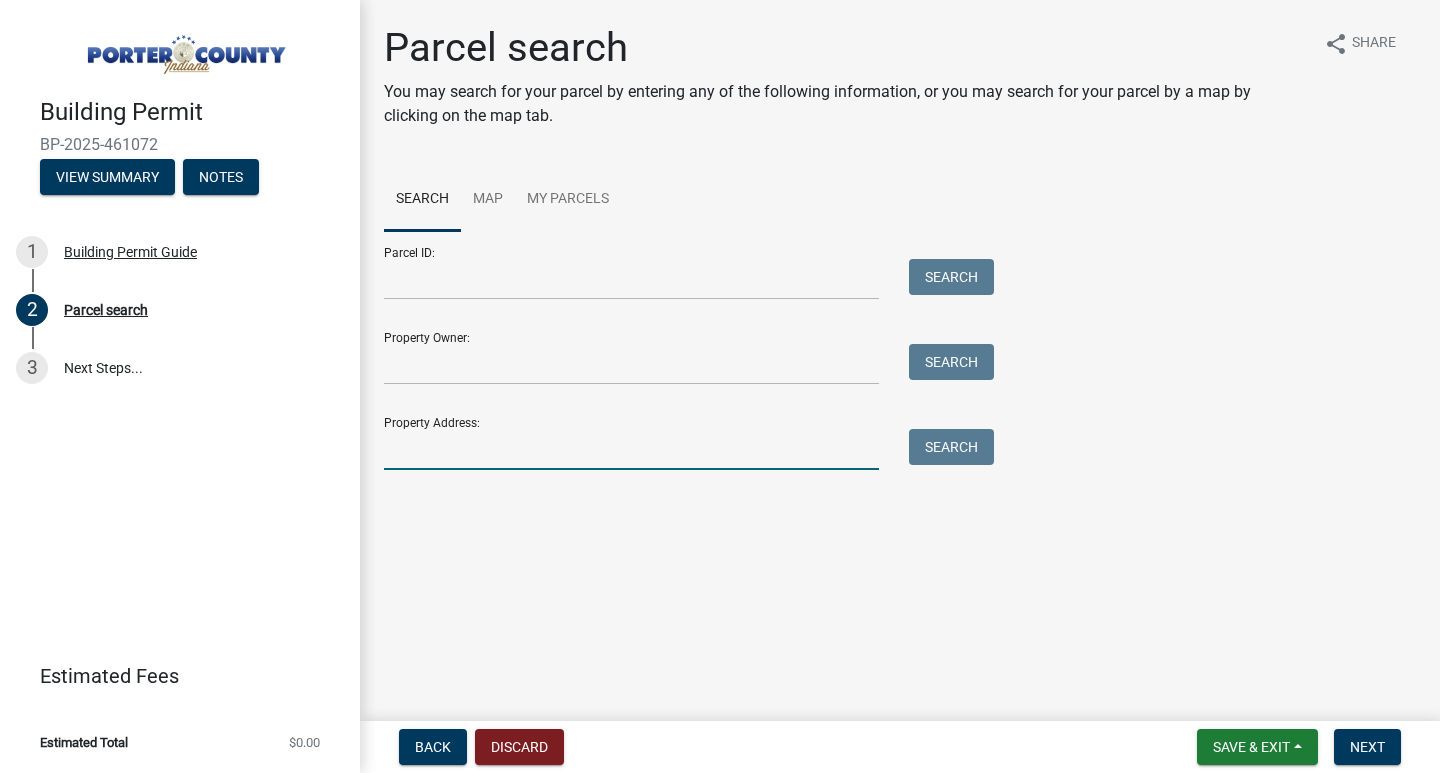 click on "Property Address:" at bounding box center [631, 449] 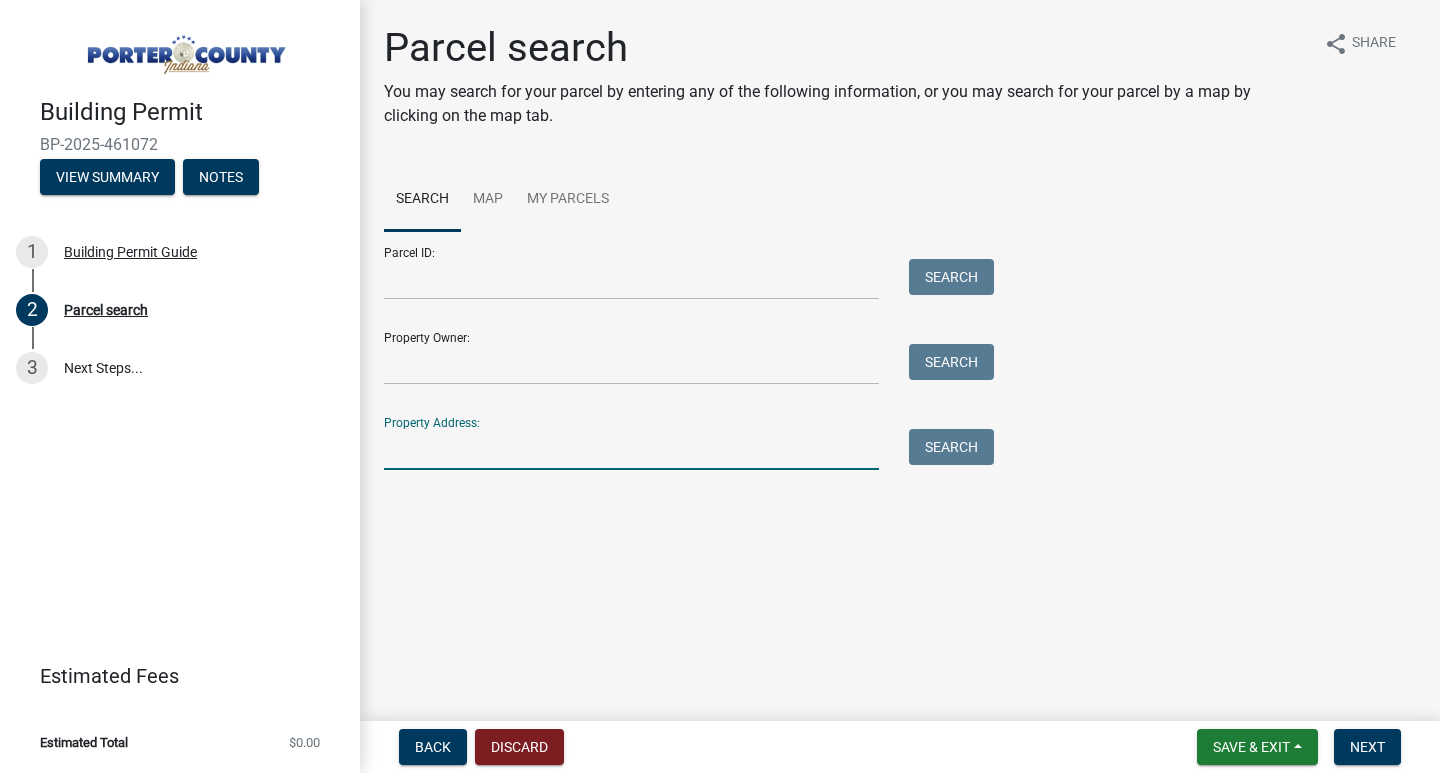 type on "[NUMBER] [STREET] [PATH]" 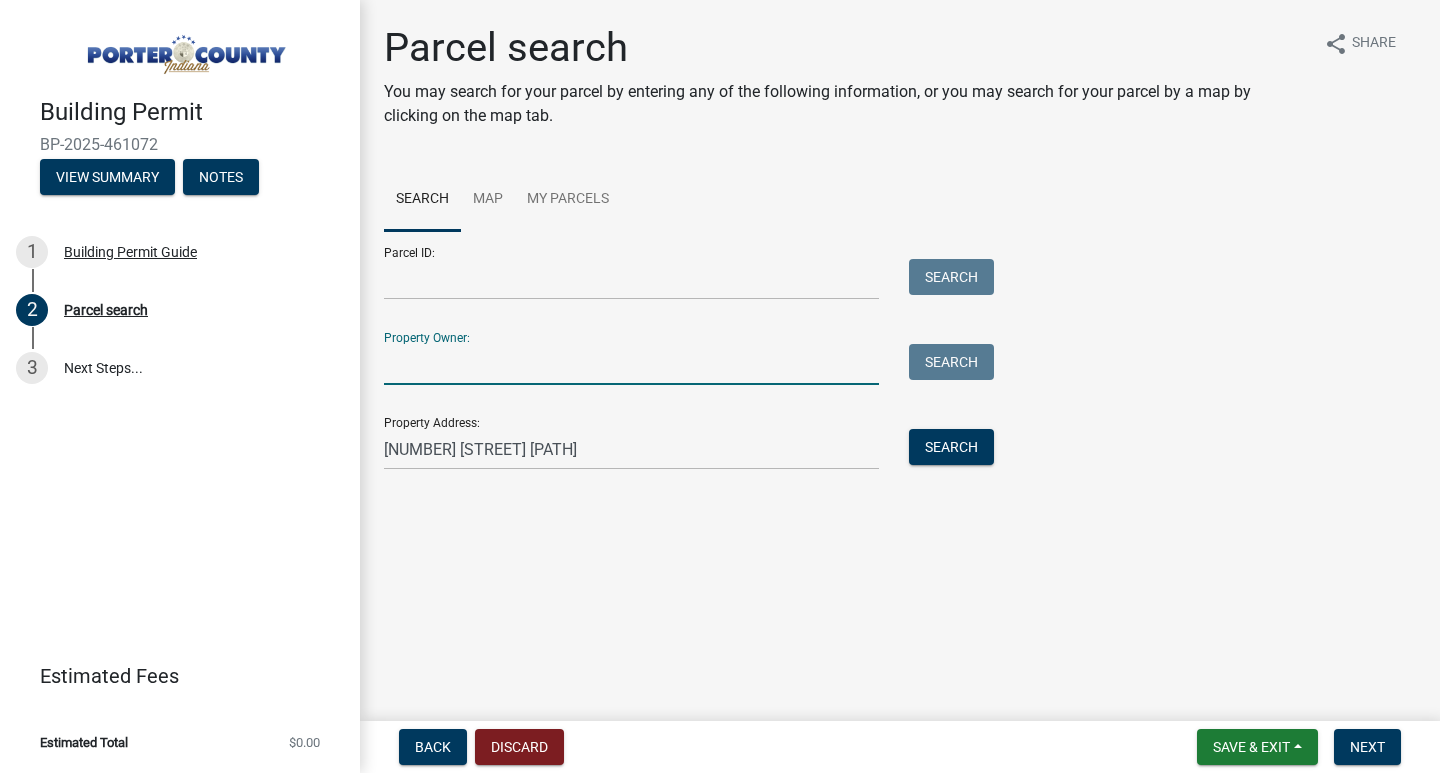 click on "Property Owner:" at bounding box center (631, 364) 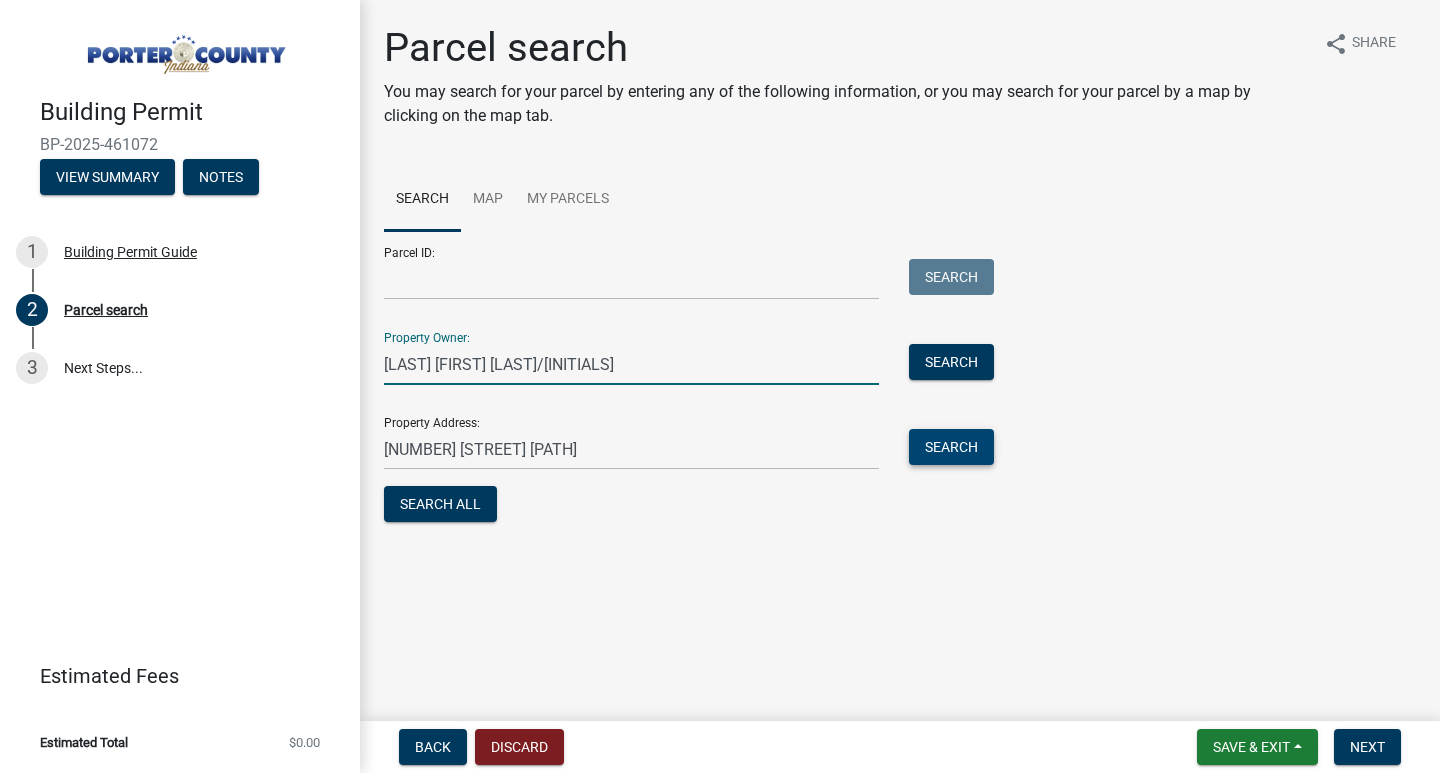click on "Search" at bounding box center [951, 447] 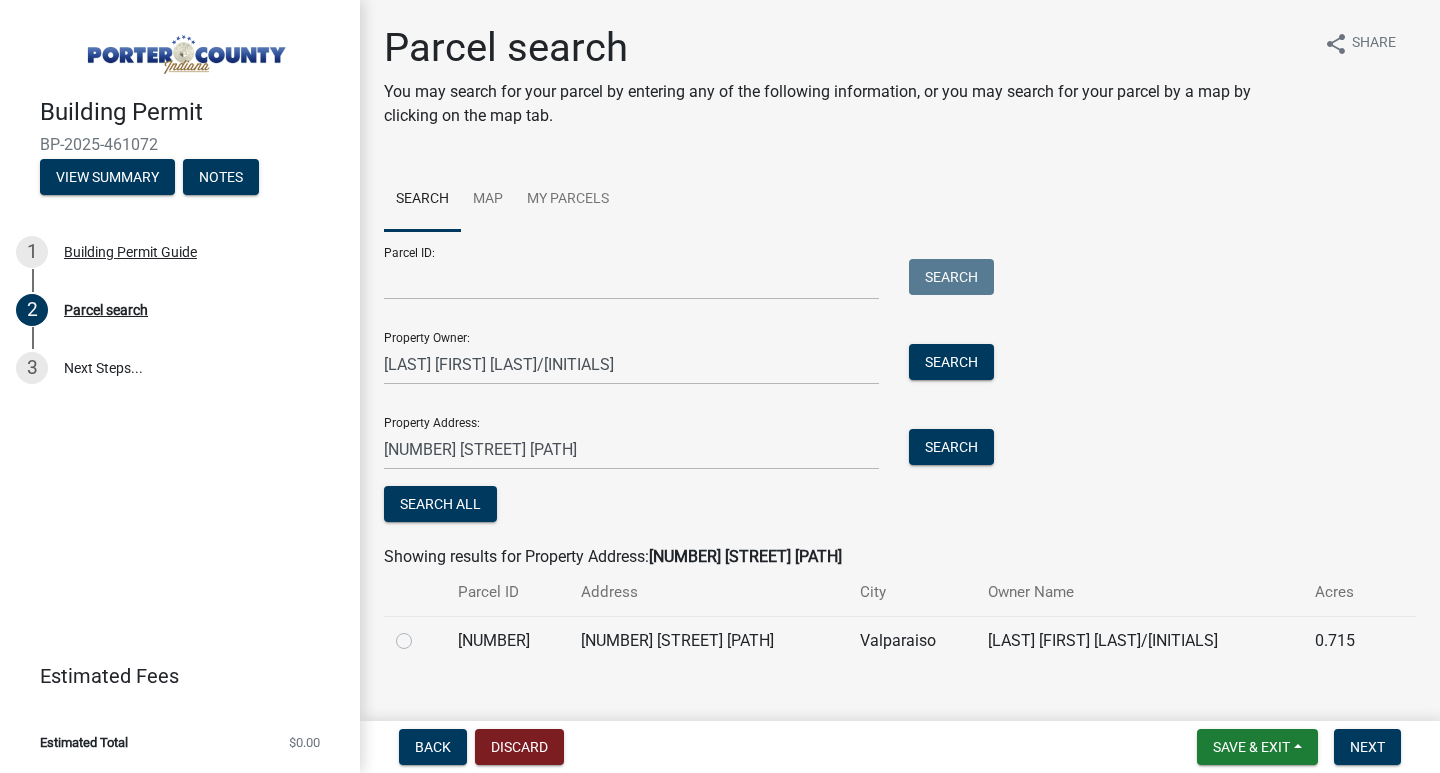 click 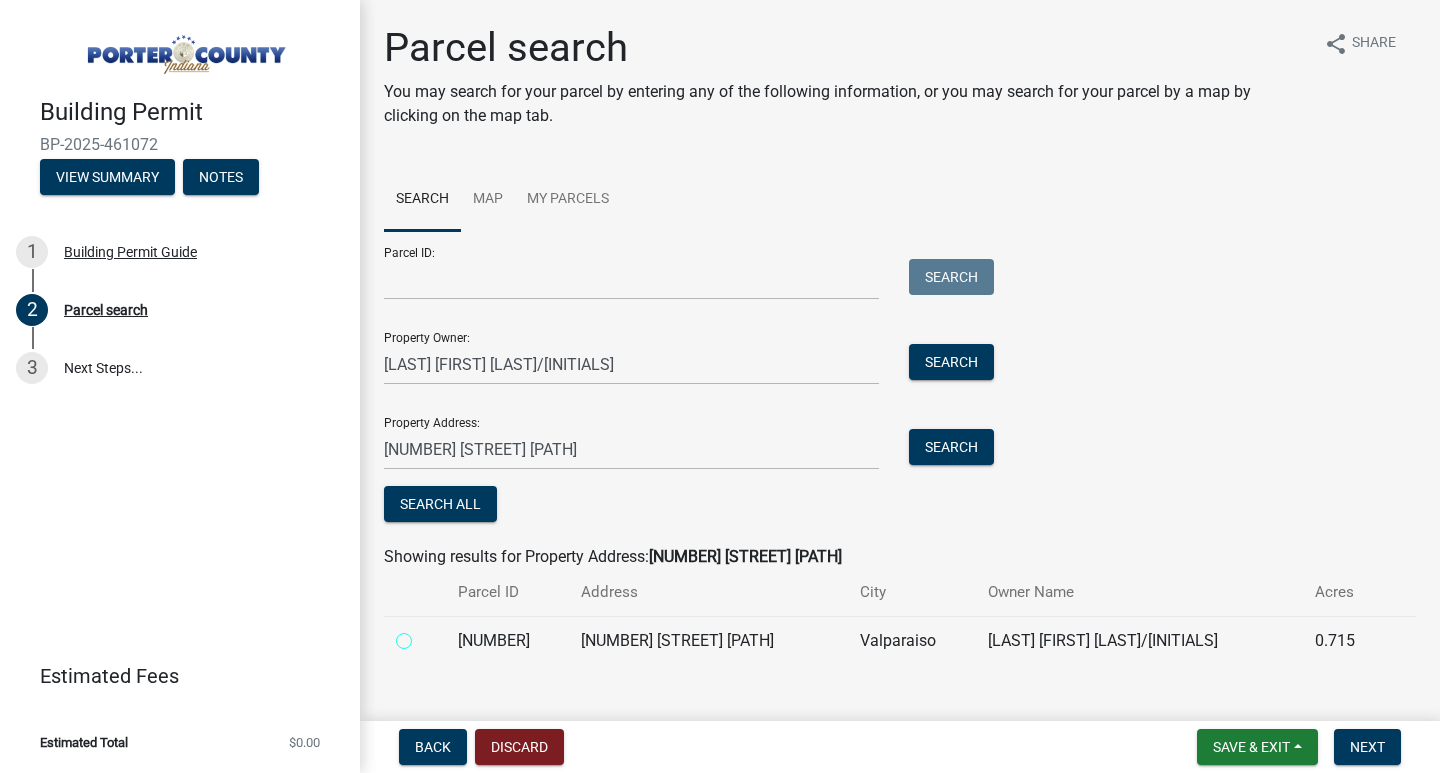 click at bounding box center [426, 635] 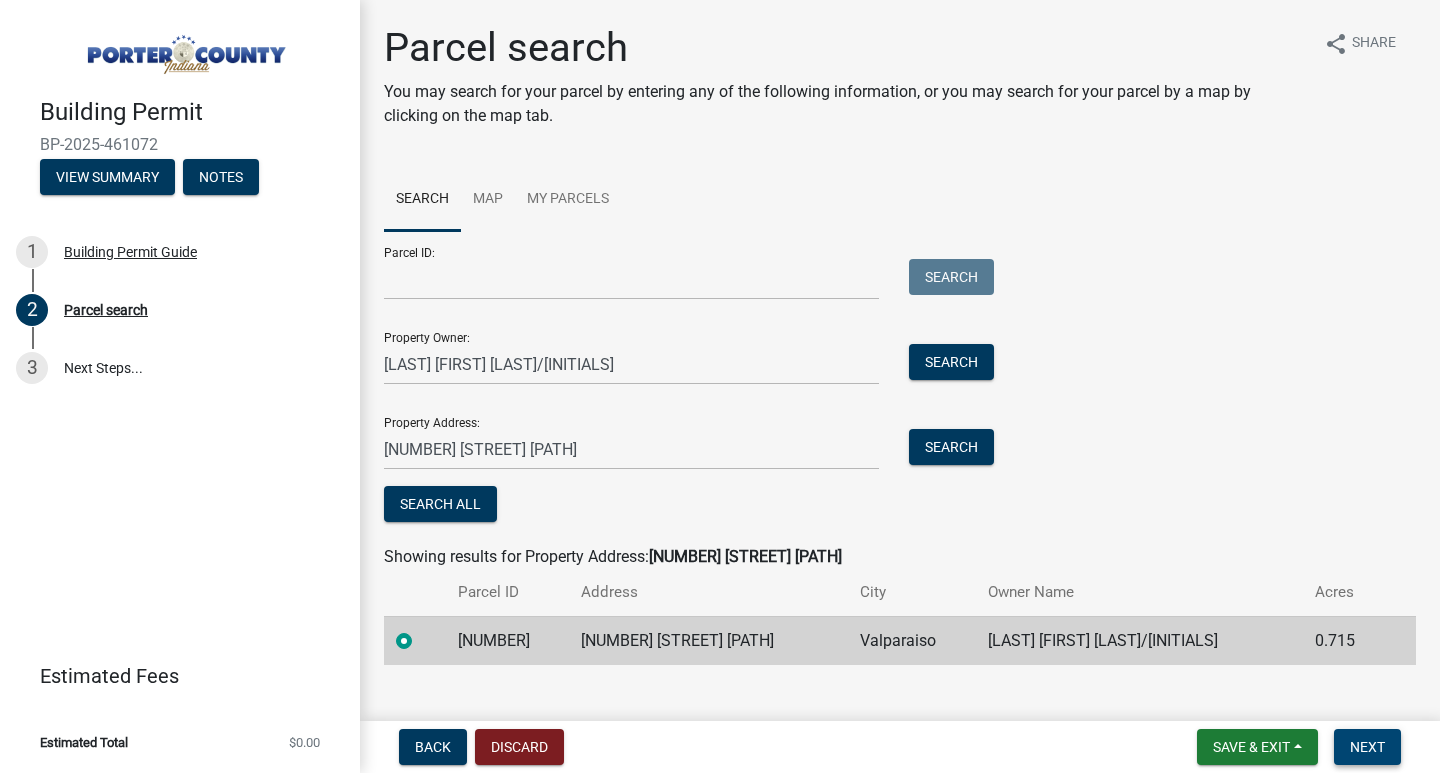 click on "Next" at bounding box center [1367, 747] 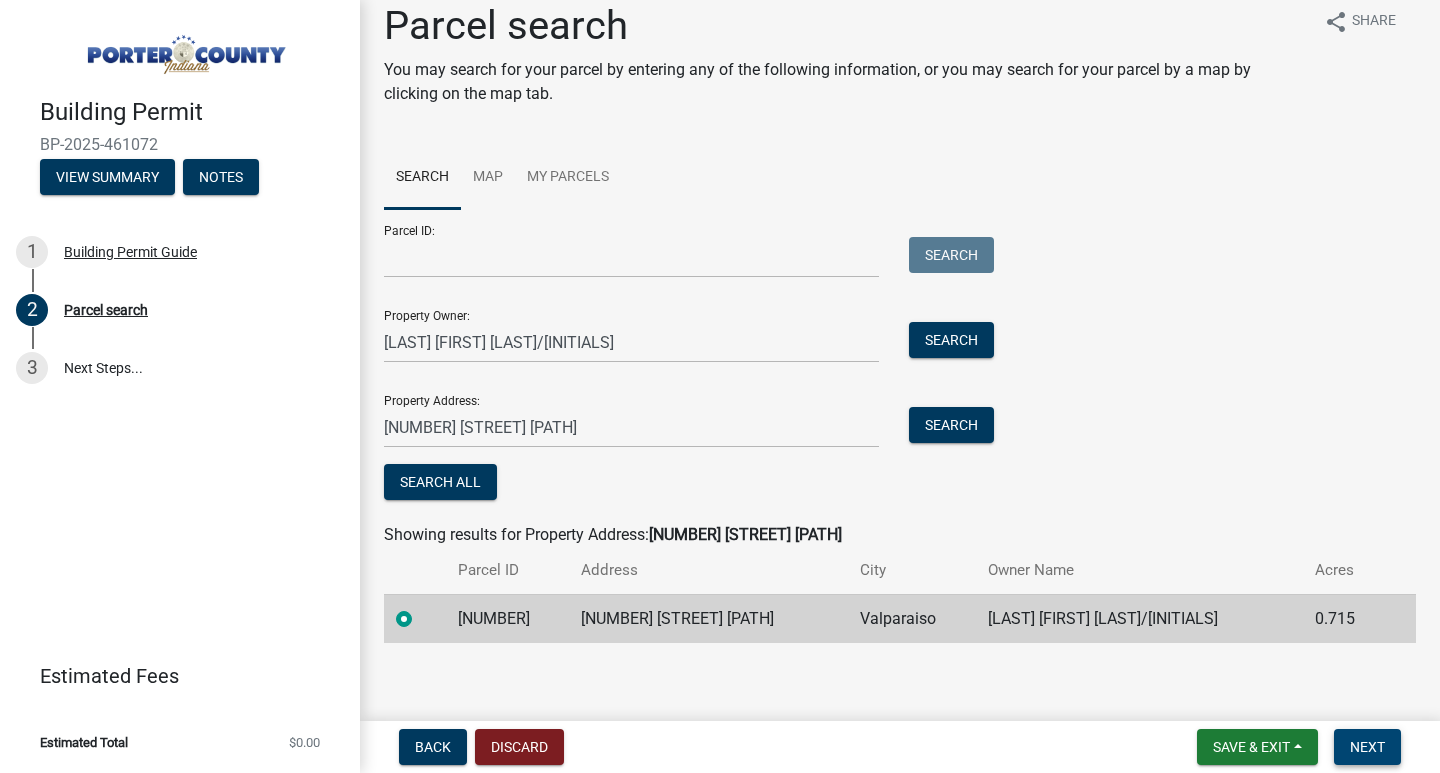 scroll, scrollTop: 30, scrollLeft: 0, axis: vertical 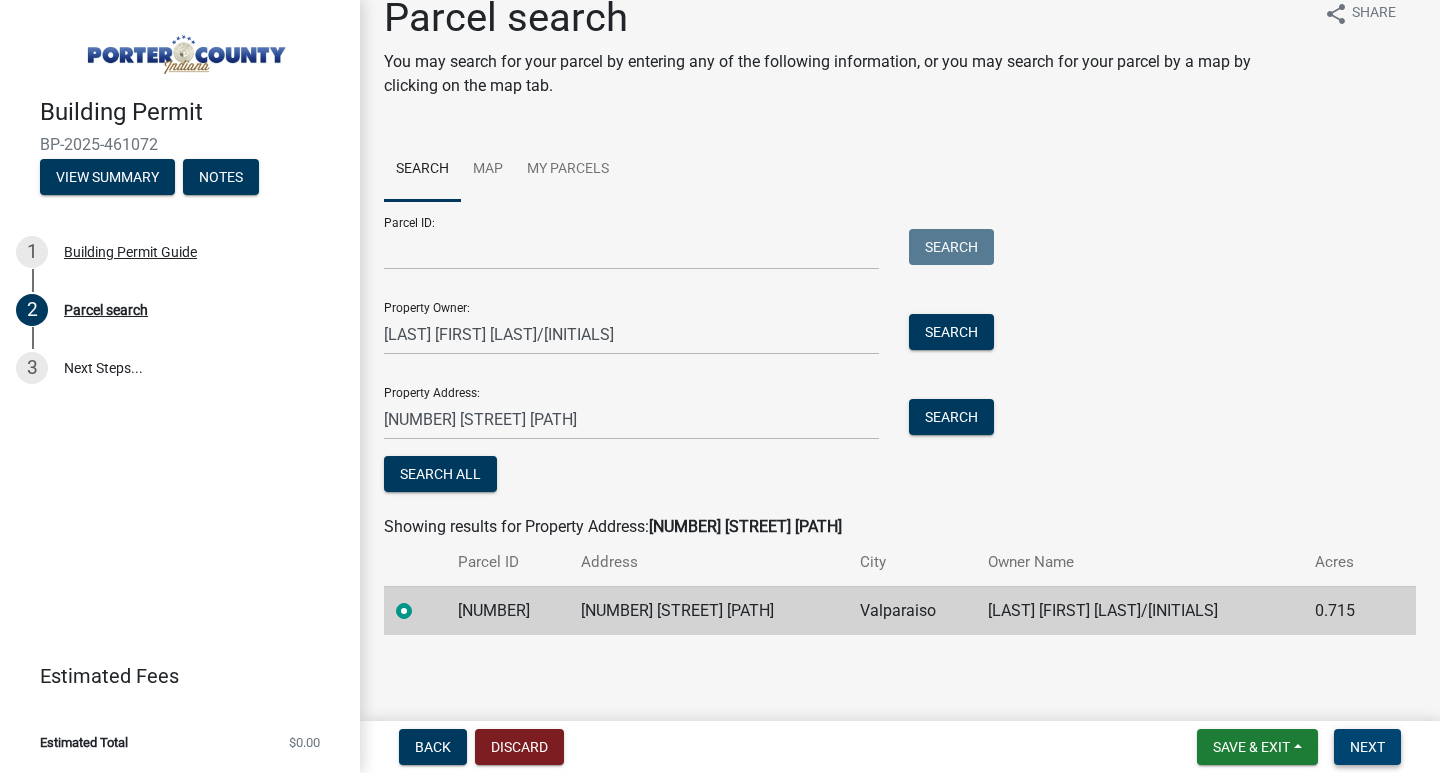 click on "Next" at bounding box center [1367, 747] 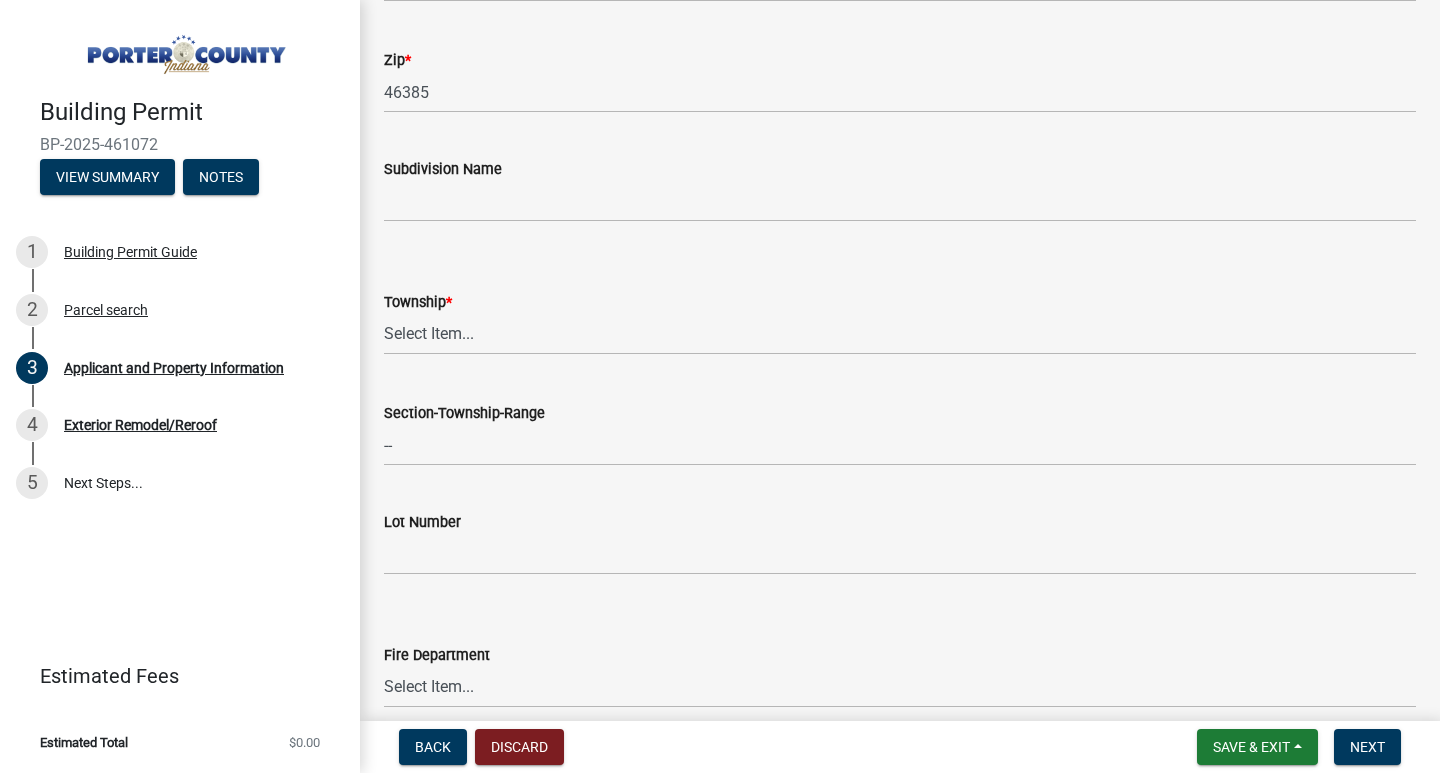 scroll, scrollTop: 700, scrollLeft: 0, axis: vertical 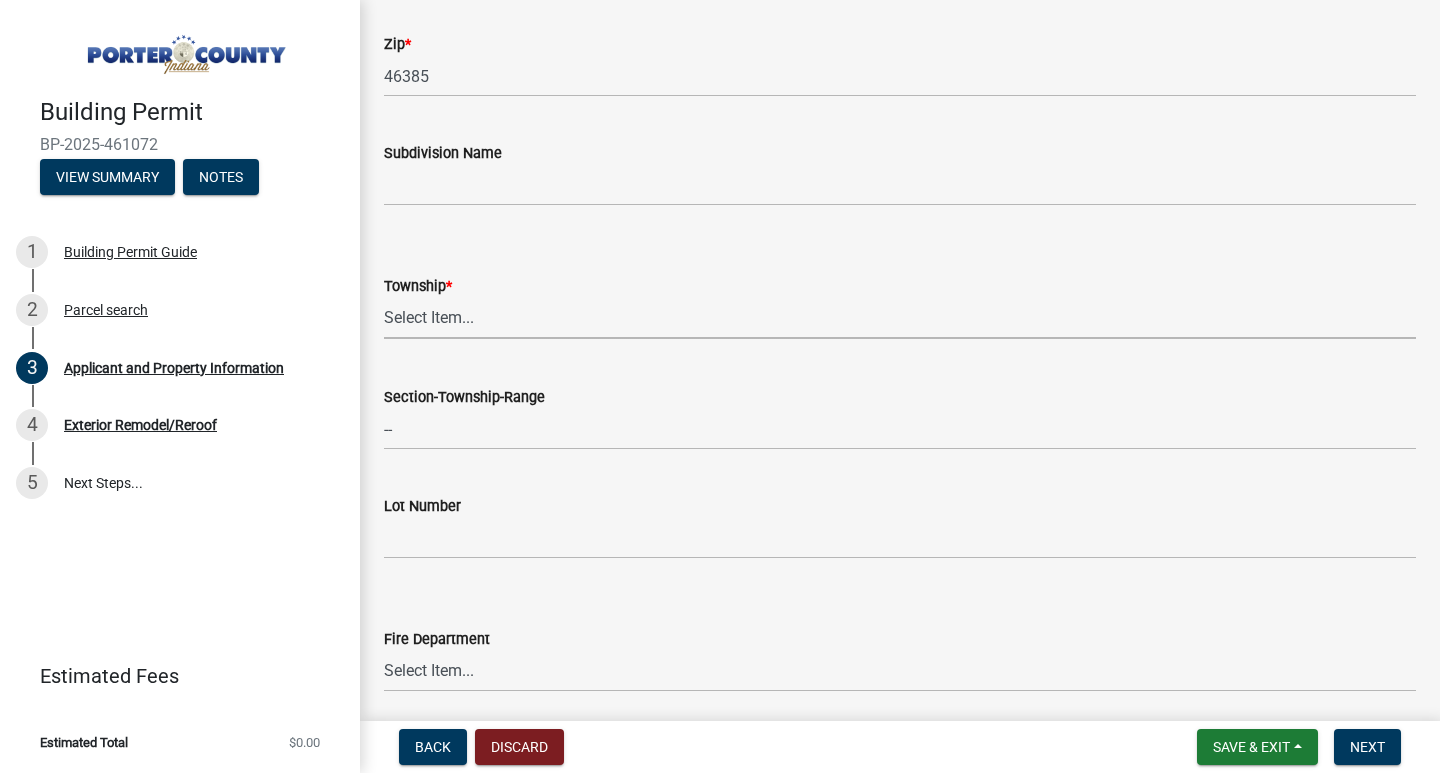 click on "Select Item...   Boone   Center   Jackson   Liberty   Morgan   Pine   Pleasant   Portage   Porter   Union   Washington   Westchester" at bounding box center [900, 318] 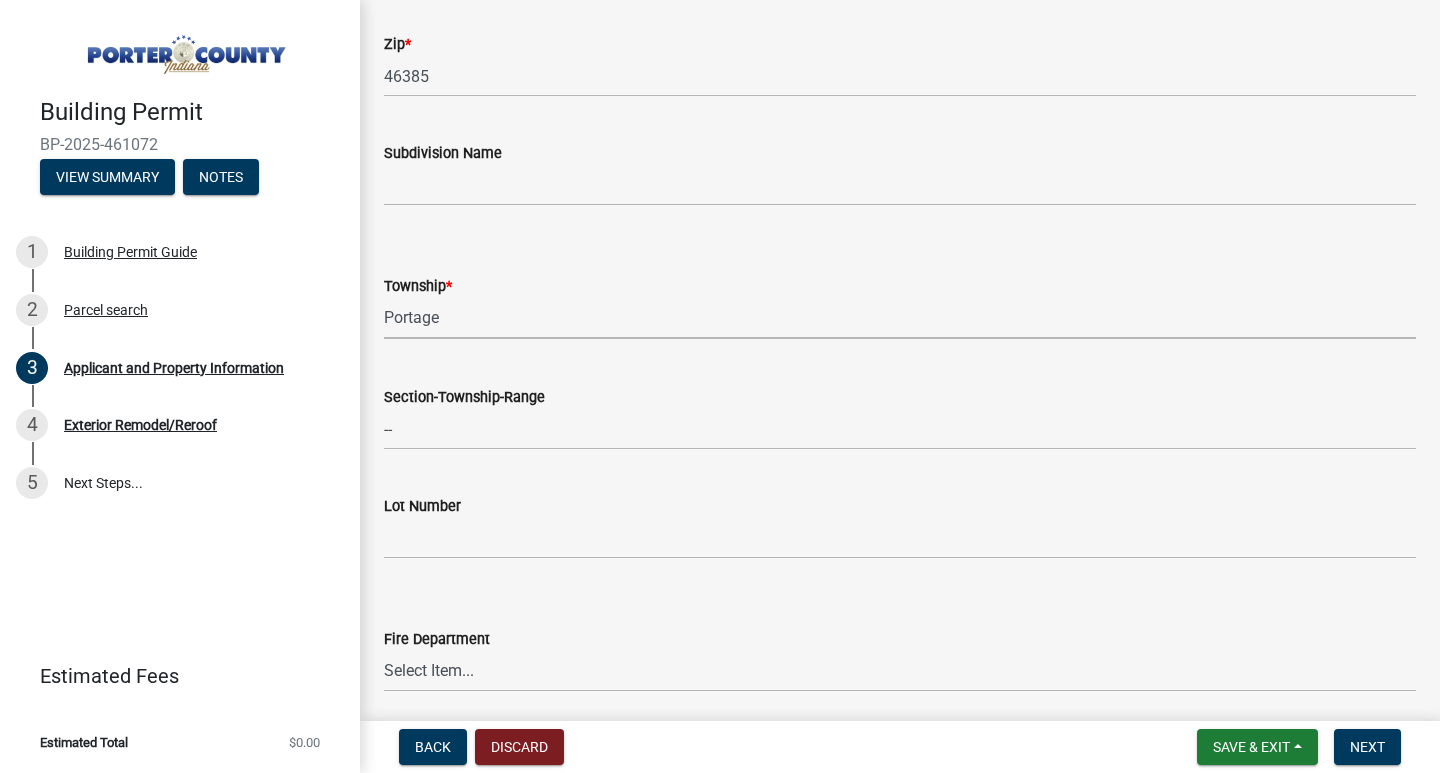 click on "Select Item...   Boone   Center   Jackson   Liberty   Morgan   Pine   Pleasant   Portage   Porter   Union   Washington   Westchester" at bounding box center [900, 318] 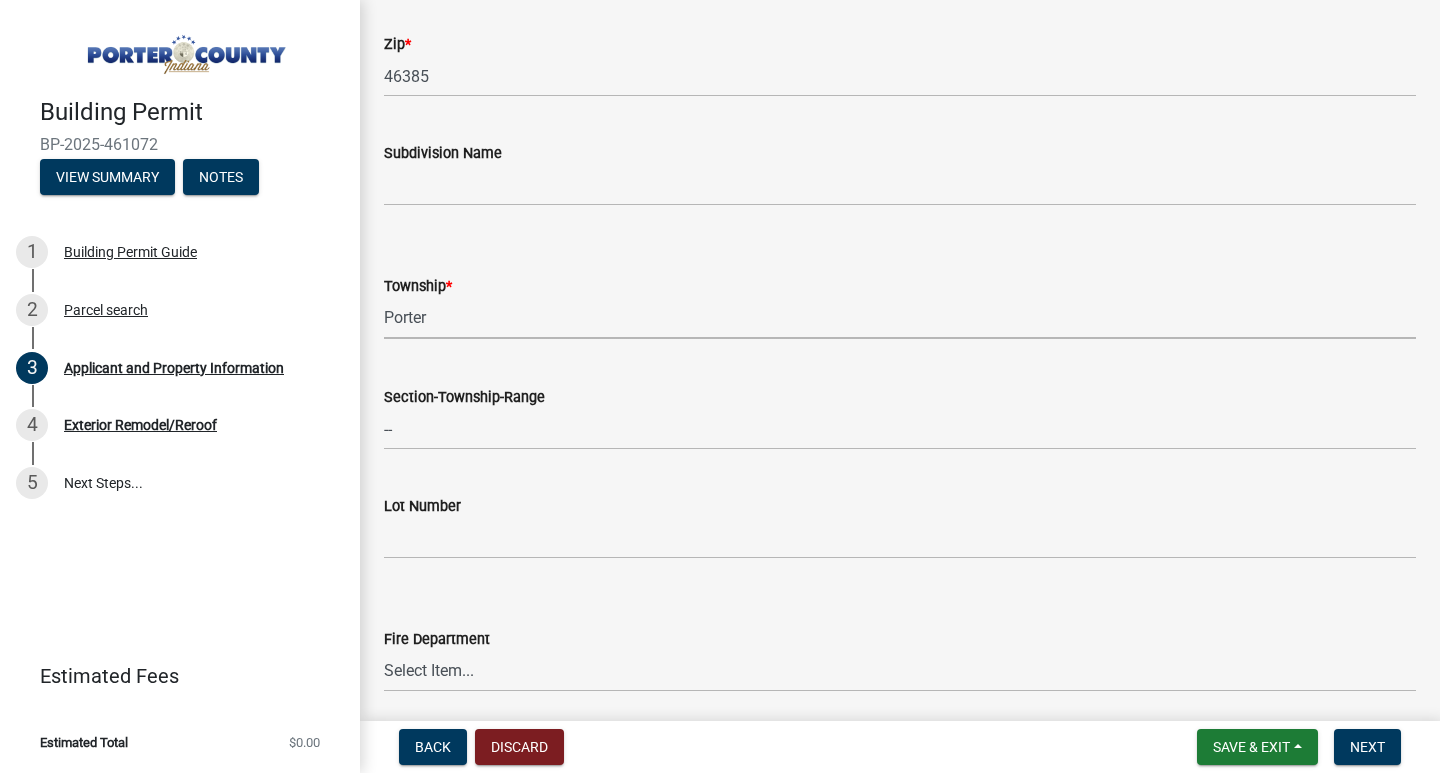 click on "Select Item...   Boone   Center   Jackson   Liberty   Morgan   Pine   Pleasant   Portage   Porter   Union   Washington   Westchester" at bounding box center [900, 318] 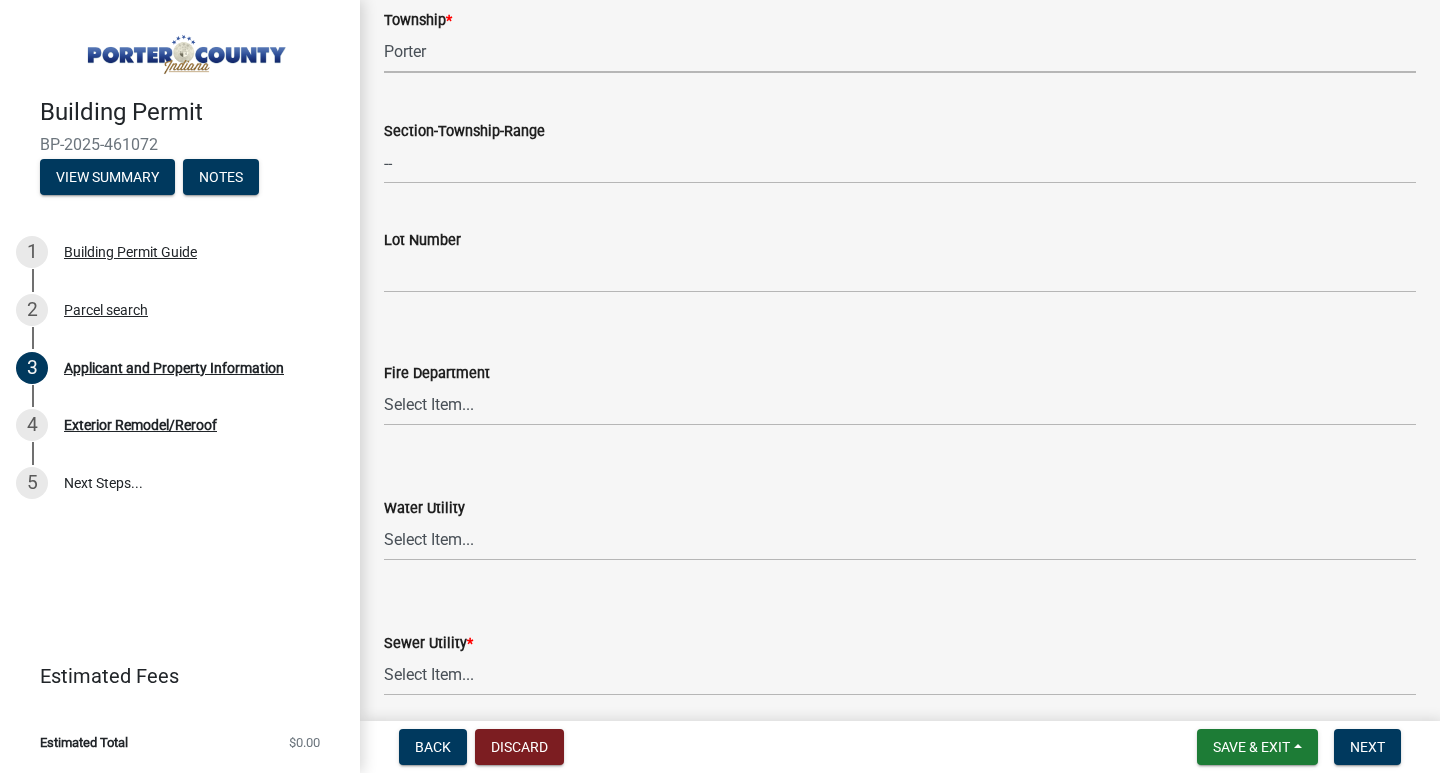scroll, scrollTop: 1000, scrollLeft: 0, axis: vertical 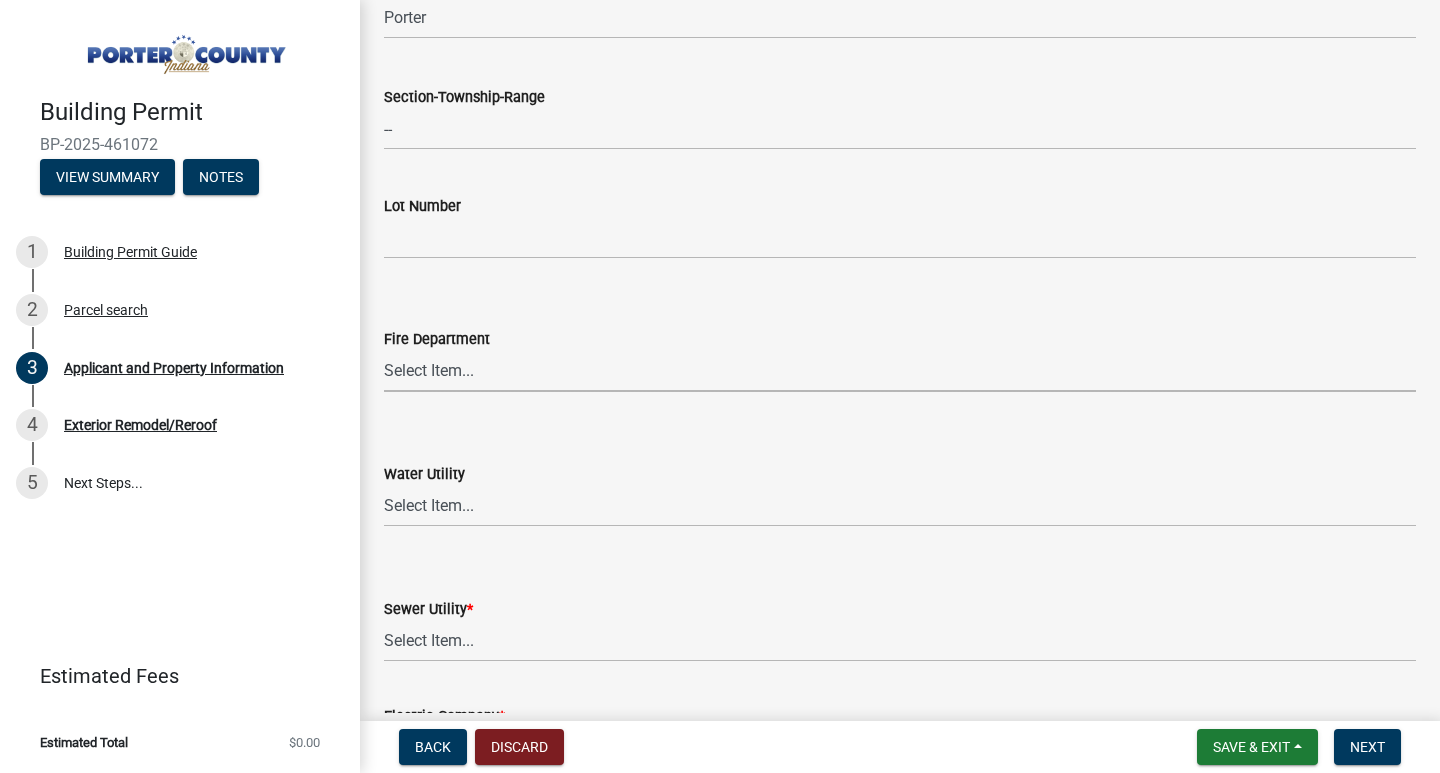 click on "Select Item...   Beverly Shores FD   Burns Harbor FD   Boone Grove FD   Chesterton FD   Four Seasons FD   Hebron FD   Kouts FD   Liberty TWP FD   Mital Steel FD   Morgan TWP FD   Ogden Dunes FD   Portage FD   Porter FD   South Haven FD   Union TWP FD   Valparaiso FD   Washington TWP FD   Washington Volunteer FD" at bounding box center [900, 371] 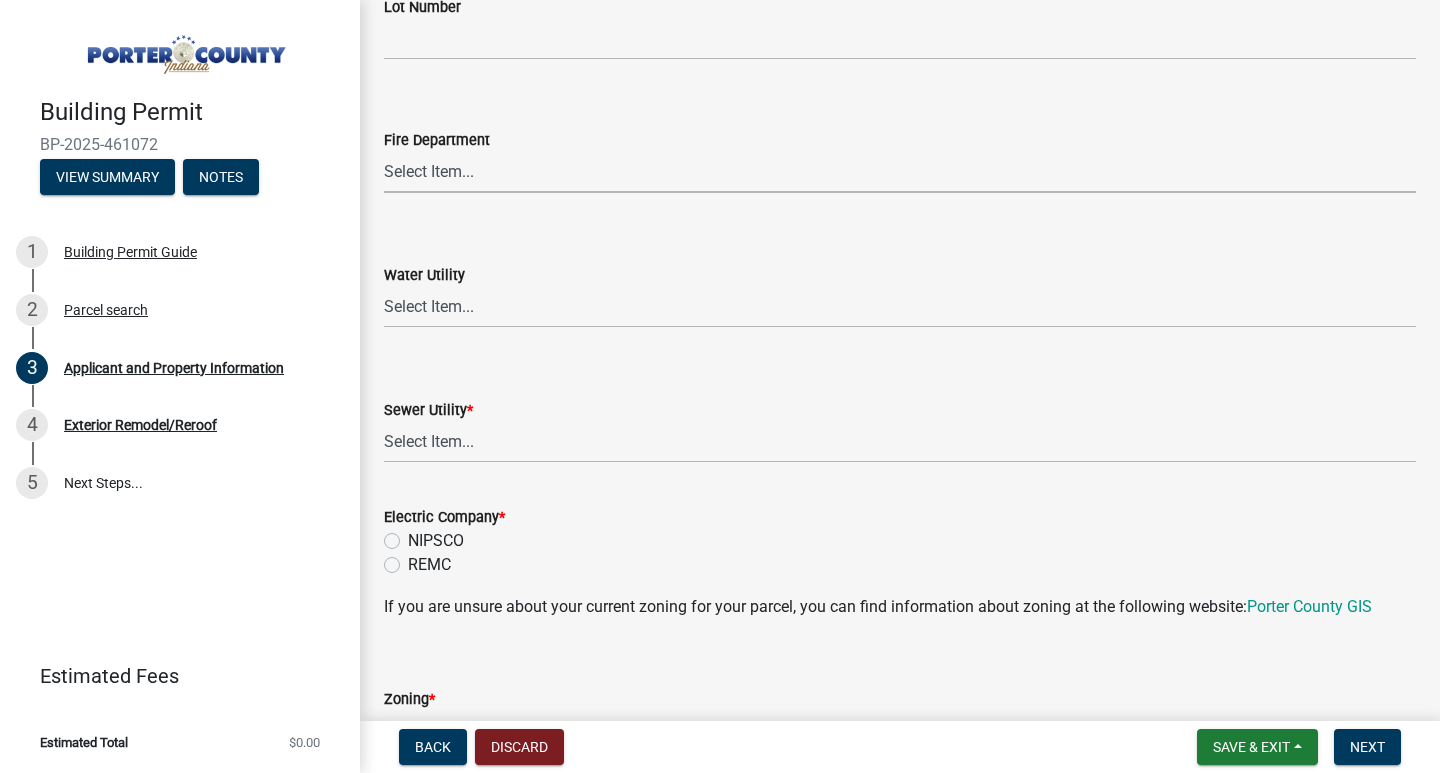 scroll, scrollTop: 1200, scrollLeft: 0, axis: vertical 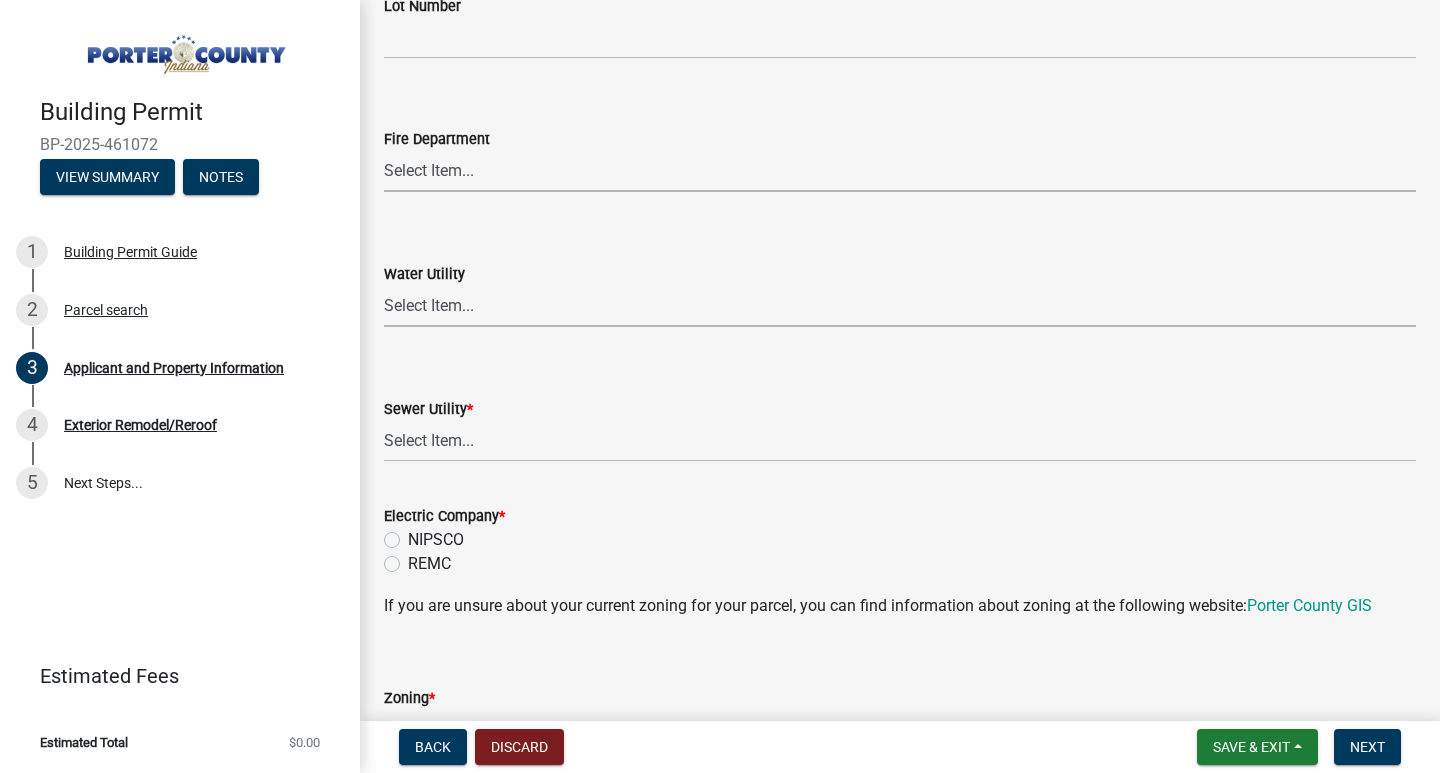 click on "Select Item...   Aqua Indiana Inc   Damon Run   Indiana American Water   Nature Works   Private Well   Shorewood Utilities   Town of Chesterton Utilities   Twin Lakes Utilities   Valparaiso City Utilities" at bounding box center (900, 306) 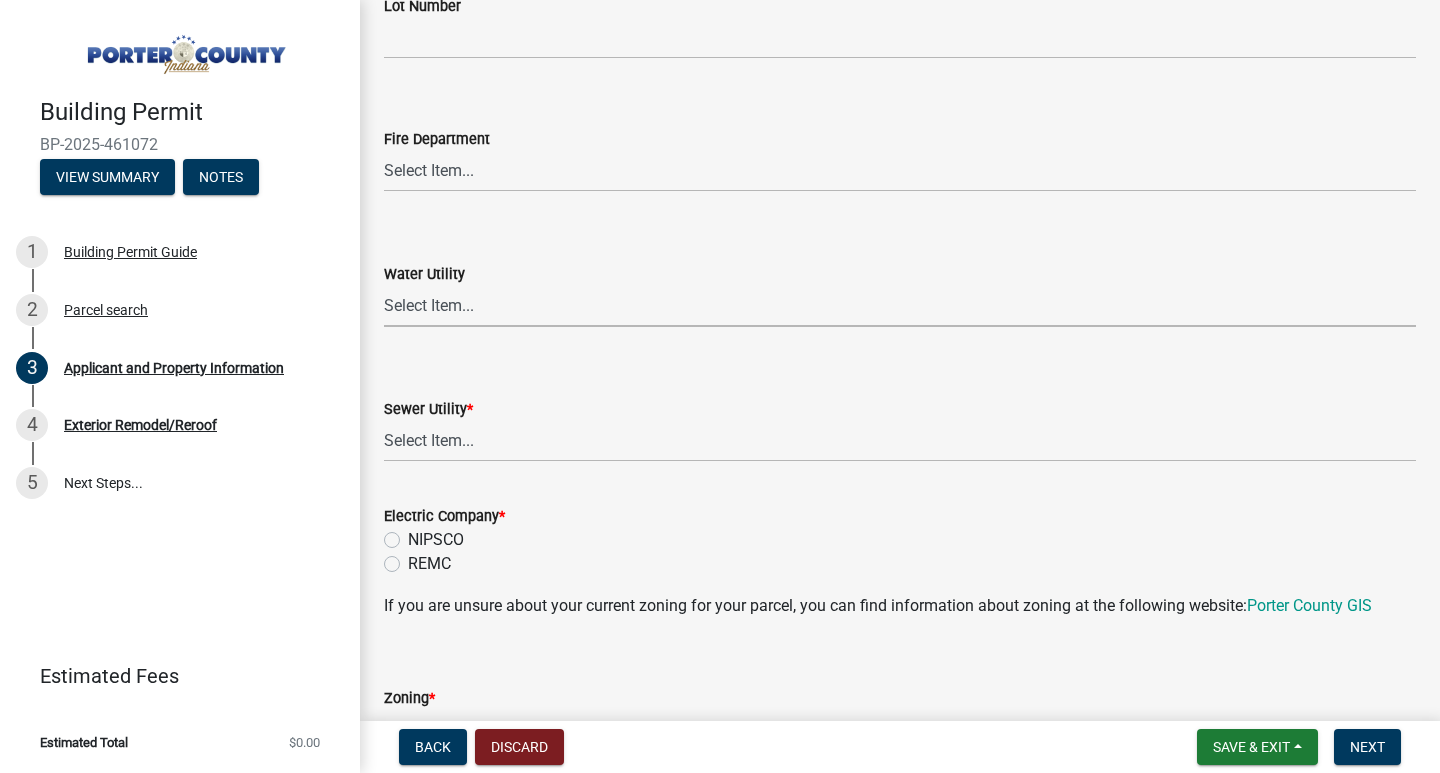 click on "Select Item...   Aqua Indiana Inc   Damon Run   Indiana American Water   Nature Works   Private Well   Shorewood Utilities   Town of Chesterton Utilities   Twin Lakes Utilities   Valparaiso City Utilities" at bounding box center [900, 306] 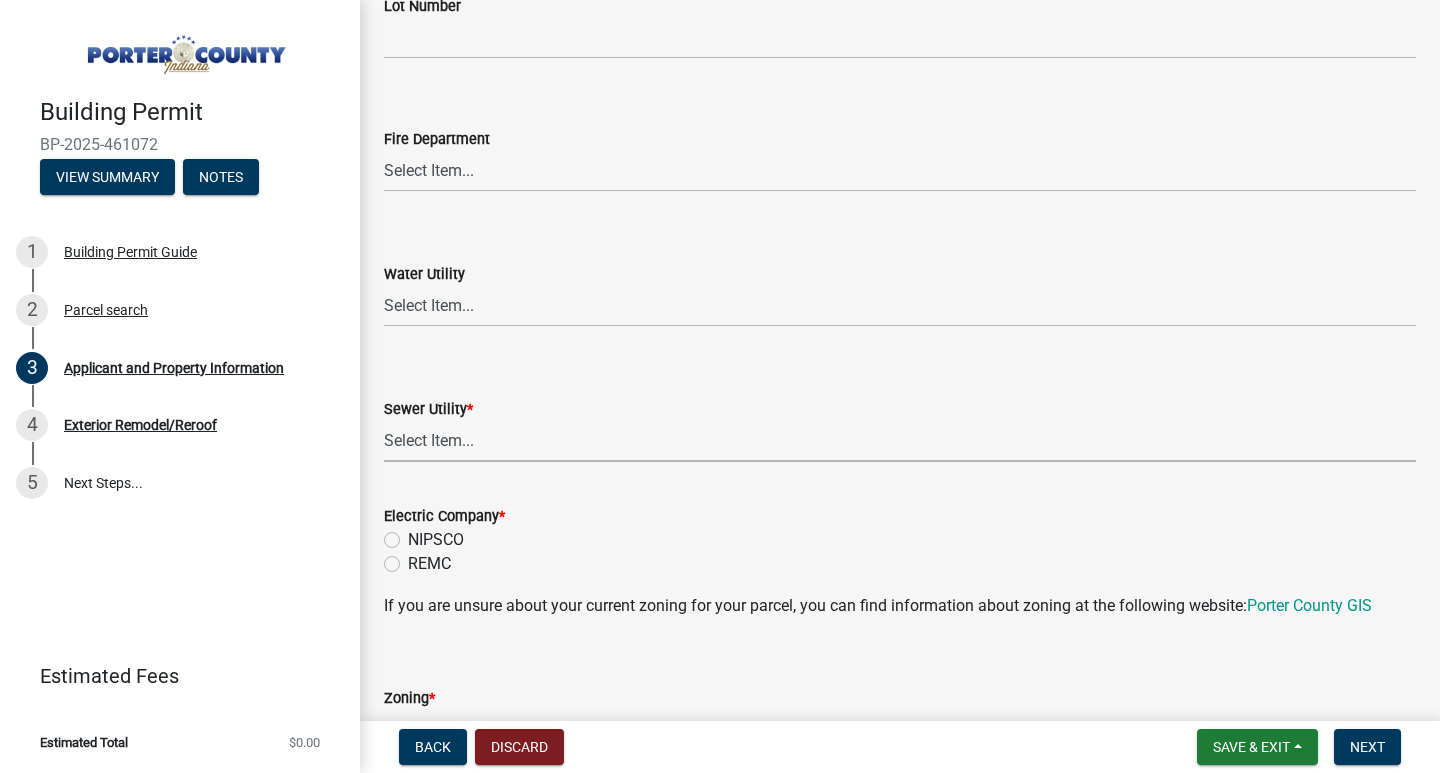 click on "Select Item...   Aqua Indiana Inc   Damon Run   Falling Waters   Lake Eliza - LEACD   Nature Works   Septic - PCHD   Shorewood Forest Utility   Town of Chesterton Utilities   Twin Lakes   Valpo City Utility   Valpo Lakes - VLACD   White Oak - WOACD" at bounding box center (900, 441) 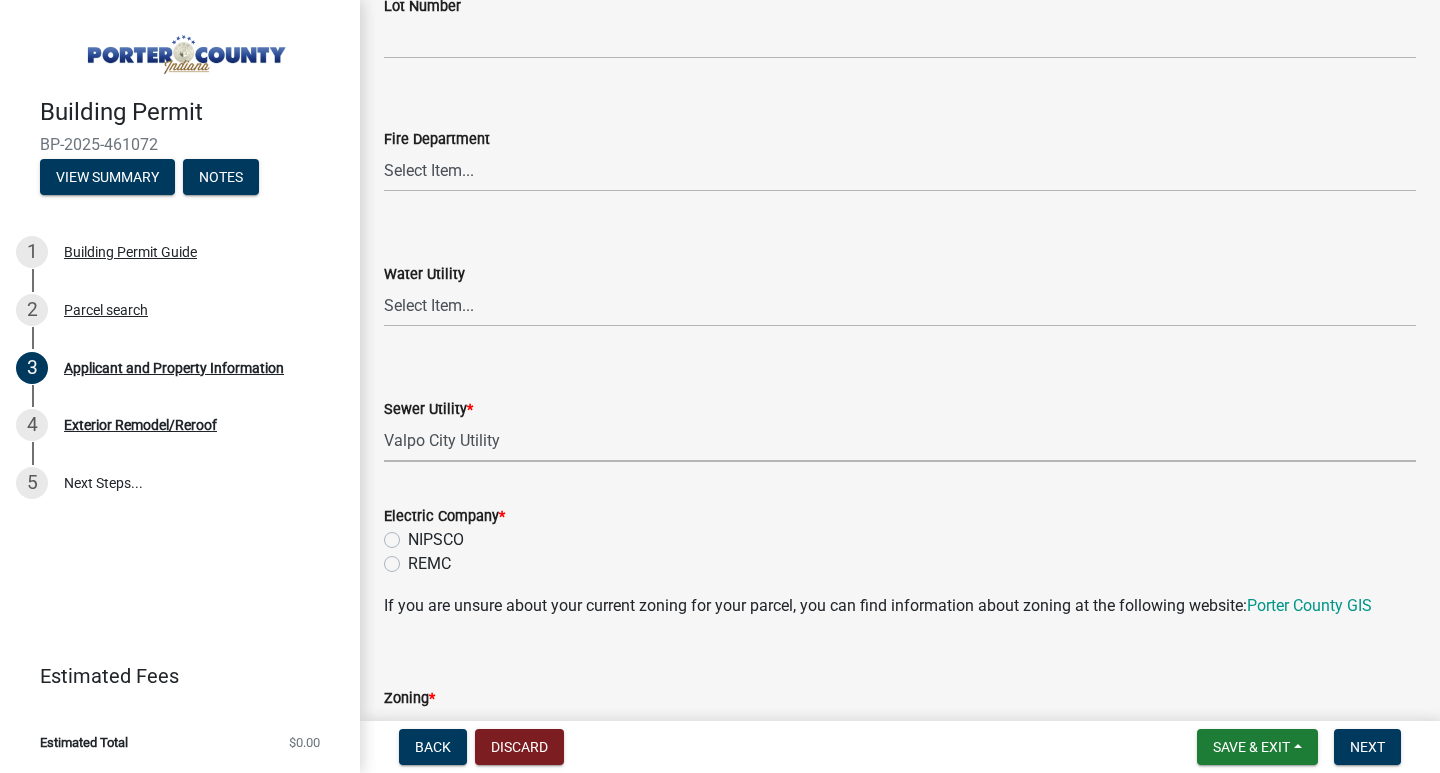 click on "Select Item...   Aqua Indiana Inc   Damon Run   Falling Waters   Lake Eliza - LEACD   Nature Works   Septic - PCHD   Shorewood Forest Utility   Town of Chesterton Utilities   Twin Lakes   Valpo City Utility   Valpo Lakes - VLACD   White Oak - WOACD" at bounding box center (900, 441) 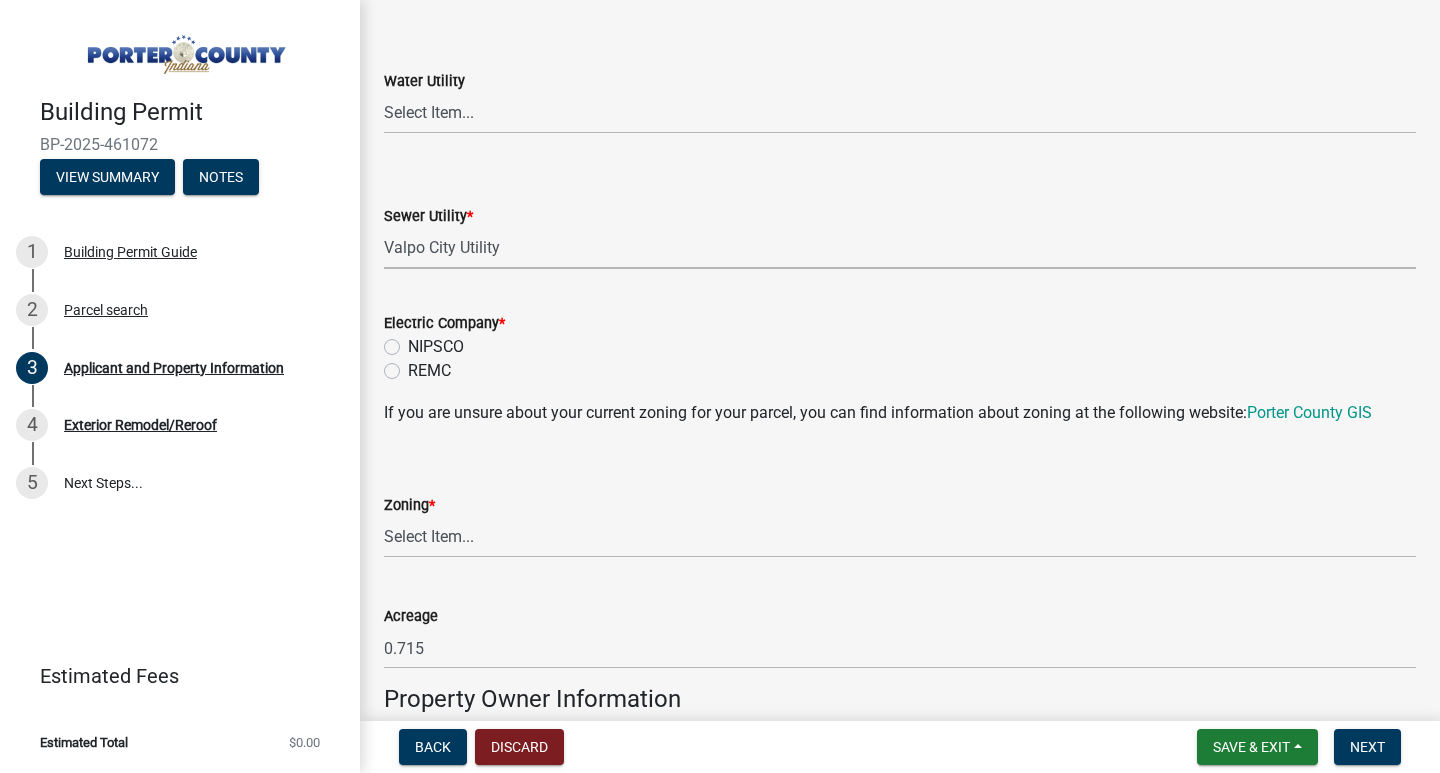 scroll, scrollTop: 1400, scrollLeft: 0, axis: vertical 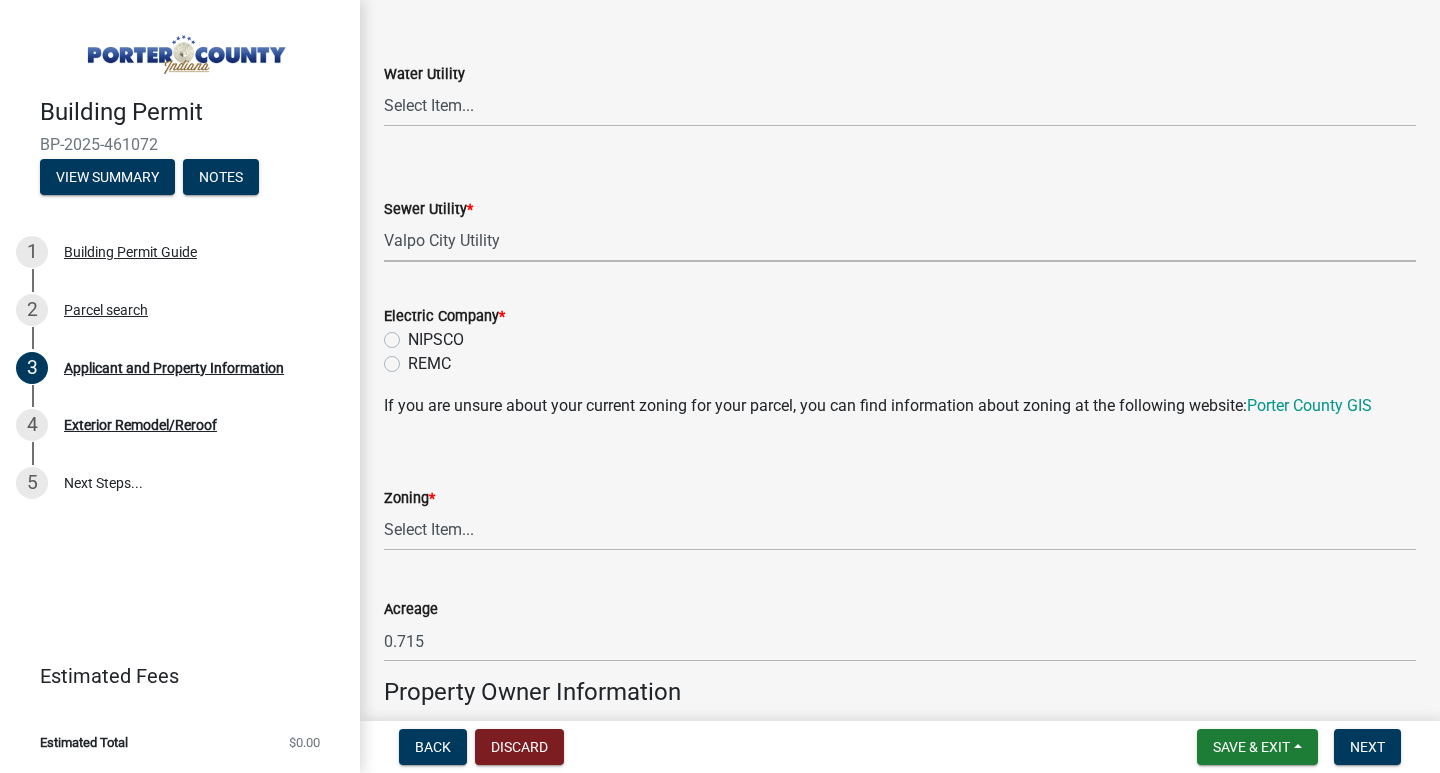 click on "NIPSCO" 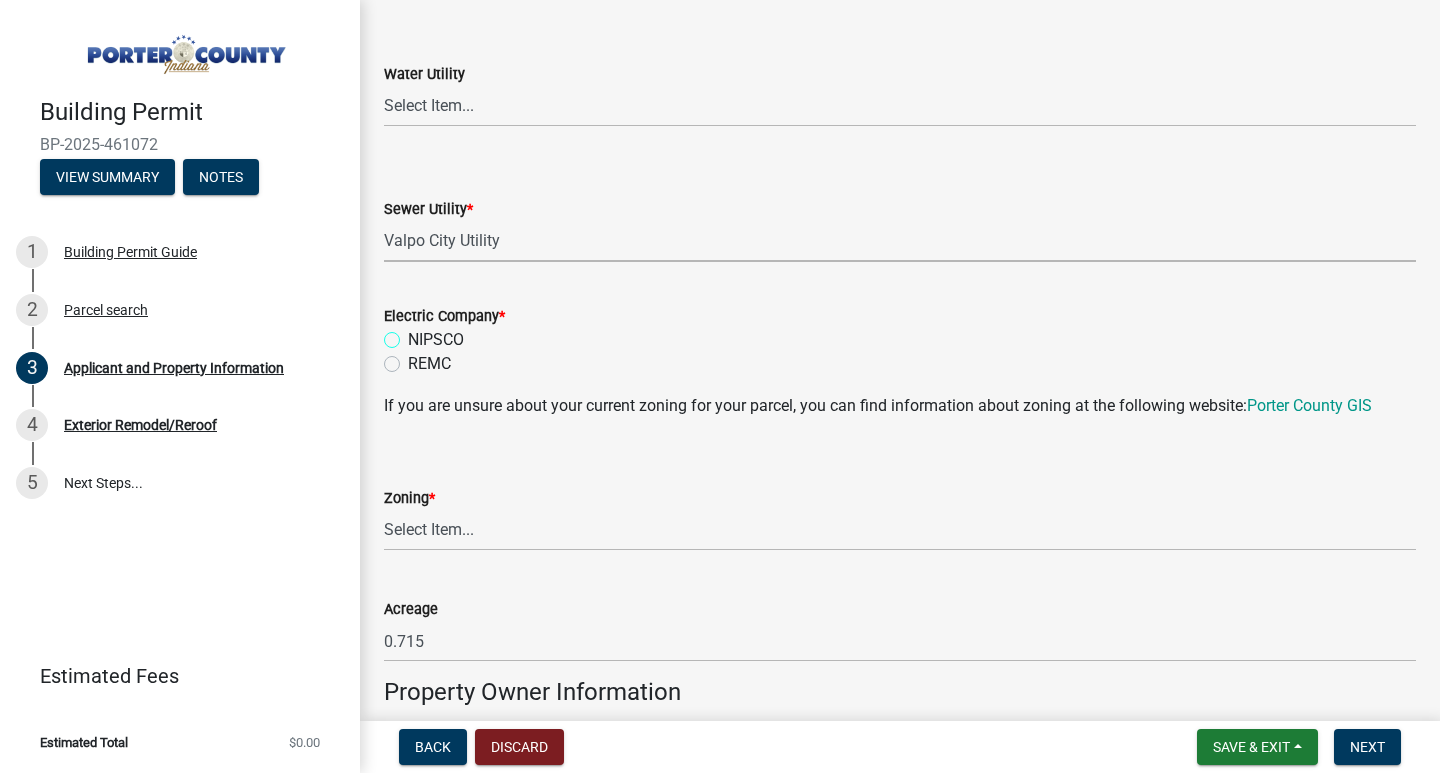 click on "NIPSCO" at bounding box center [414, 334] 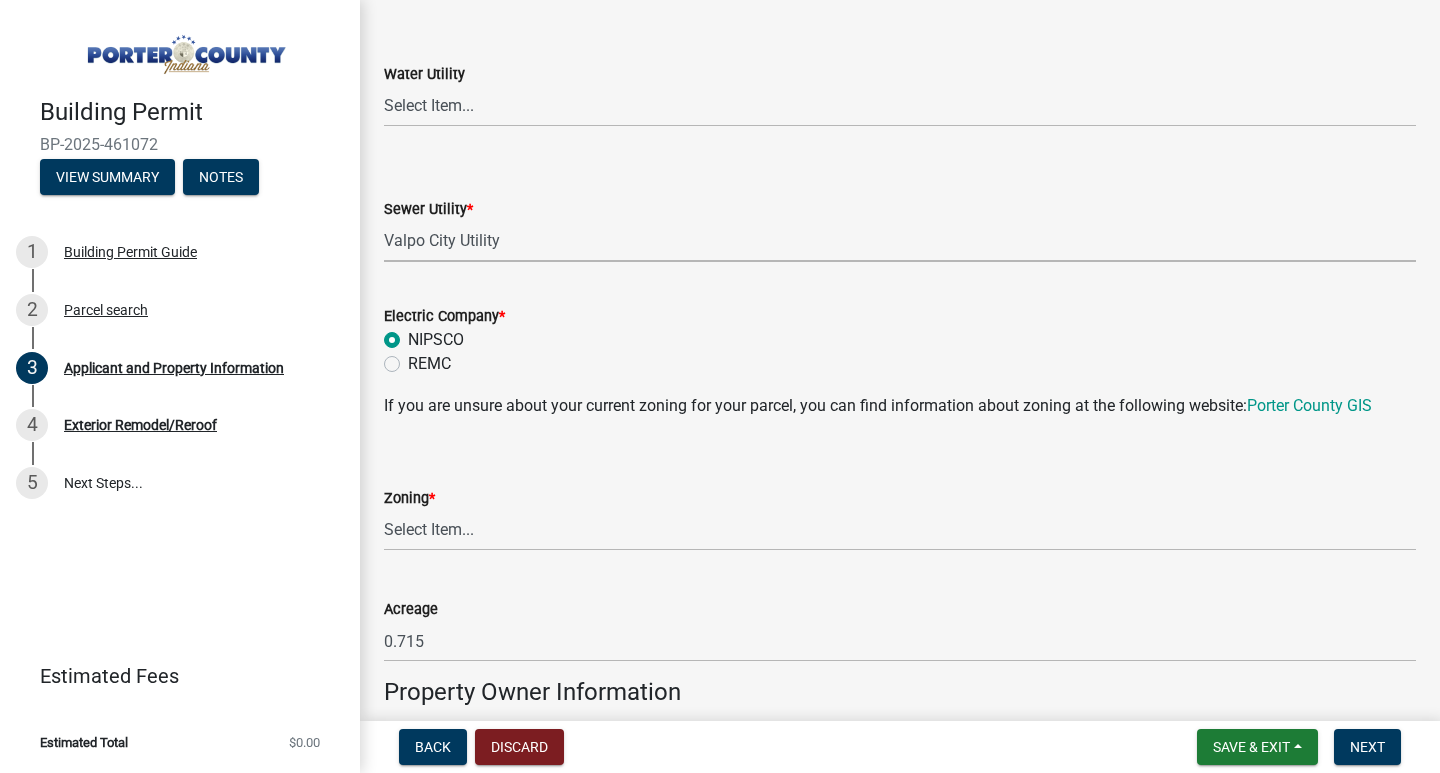 radio on "true" 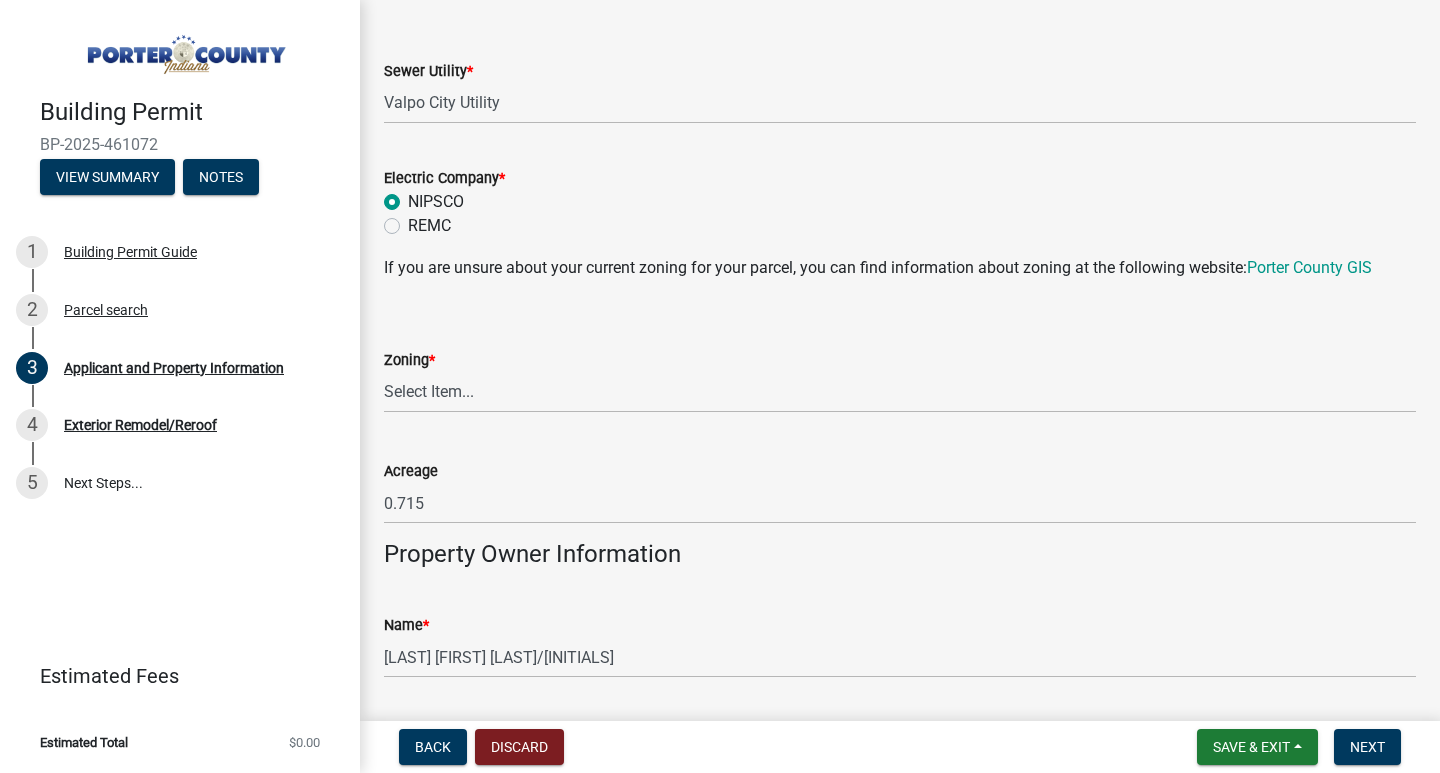 scroll, scrollTop: 1700, scrollLeft: 0, axis: vertical 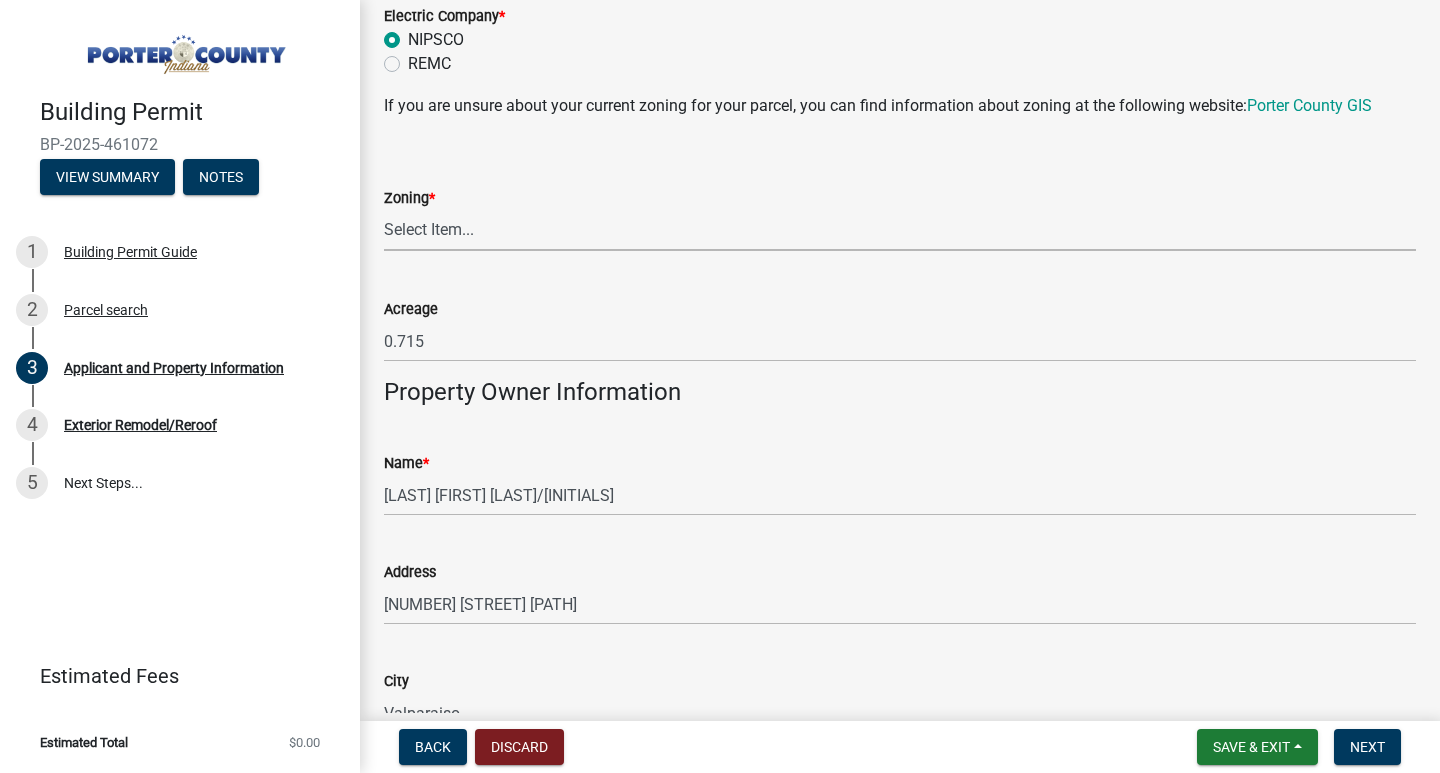 click on "Select Item...   A1   A2   CH   CM   CN   I1   I2   I3   IN   MP   OT   P1   P2   PUD   R1   R2   R3   R4   RL   RR" at bounding box center (900, 230) 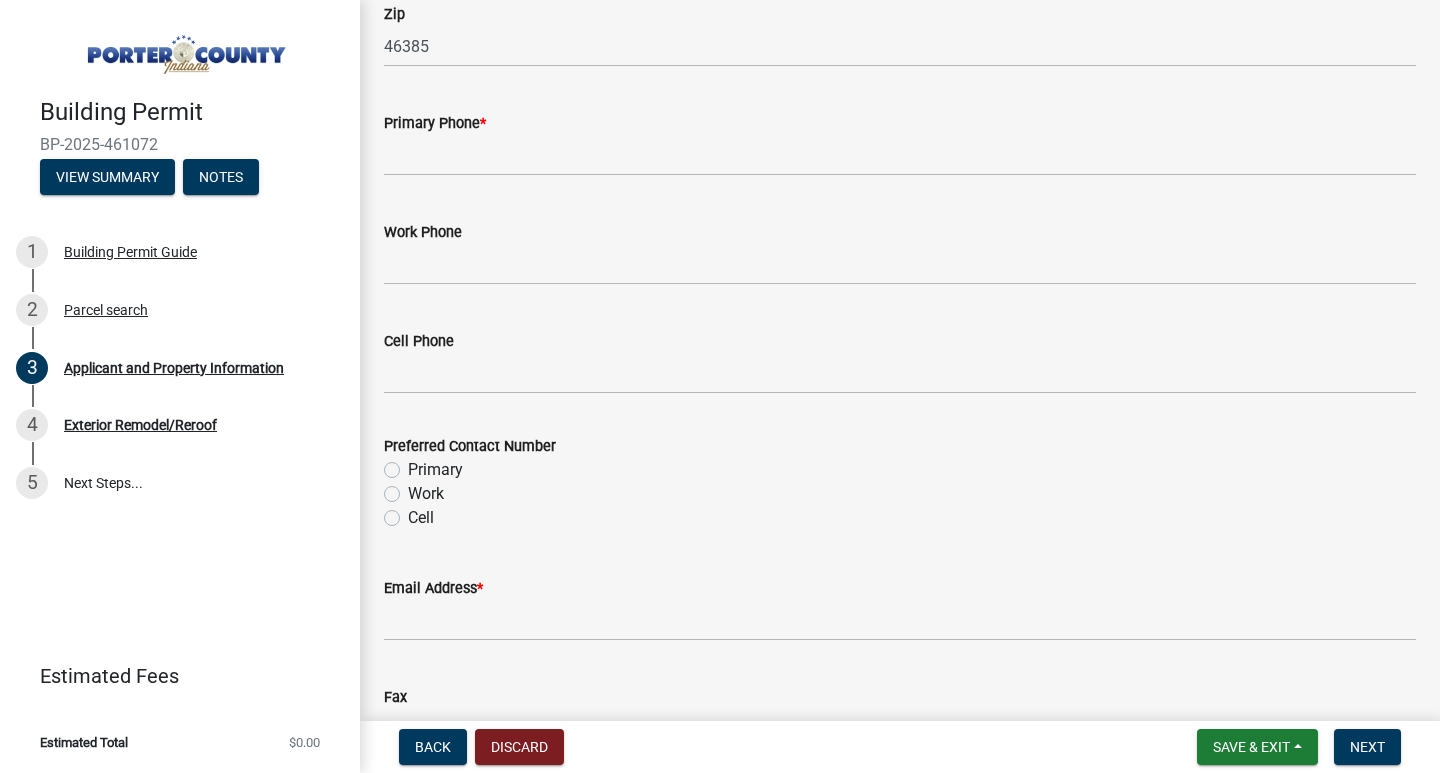 scroll, scrollTop: 2600, scrollLeft: 0, axis: vertical 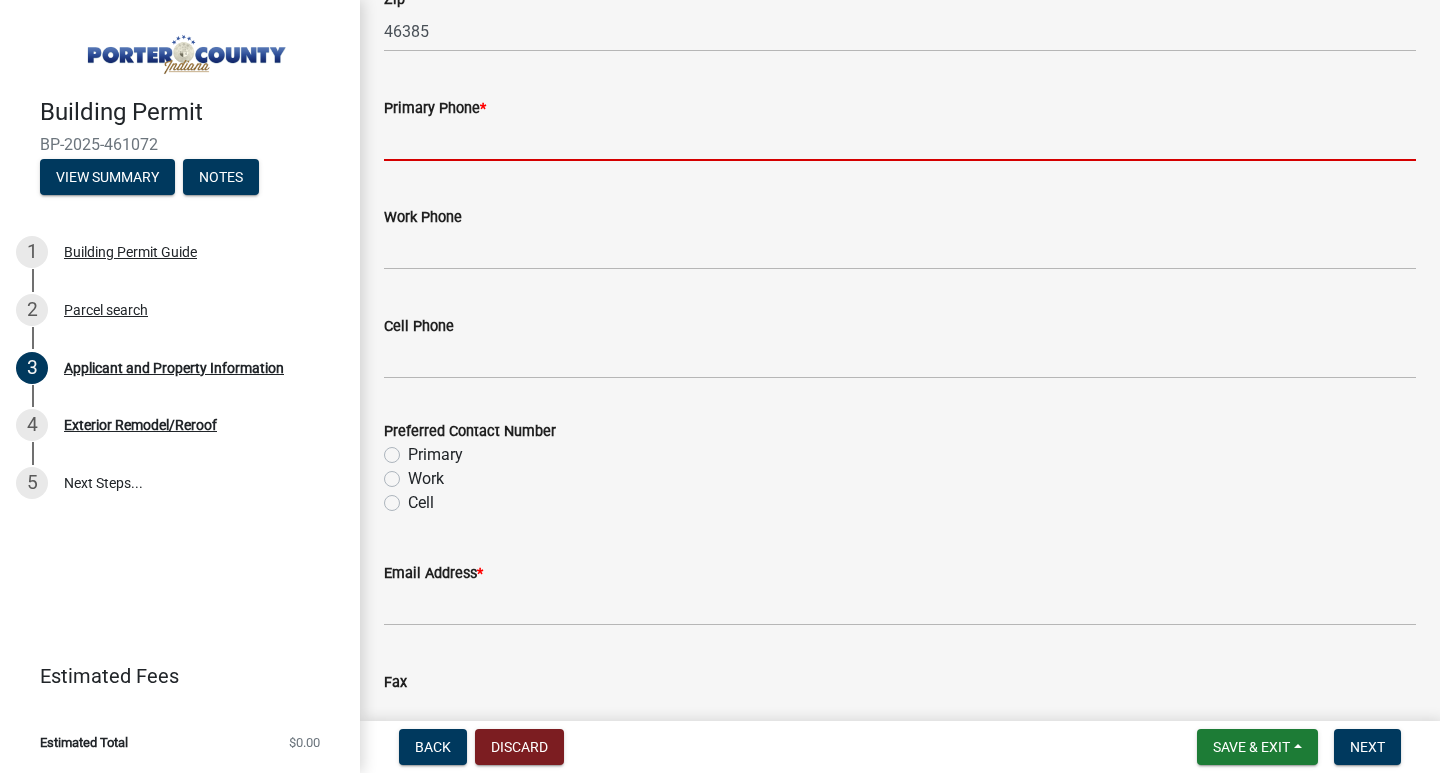 click on "Primary Phone  *" at bounding box center (900, 140) 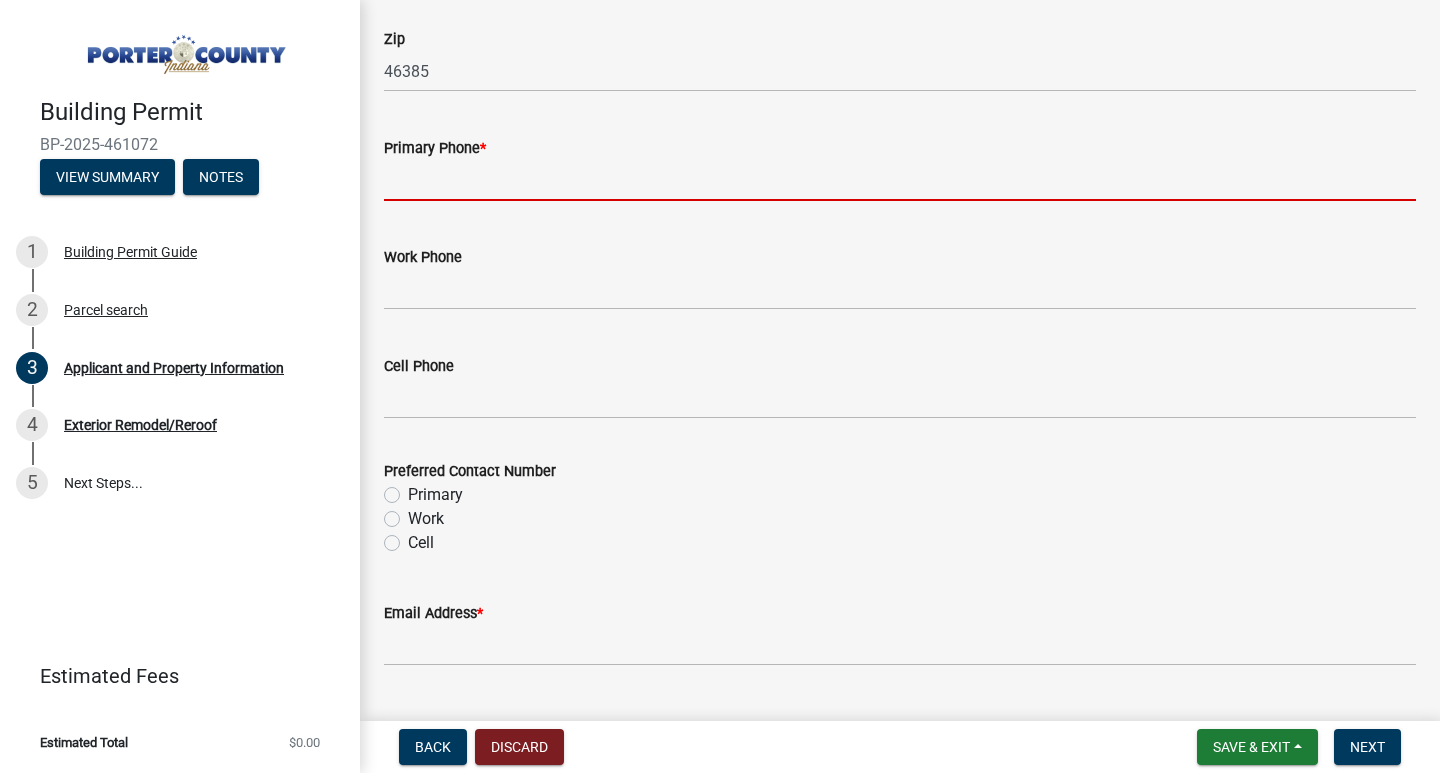 scroll, scrollTop: 2640, scrollLeft: 0, axis: vertical 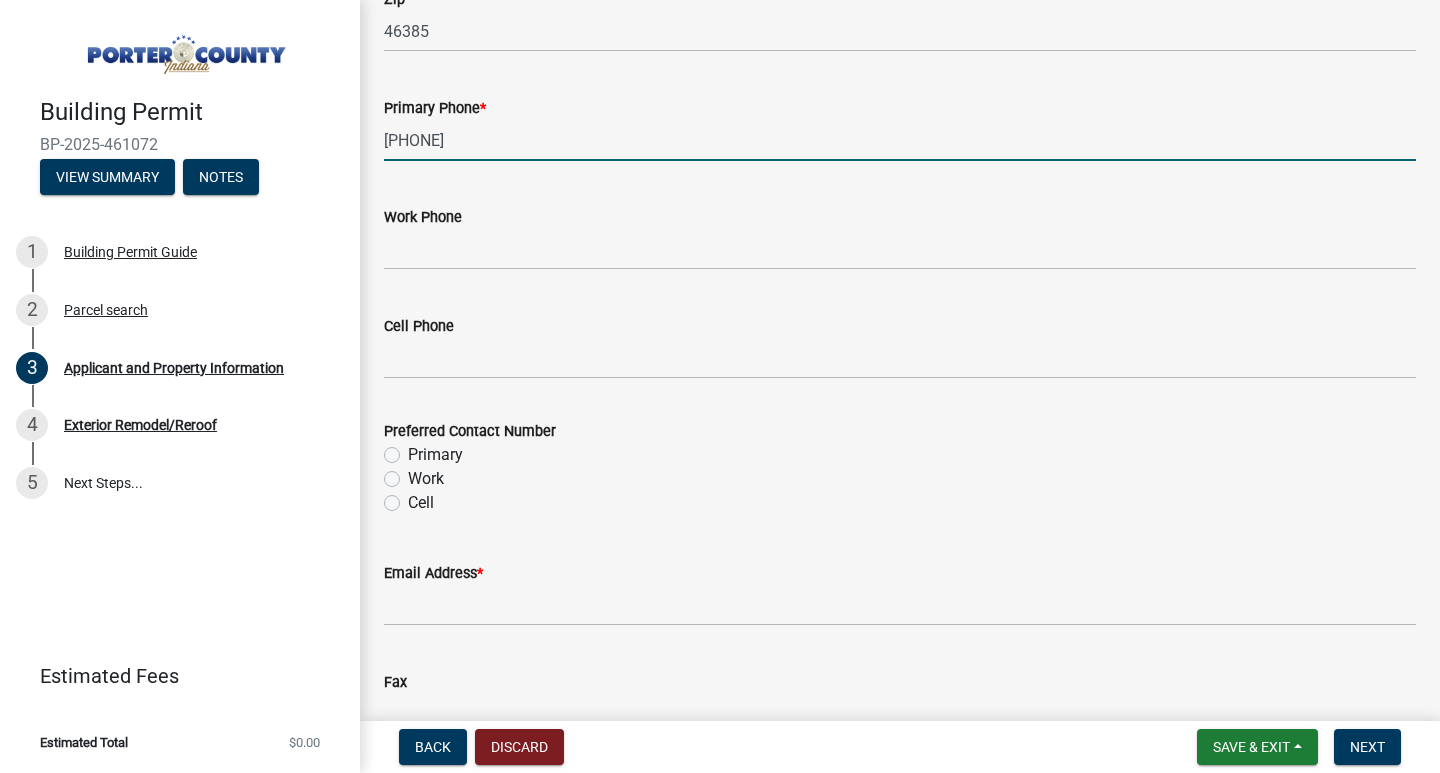 type on "[PHONE]" 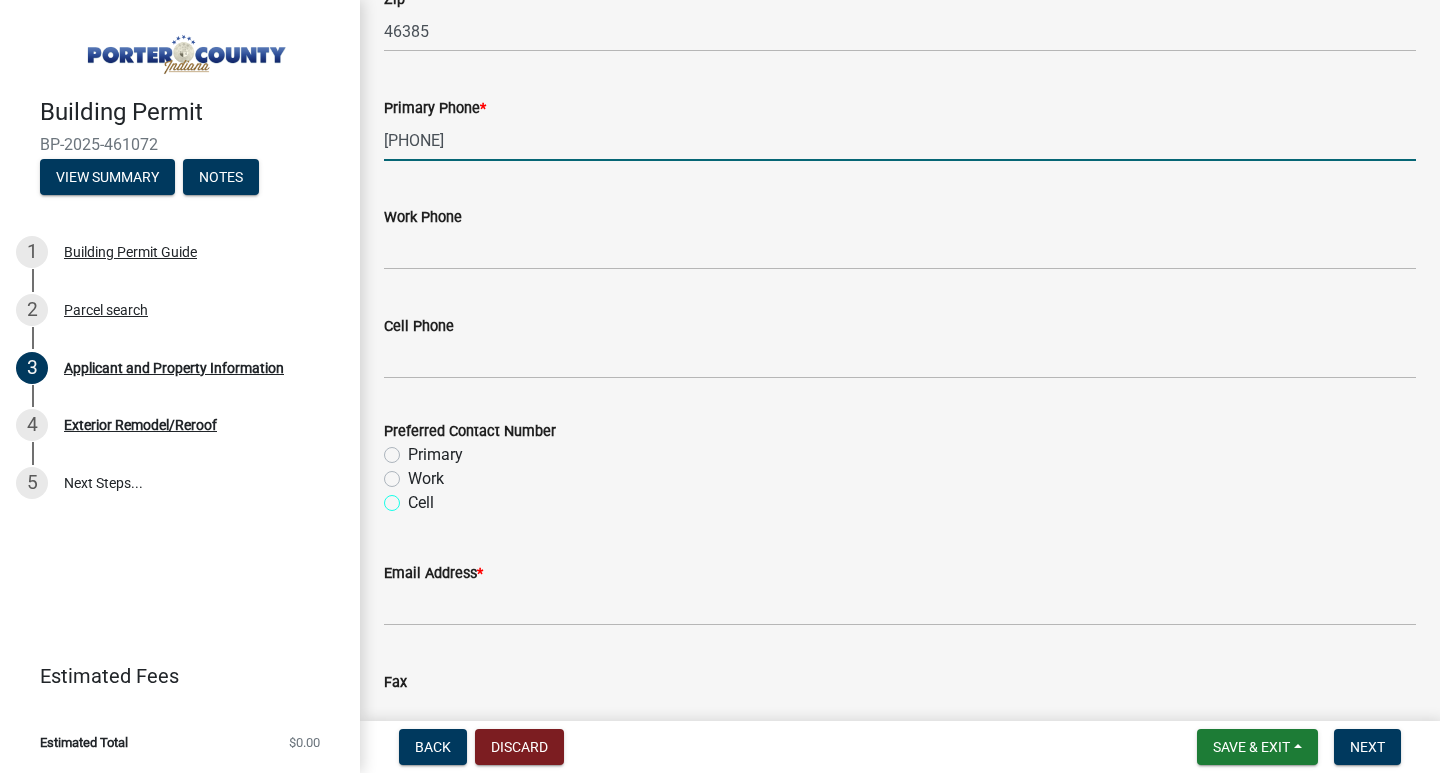 click on "Cell" at bounding box center (414, 497) 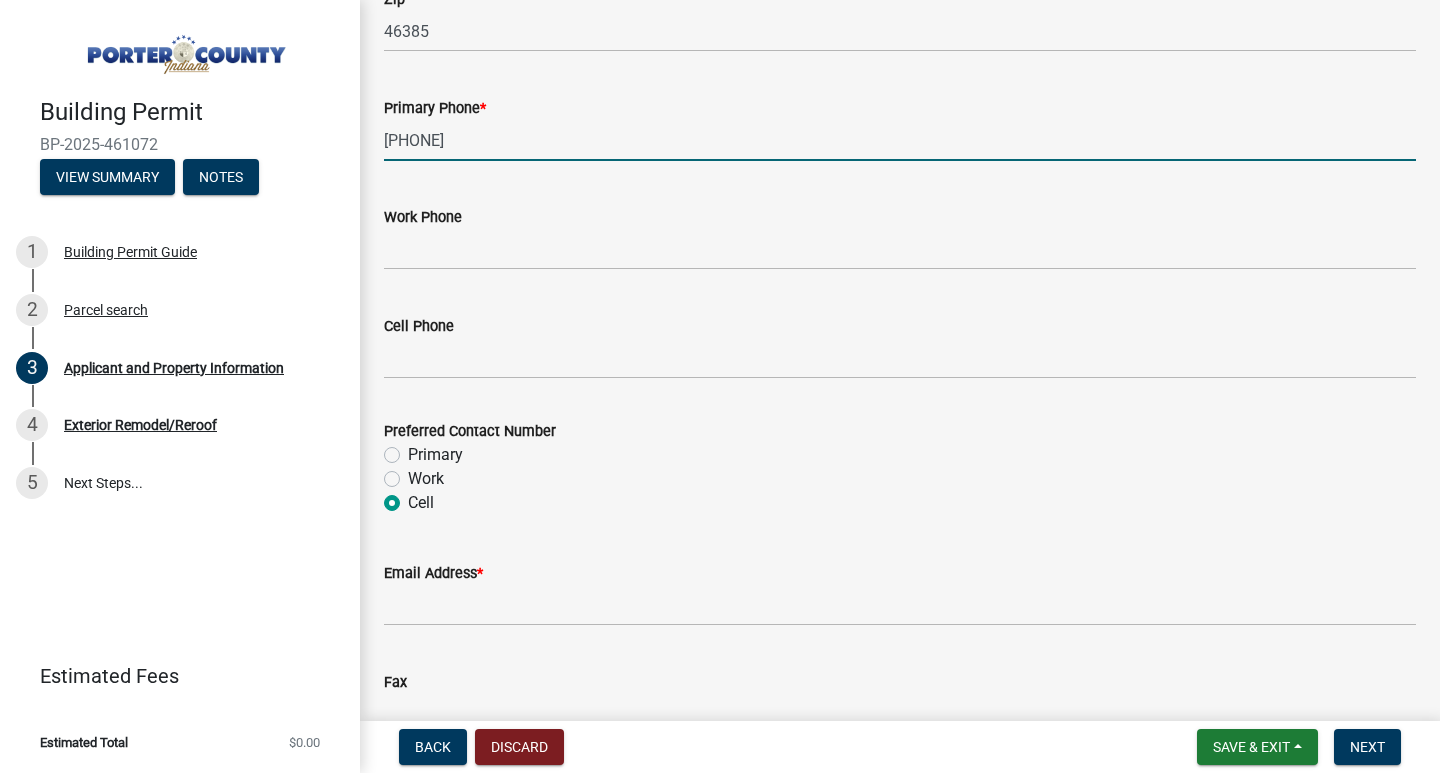 radio on "true" 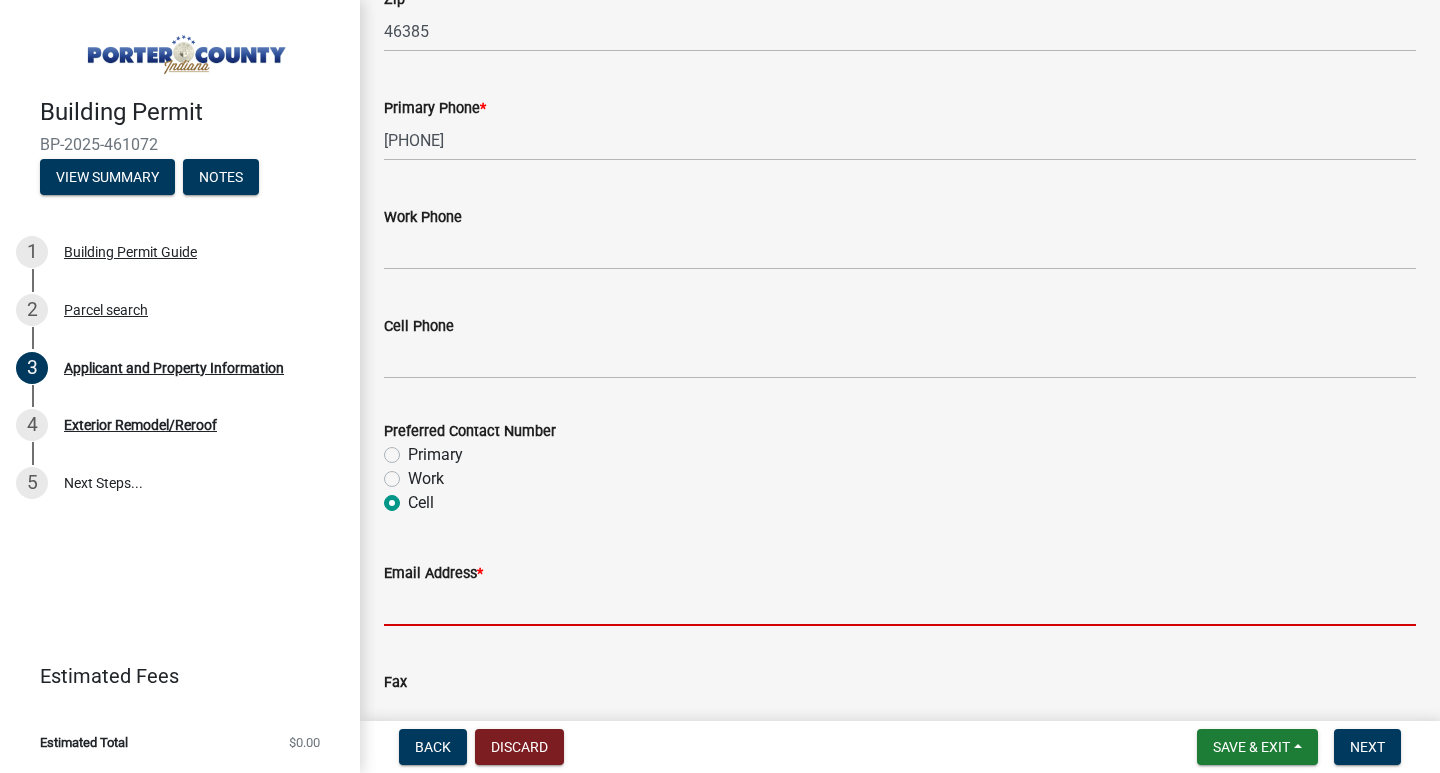 click on "Email Address  *" at bounding box center (900, 605) 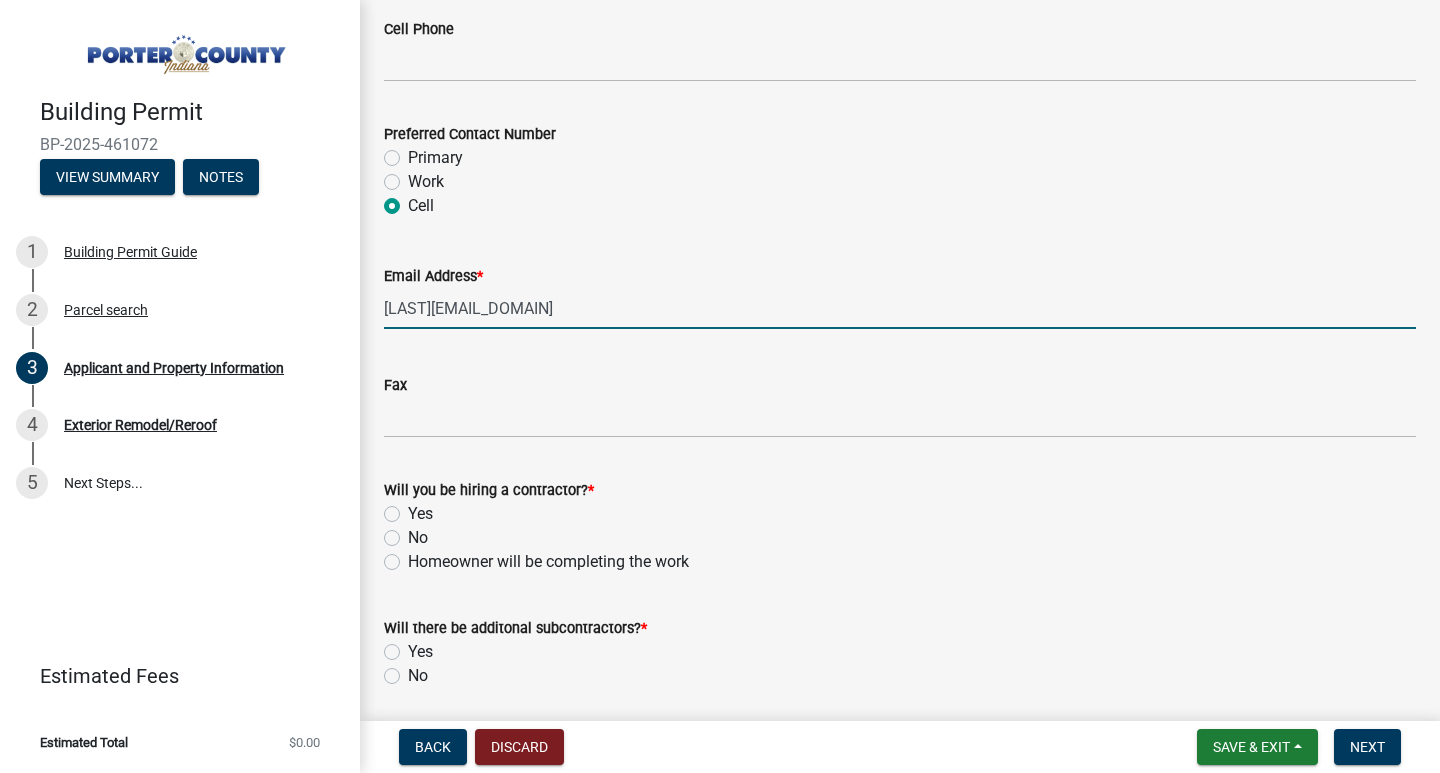 scroll, scrollTop: 3008, scrollLeft: 0, axis: vertical 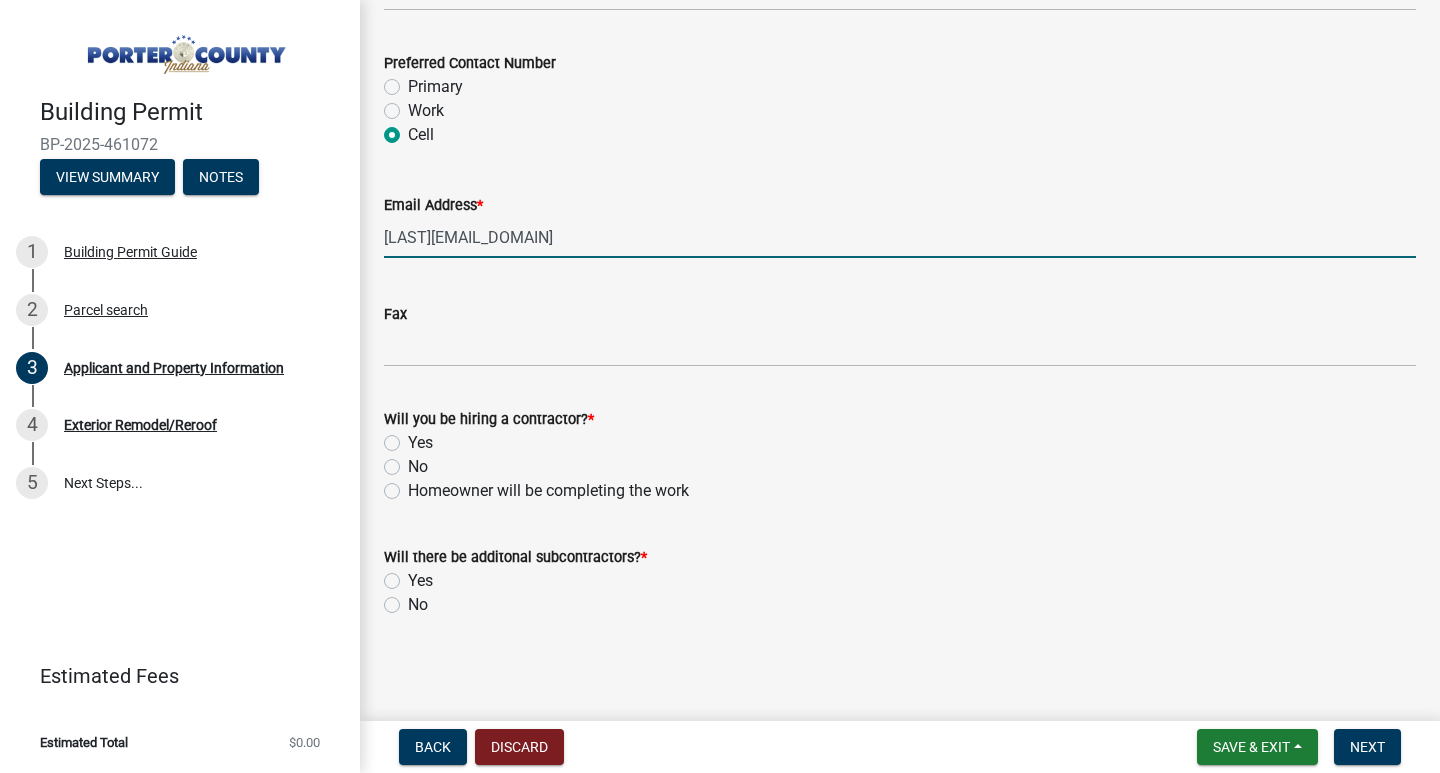 click on "Yes" 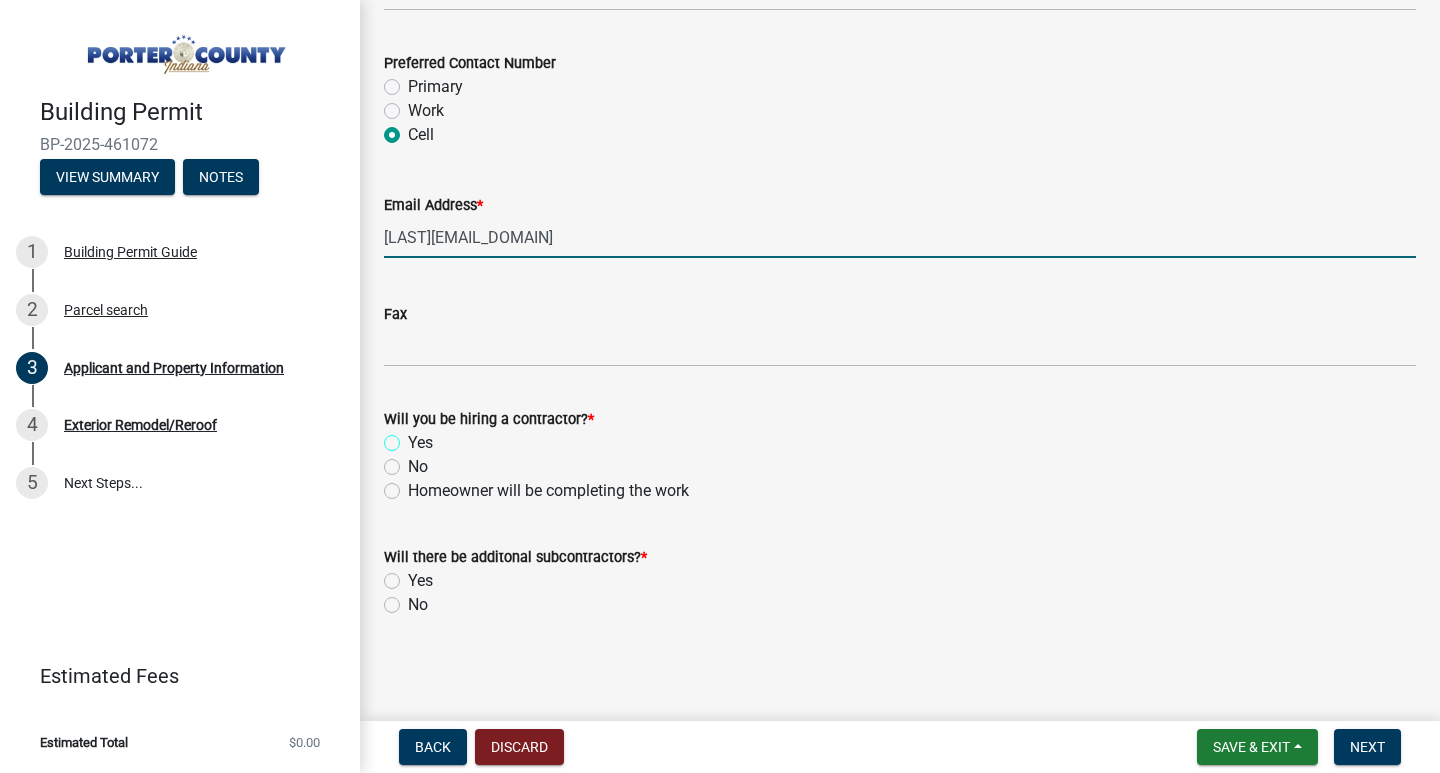 click on "Yes" at bounding box center (414, 437) 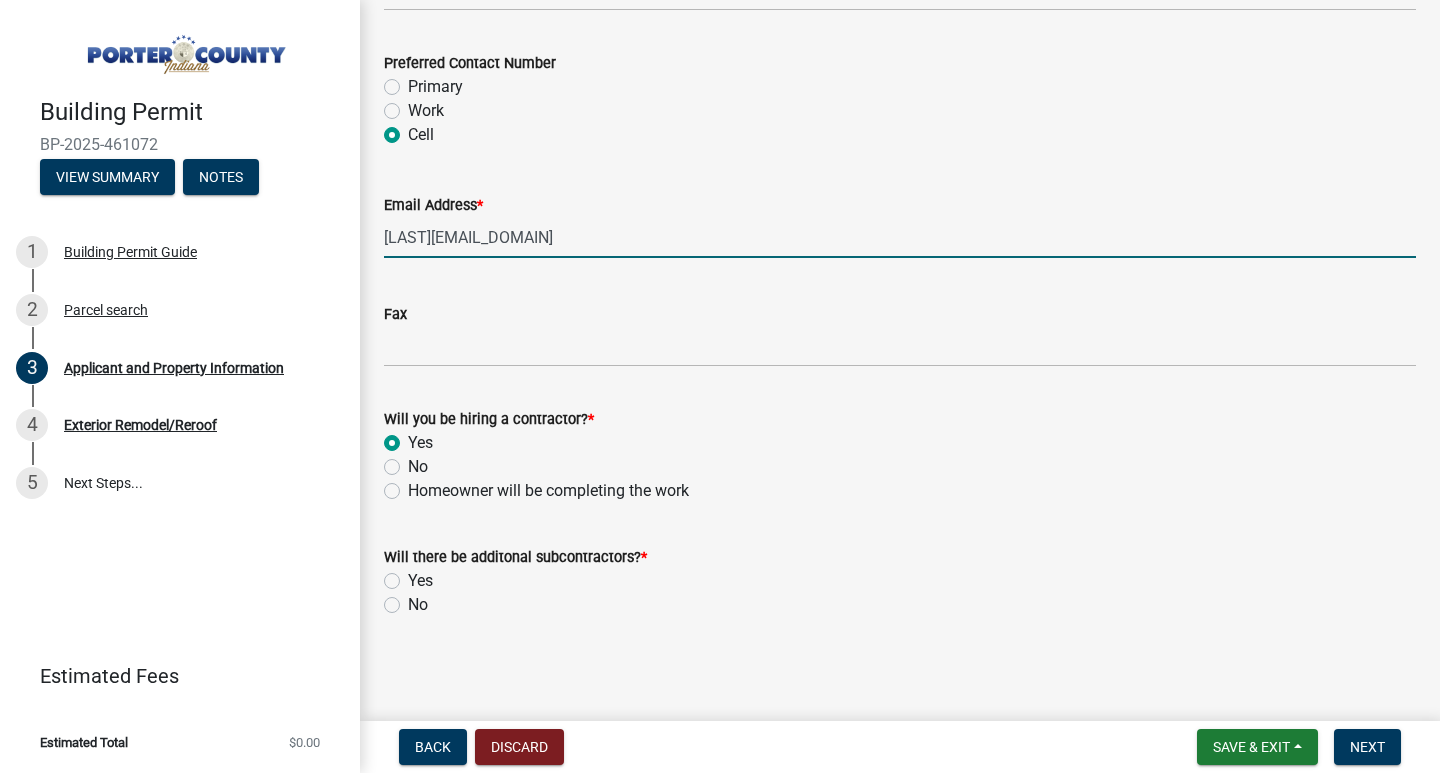 radio on "true" 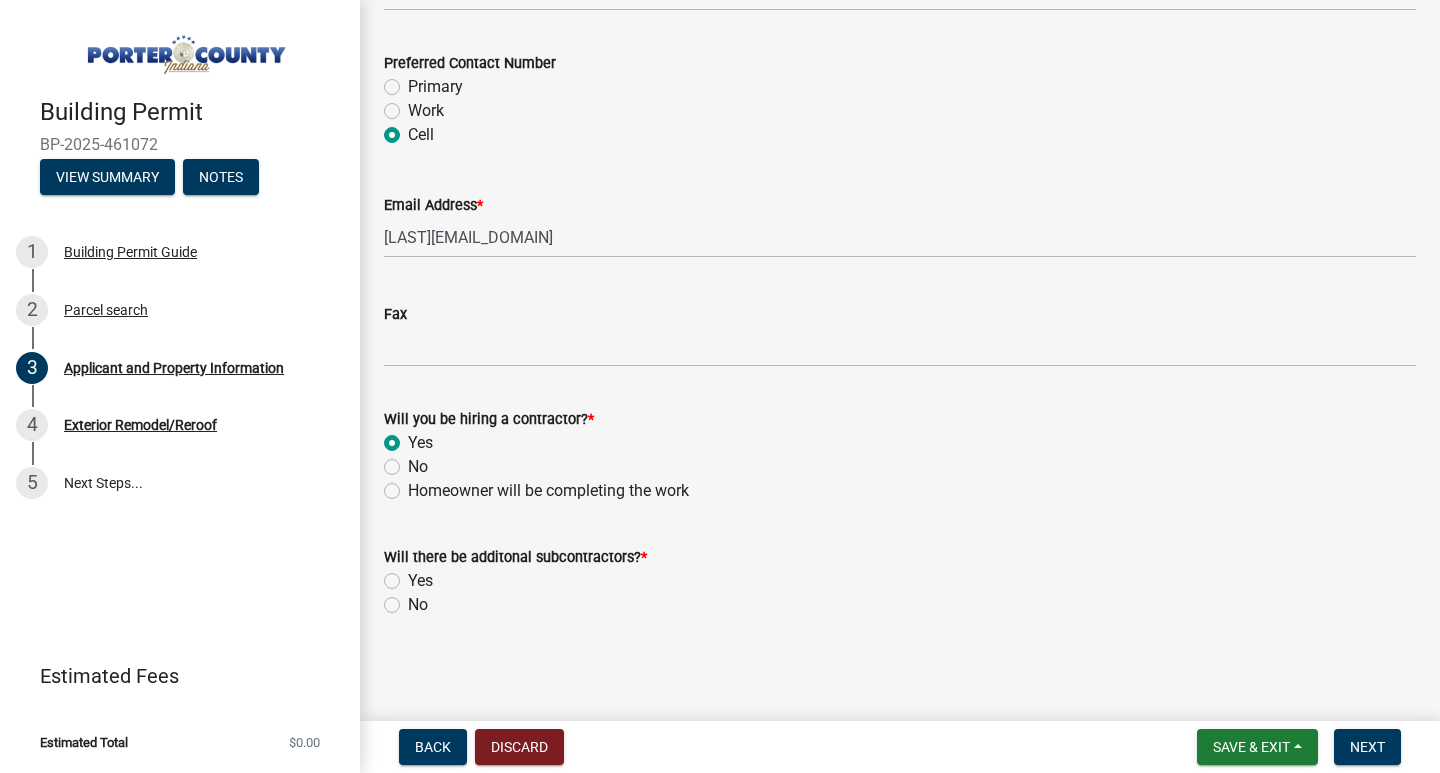 click on "No" 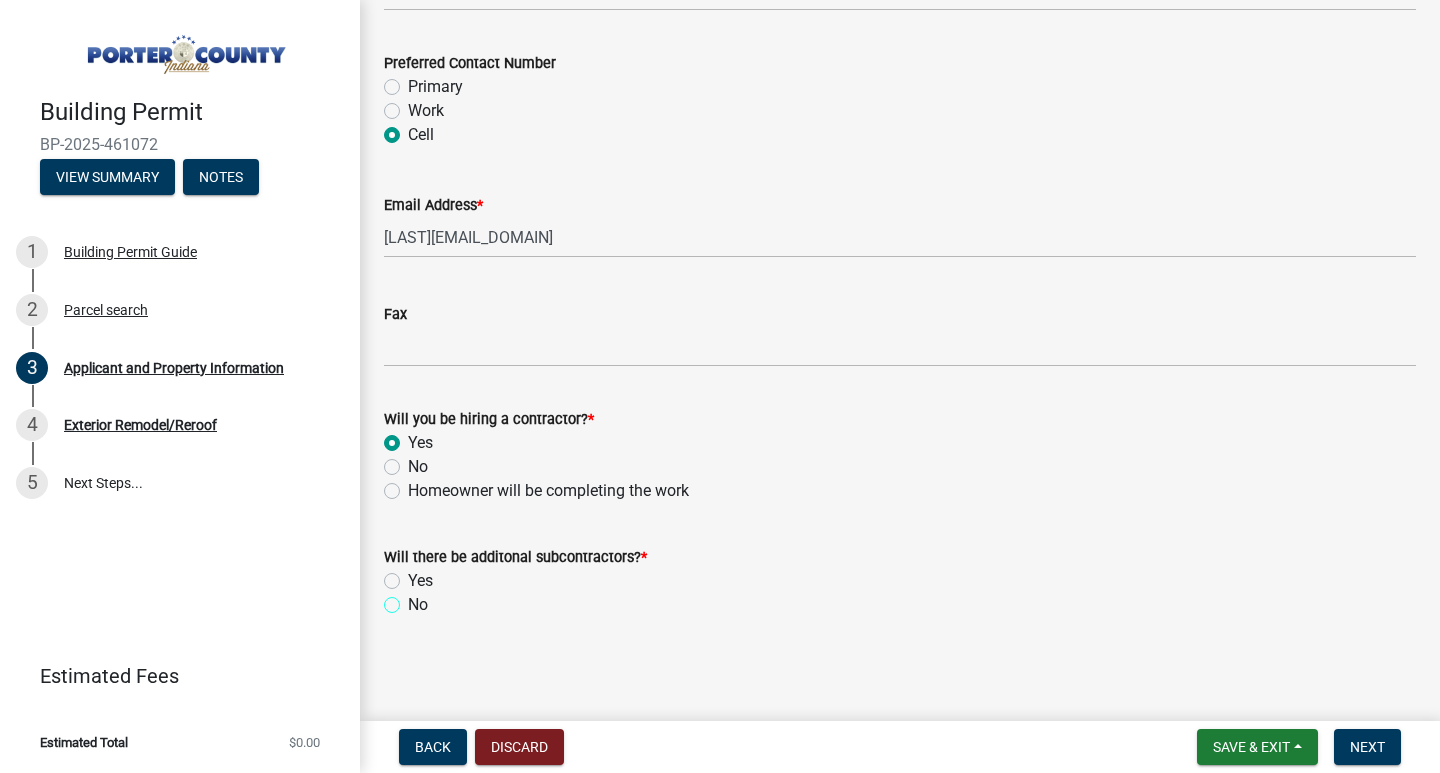 click on "No" at bounding box center (414, 599) 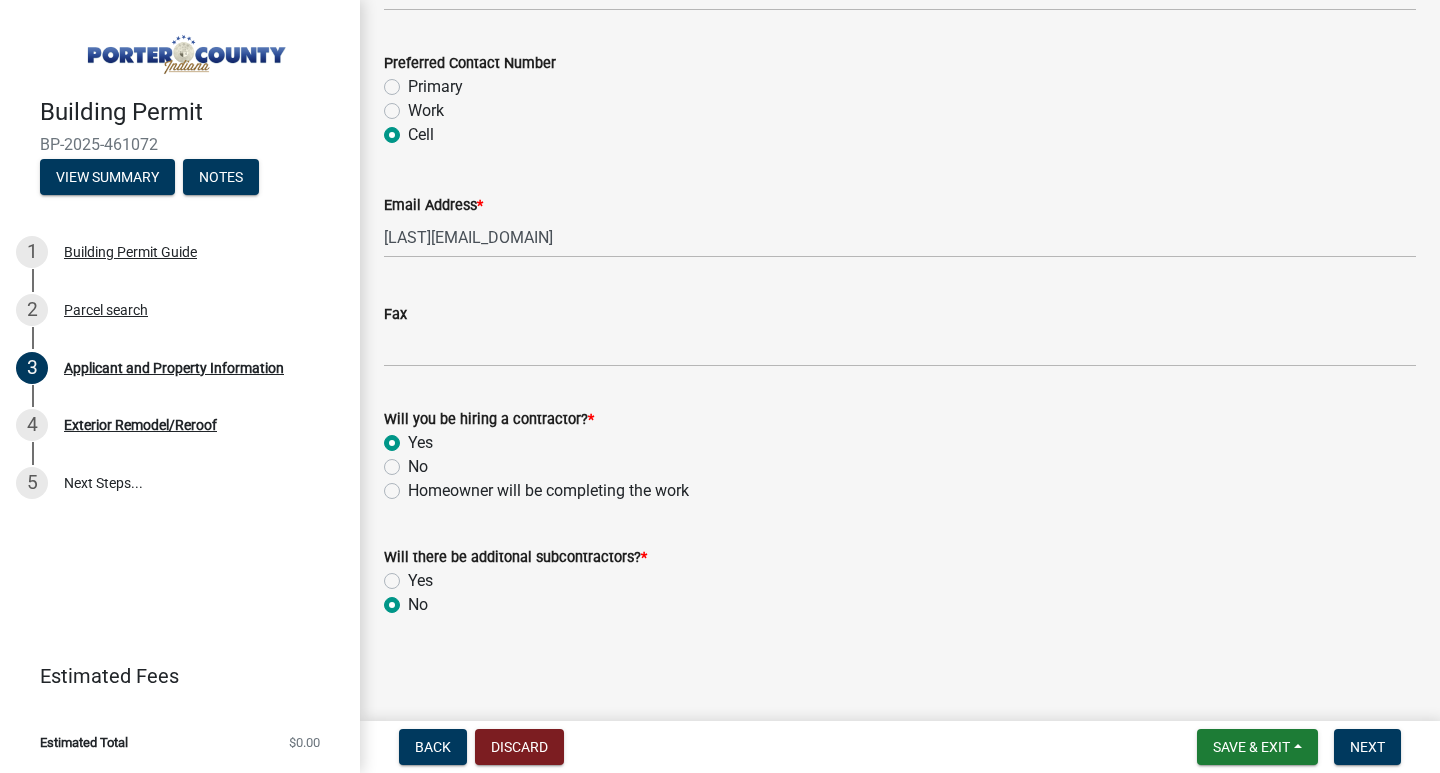 radio on "true" 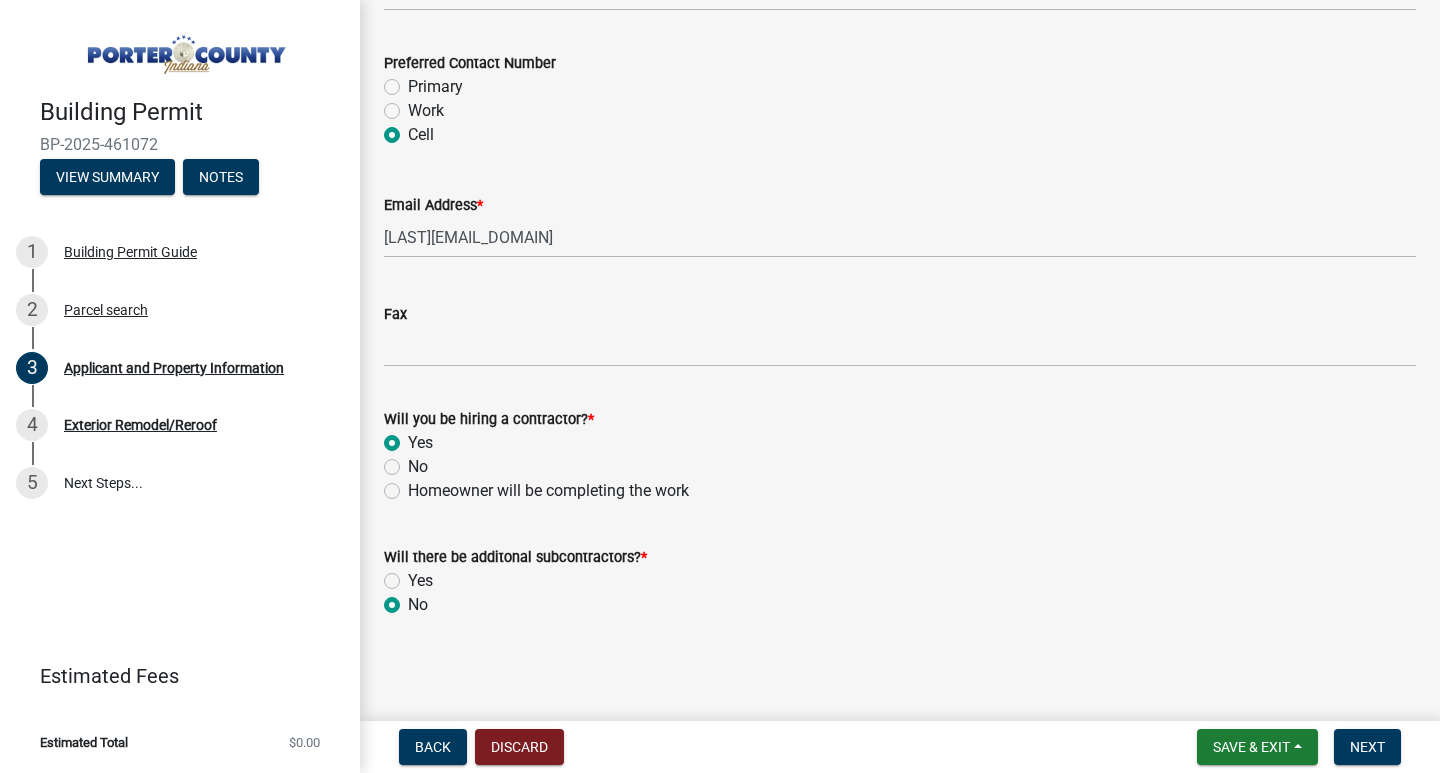 click on "Yes" 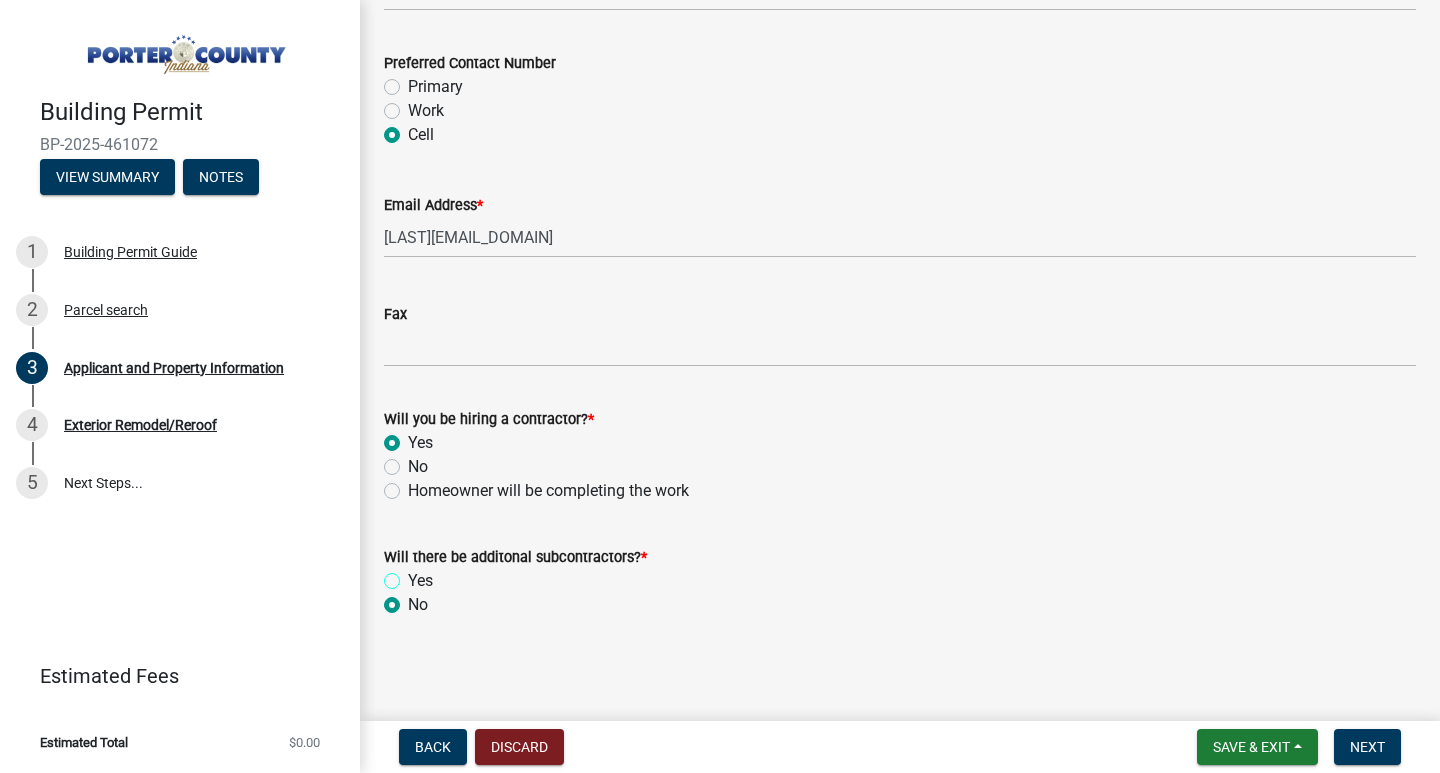 click on "Yes" at bounding box center [414, 575] 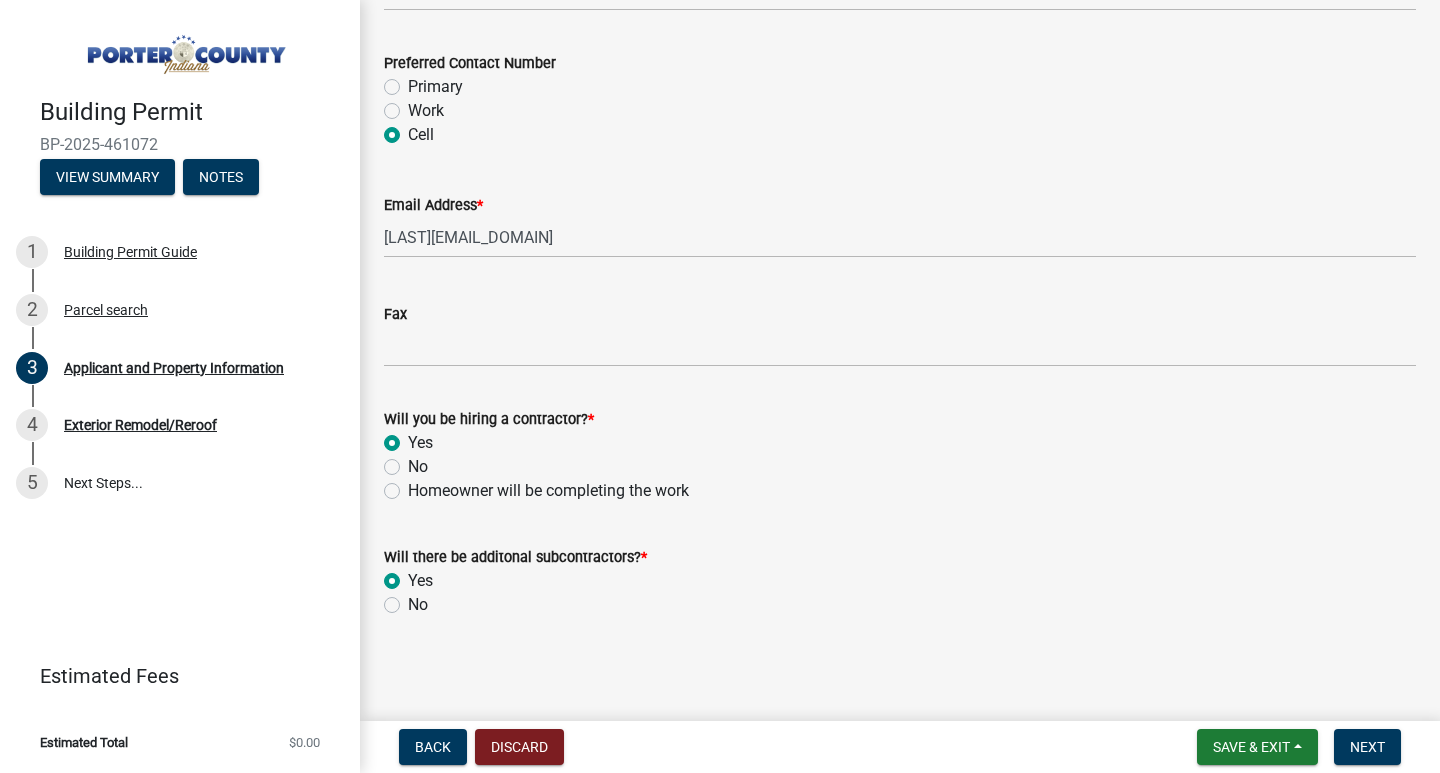 radio on "true" 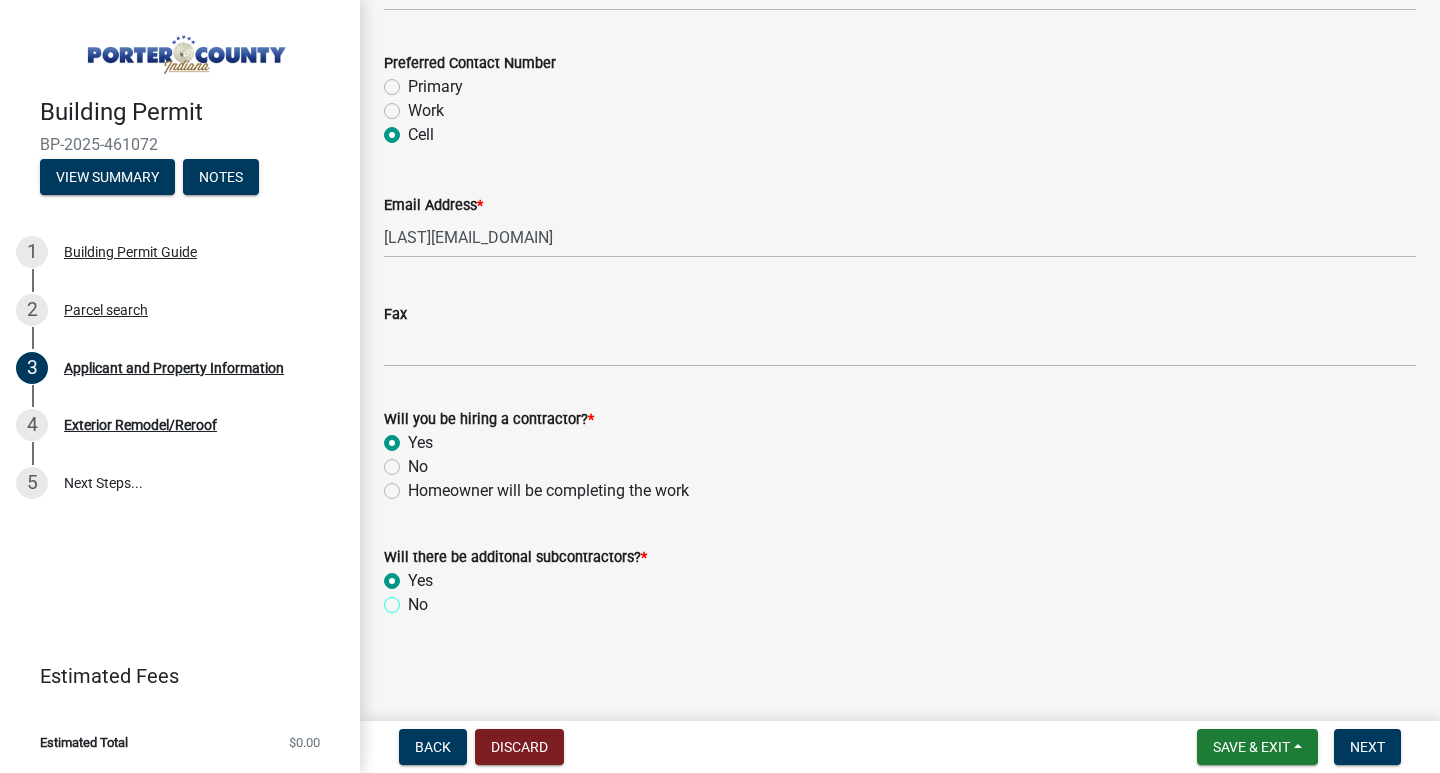 click on "No" at bounding box center [414, 599] 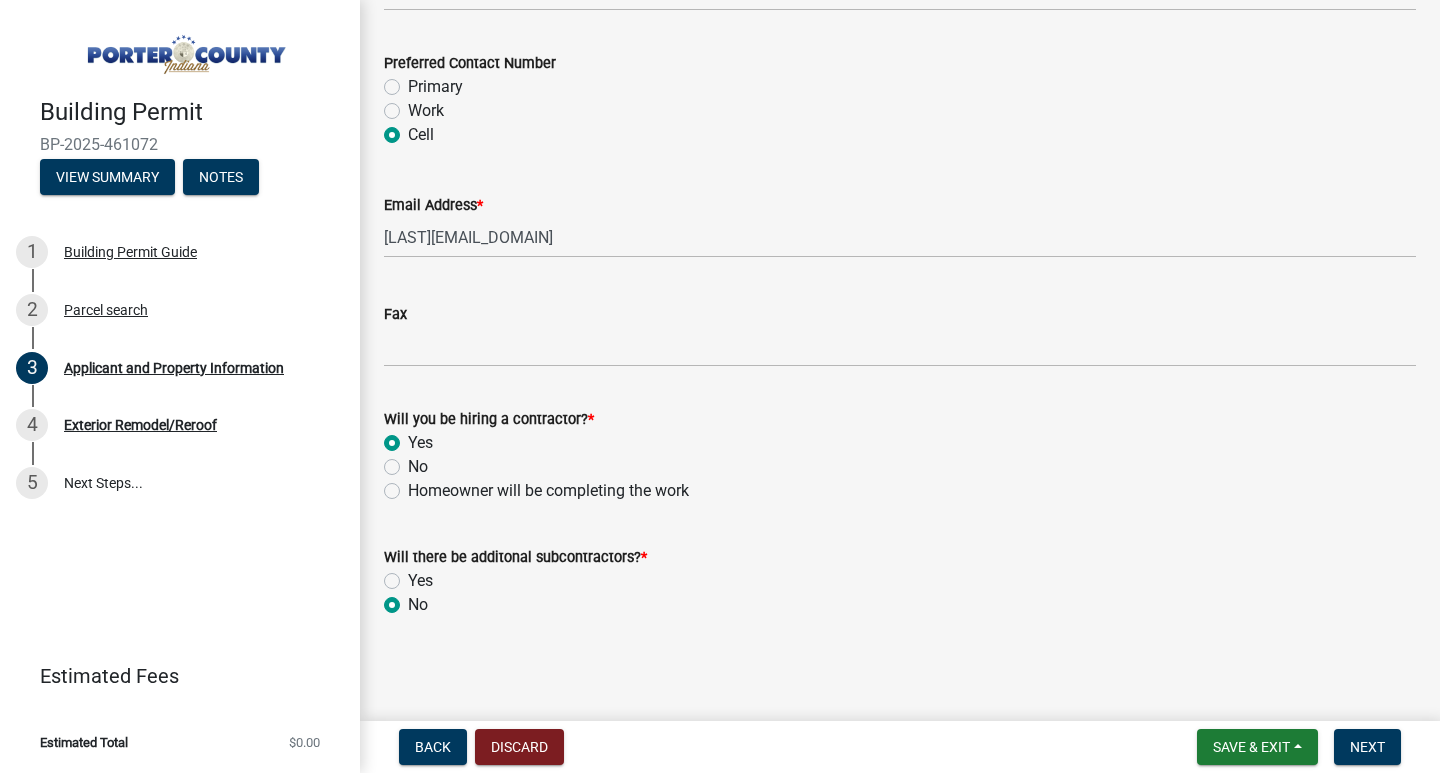 radio on "true" 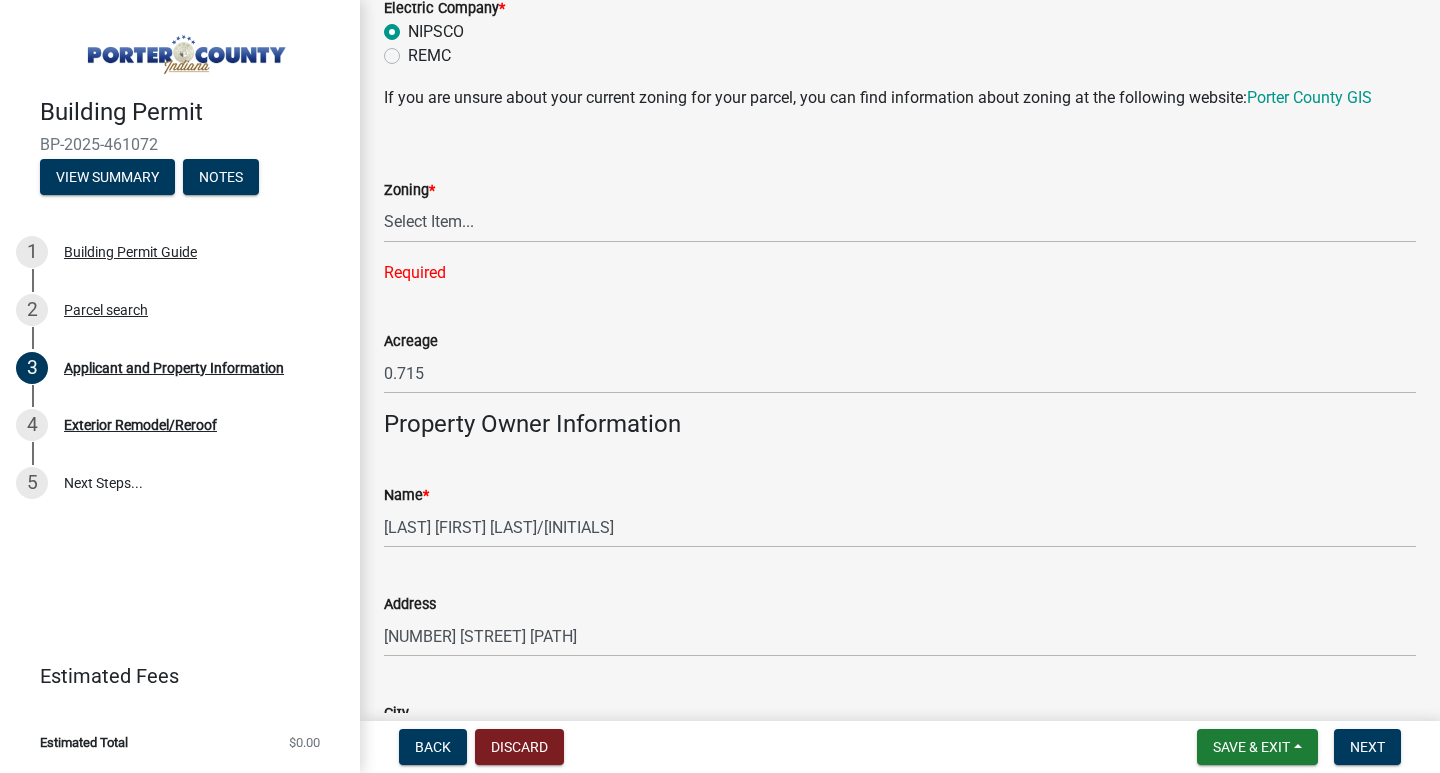 scroll, scrollTop: 1508, scrollLeft: 0, axis: vertical 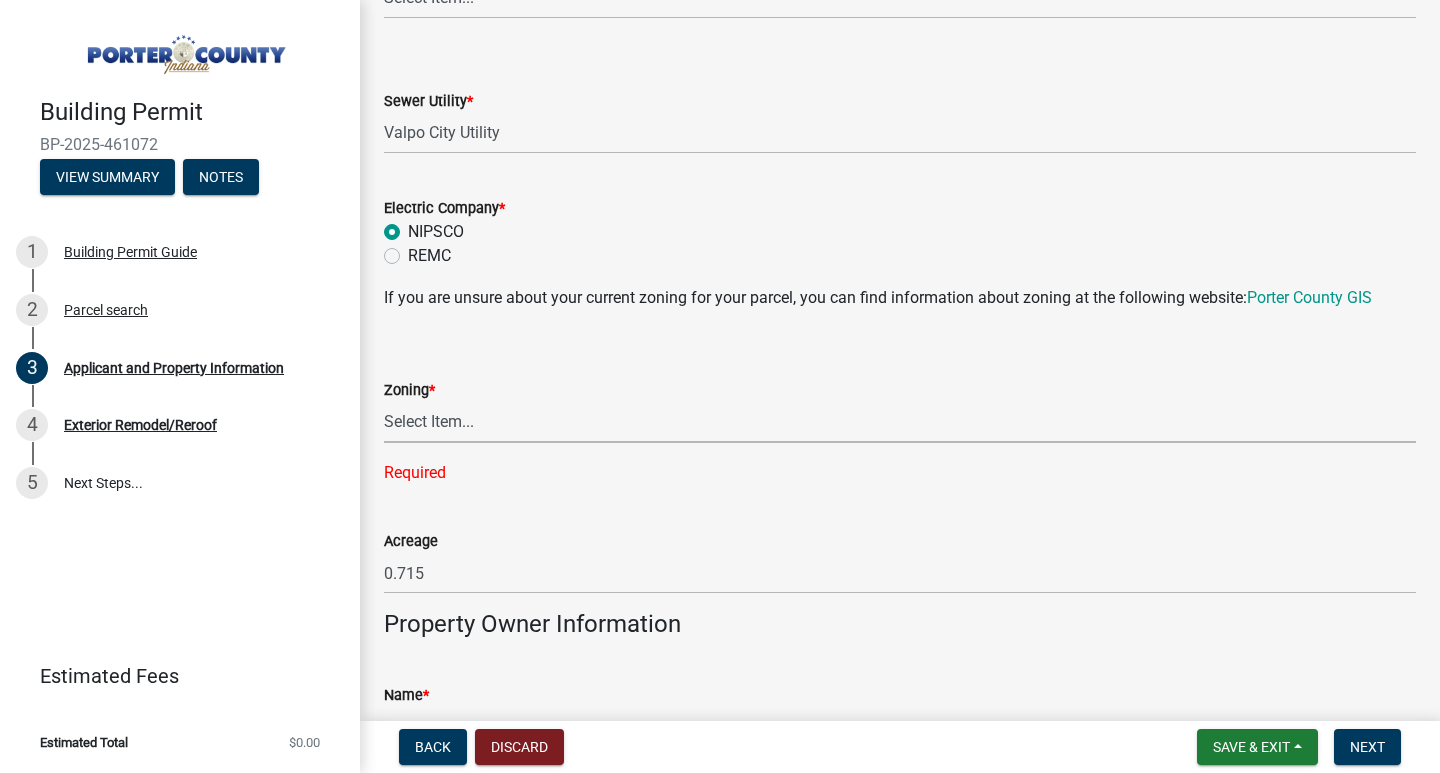 click on "Select Item...   A1   A2   CH   CM   CN   I1   I2   I3   IN   MP   OT   P1   P2   PUD   R1   R2   R3   R4   RL   RR" at bounding box center [900, 422] 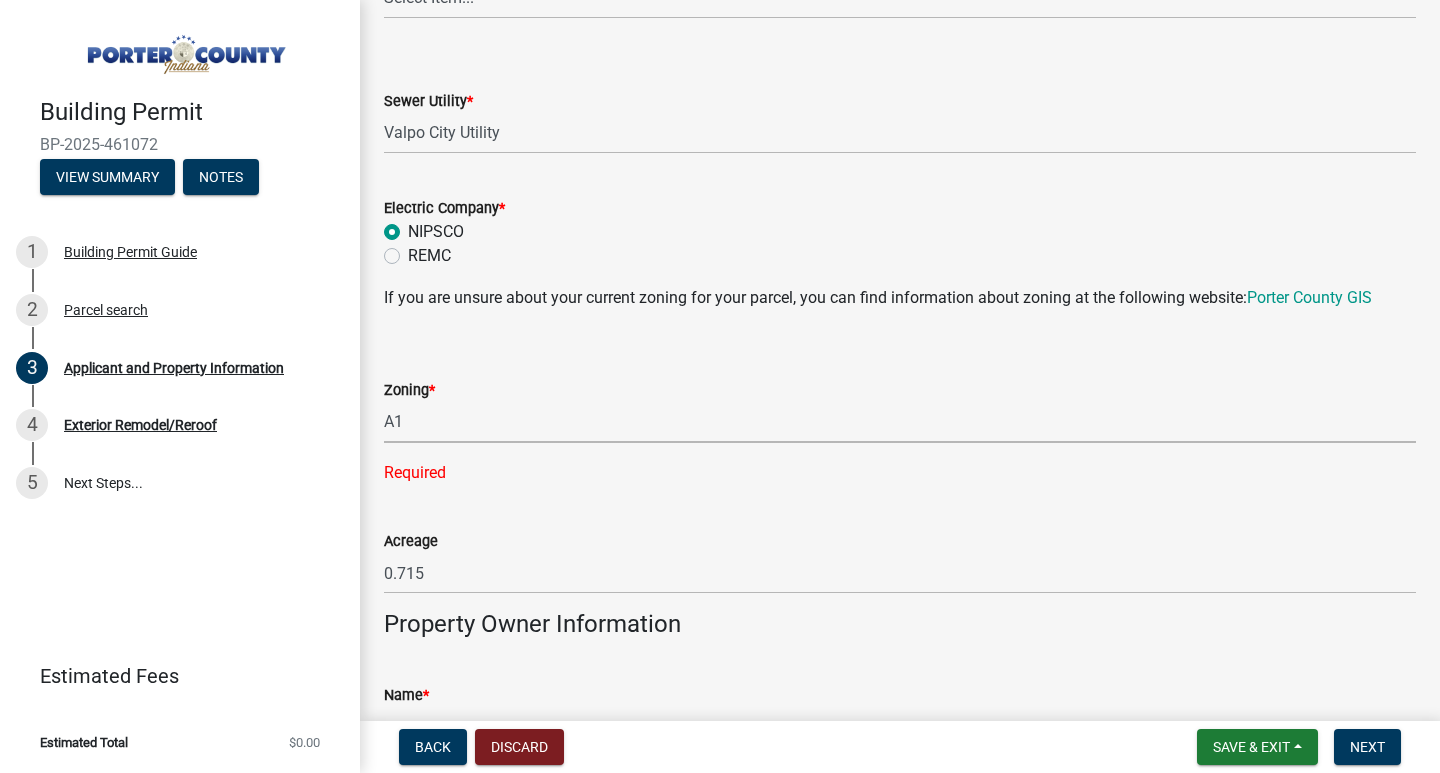 click on "Select Item...   A1   A2   CH   CM   CN   I1   I2   I3   IN   MP   OT   P1   P2   PUD   R1   R2   R3   R4   RL   RR" at bounding box center [900, 422] 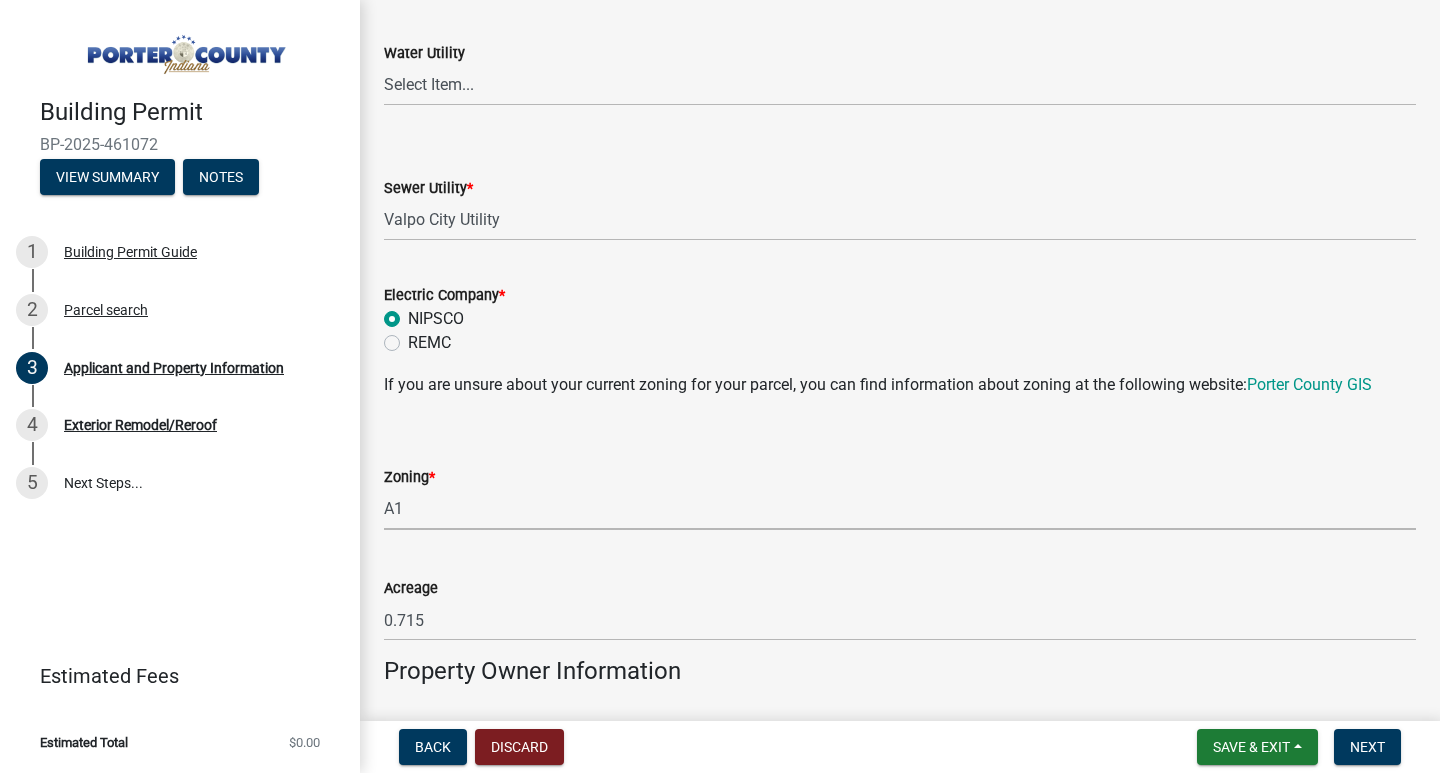 scroll, scrollTop: 1500, scrollLeft: 0, axis: vertical 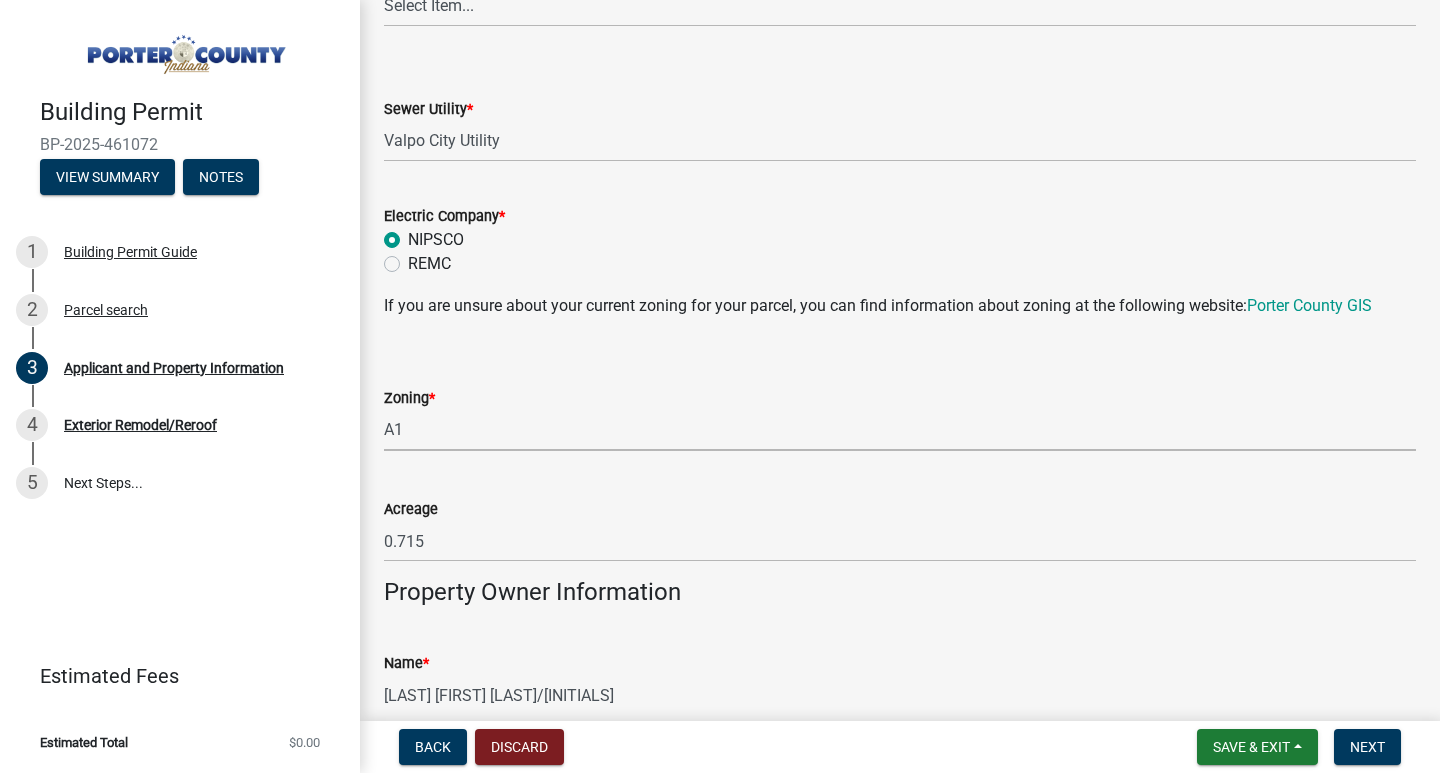 click on "*" 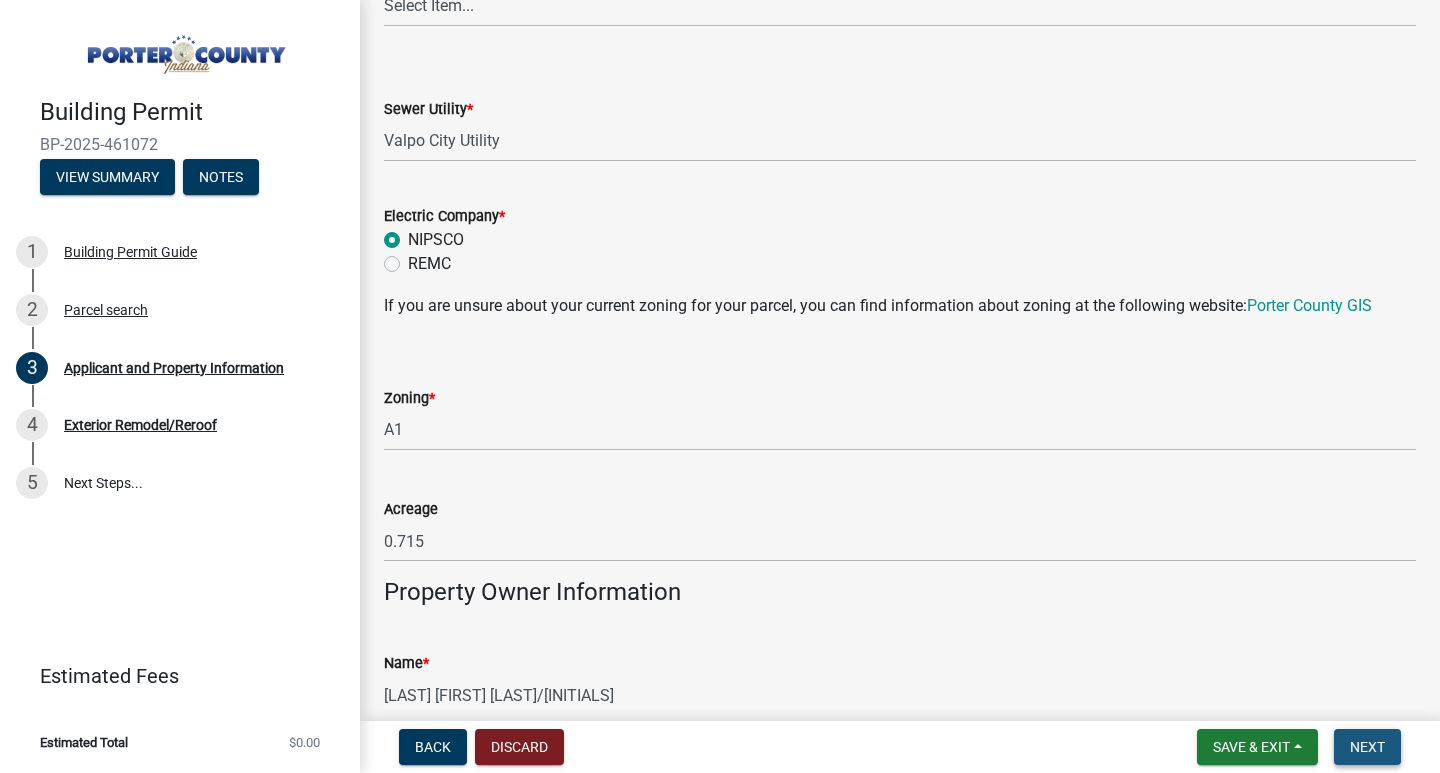 click on "Next" at bounding box center (1367, 747) 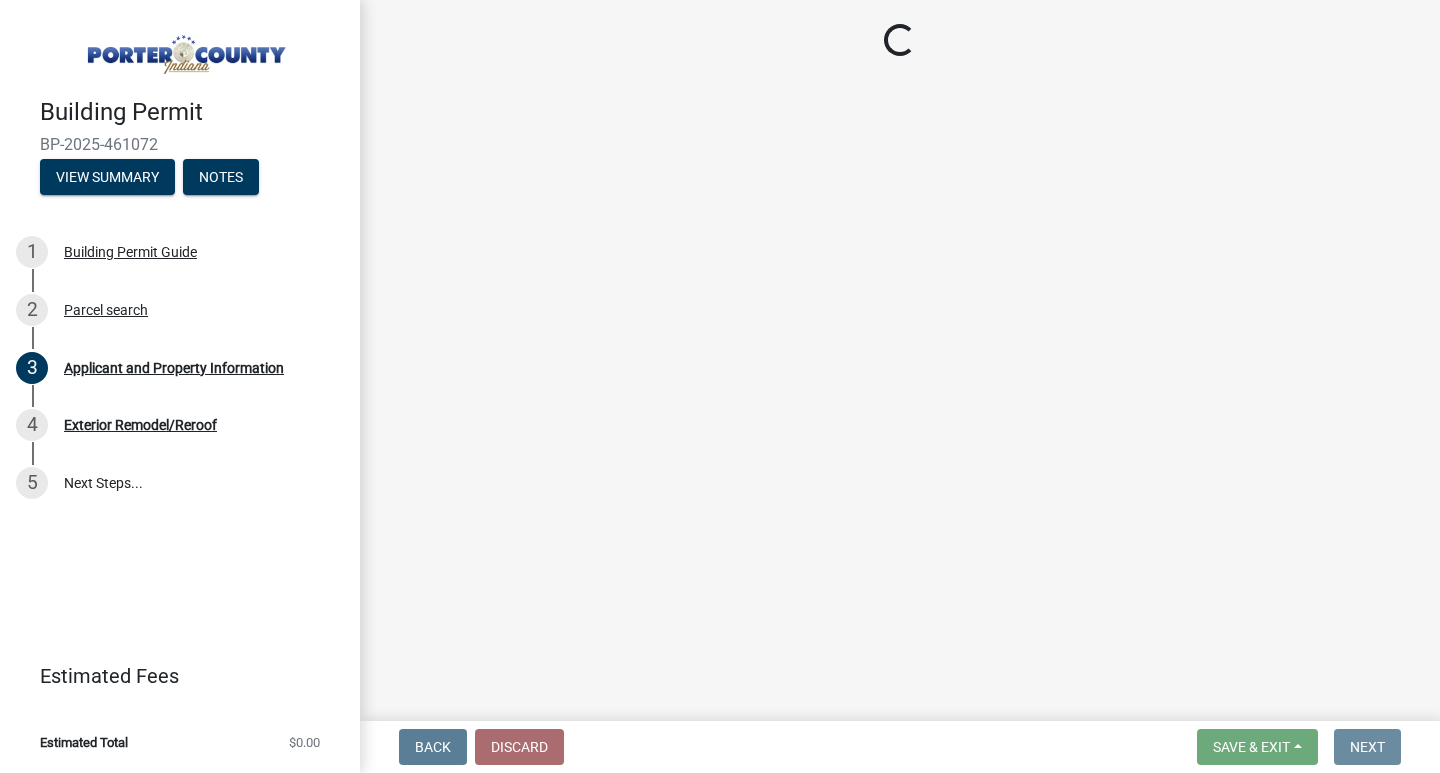 scroll, scrollTop: 0, scrollLeft: 0, axis: both 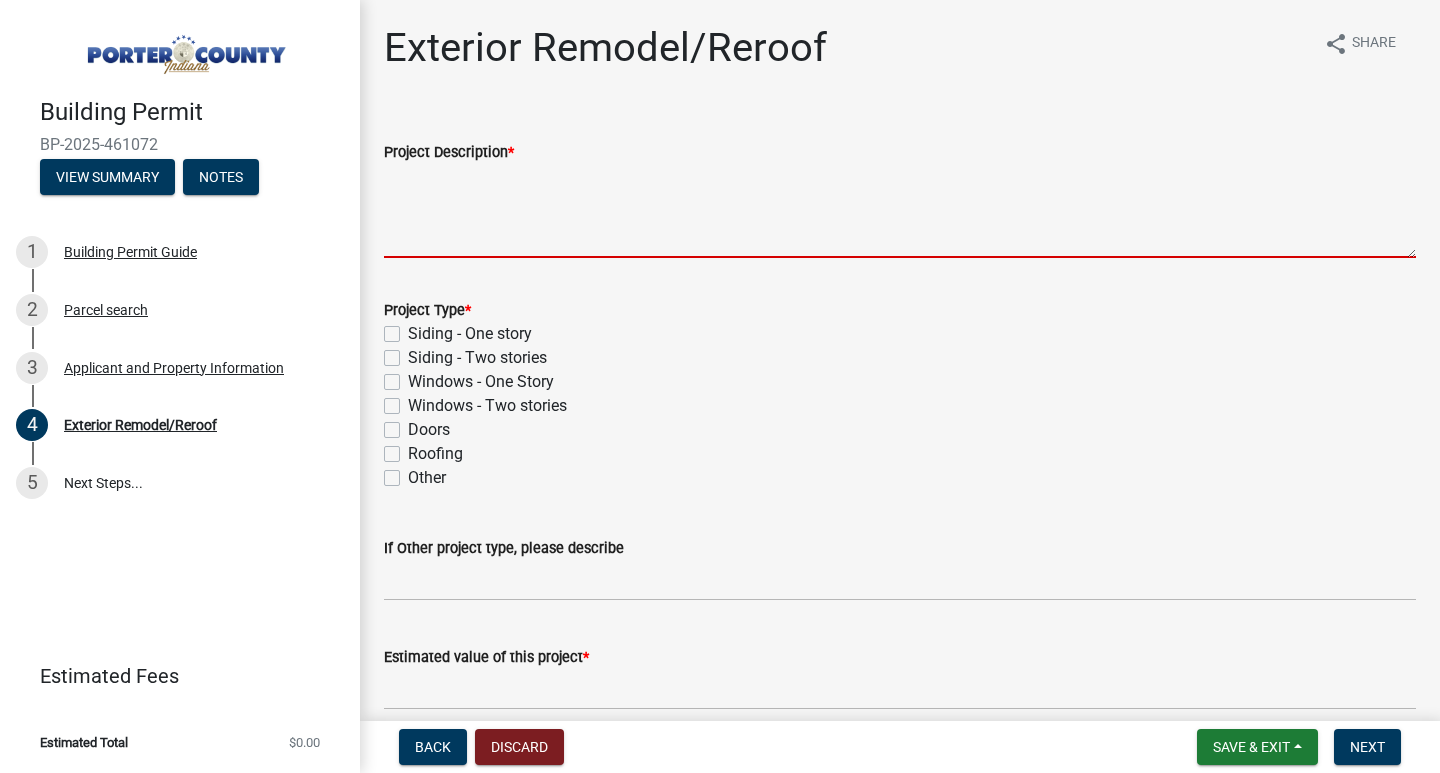 click on "Project Description  *" at bounding box center [900, 211] 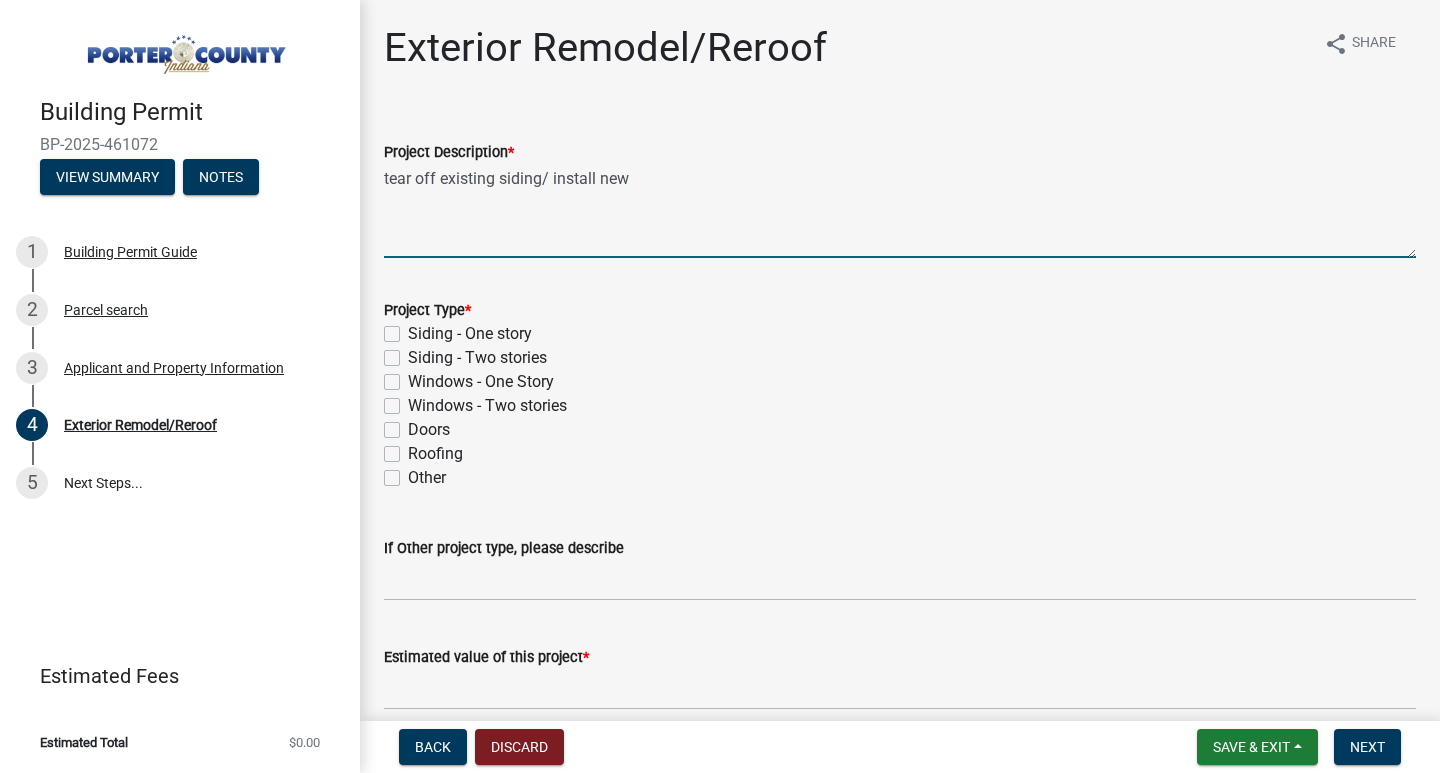 type on "tear off existing siding/ install new" 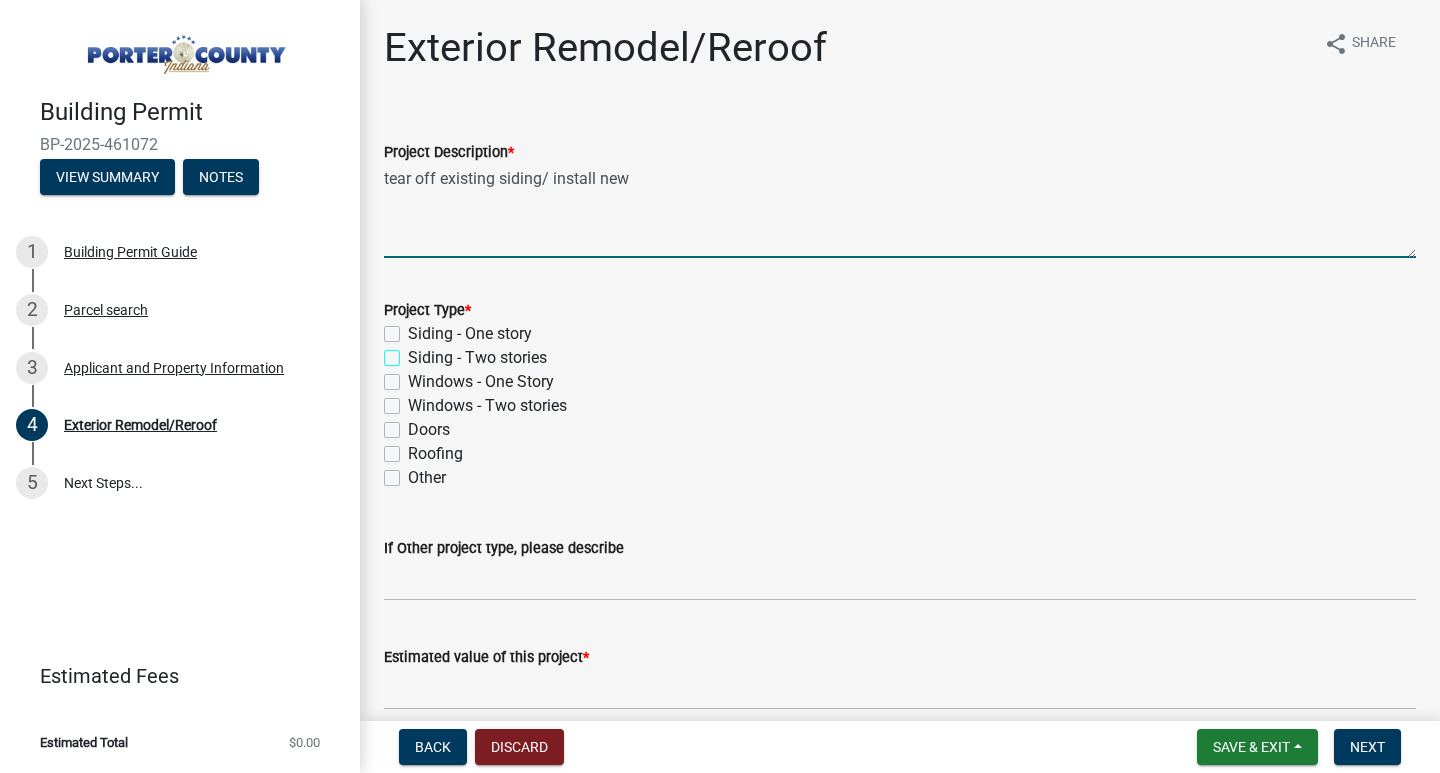 click on "Siding - Two stories" at bounding box center [414, 352] 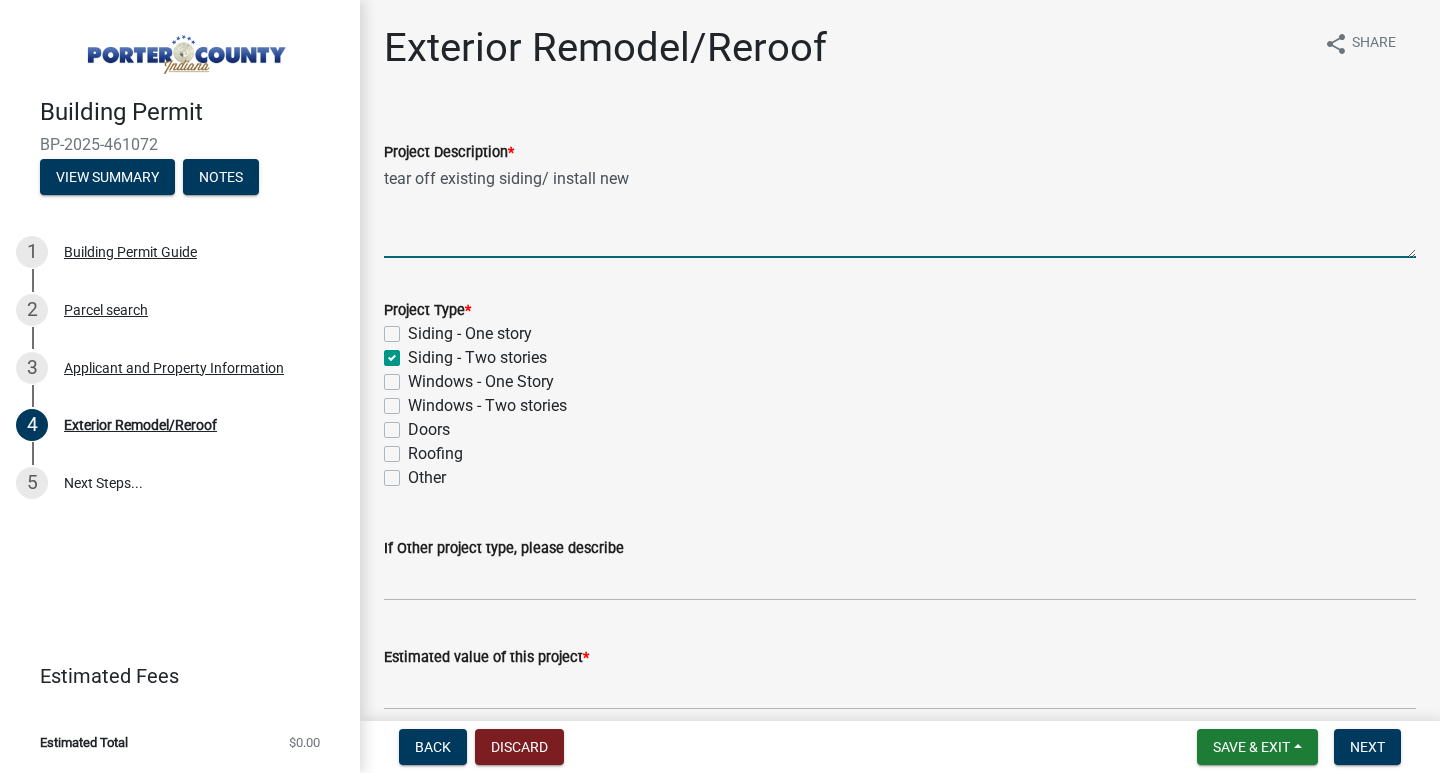 checkbox on "false" 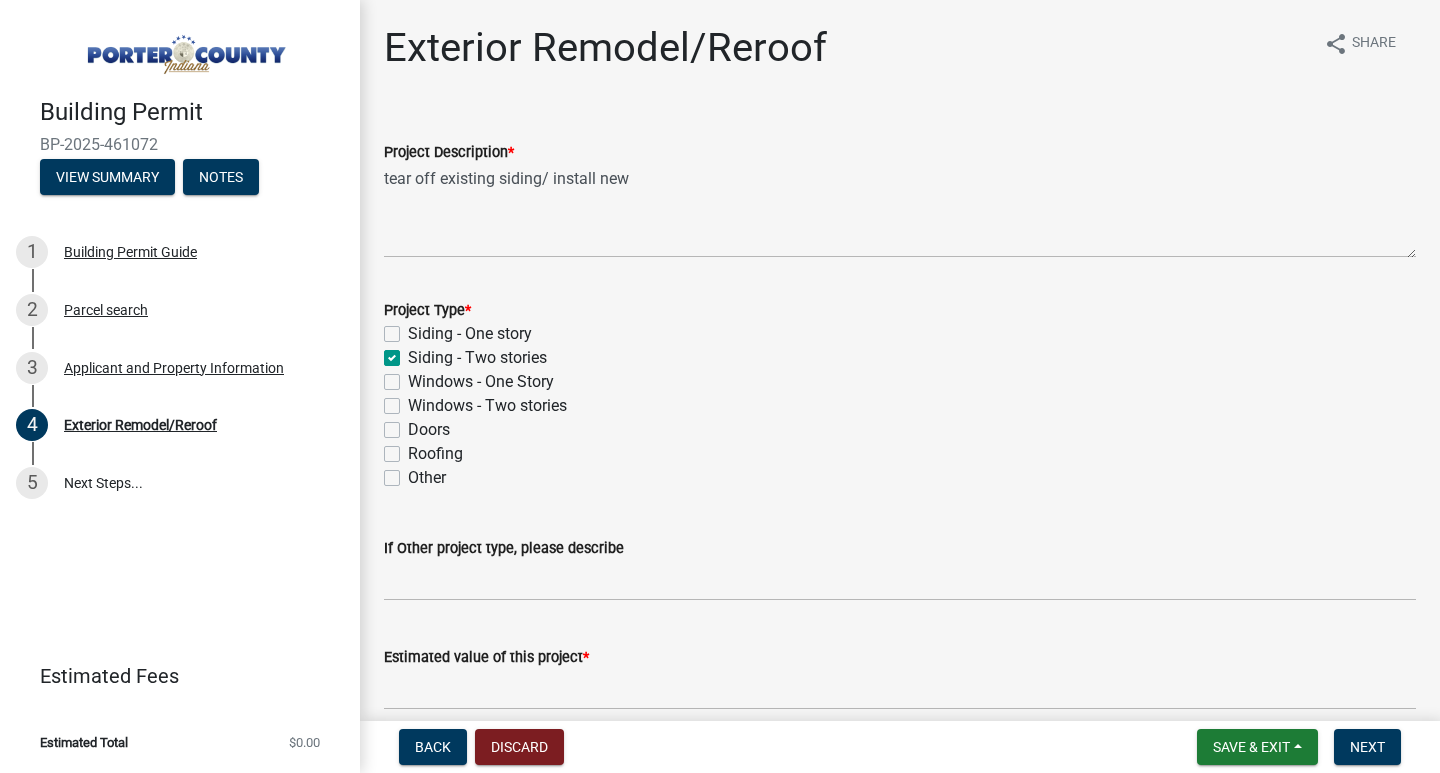 click on "Siding - One story" 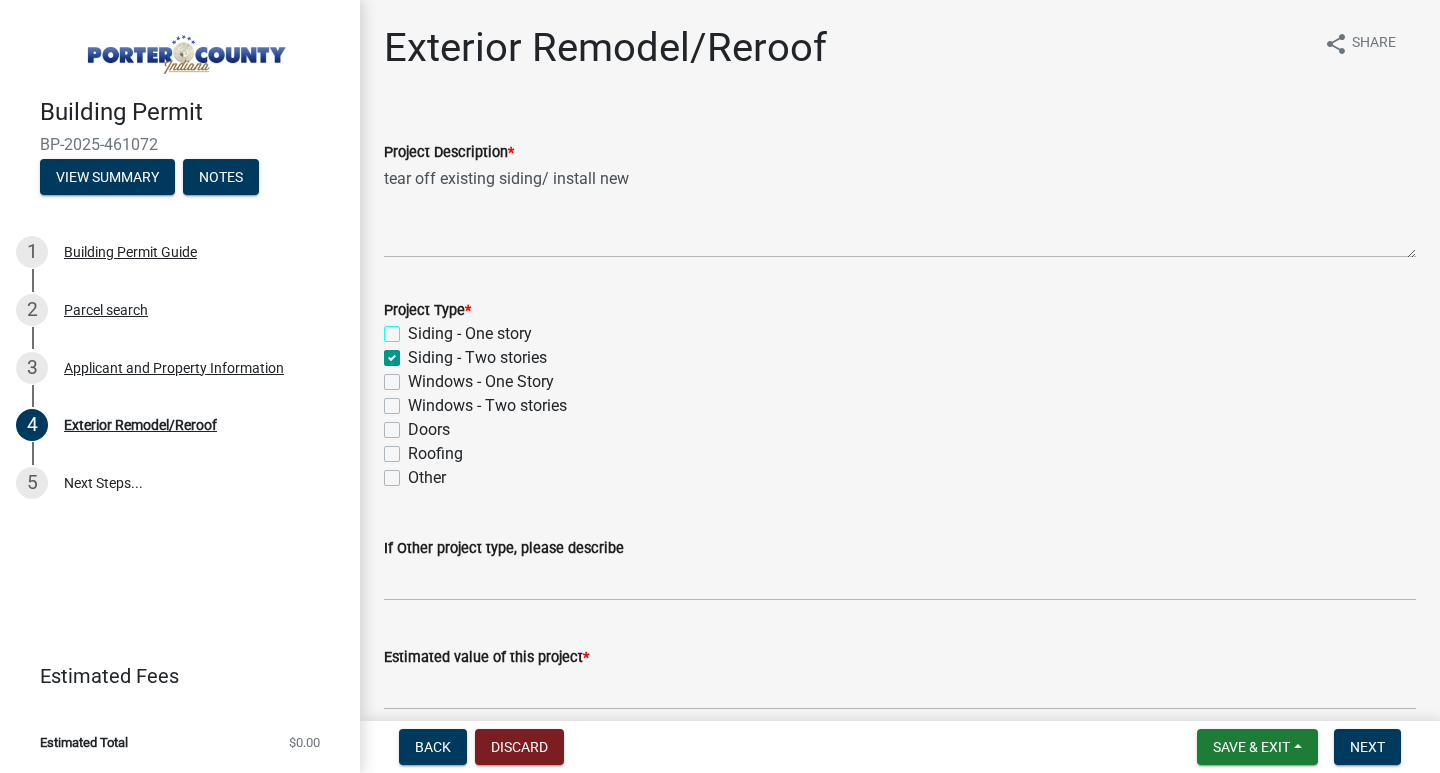 click on "Siding - One story" at bounding box center (414, 328) 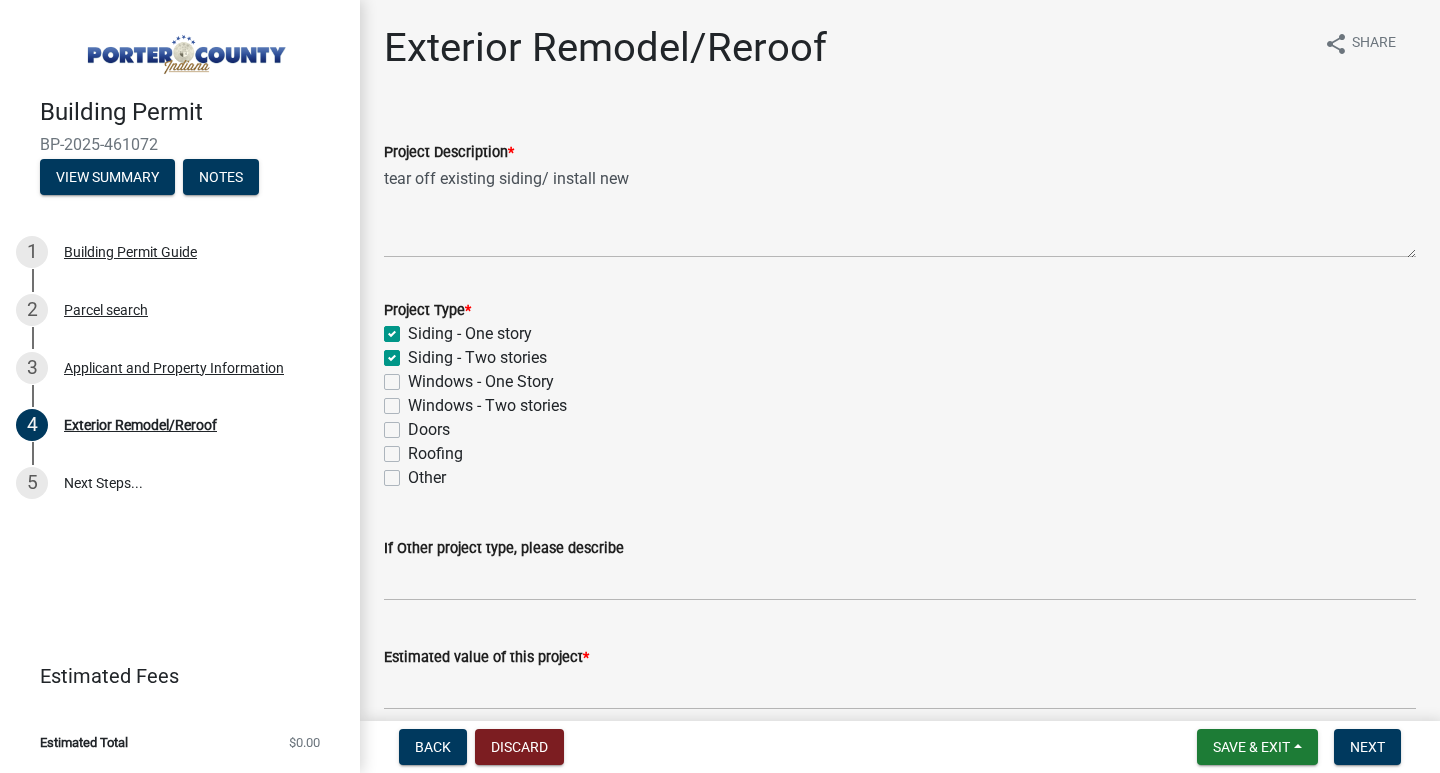 checkbox on "true" 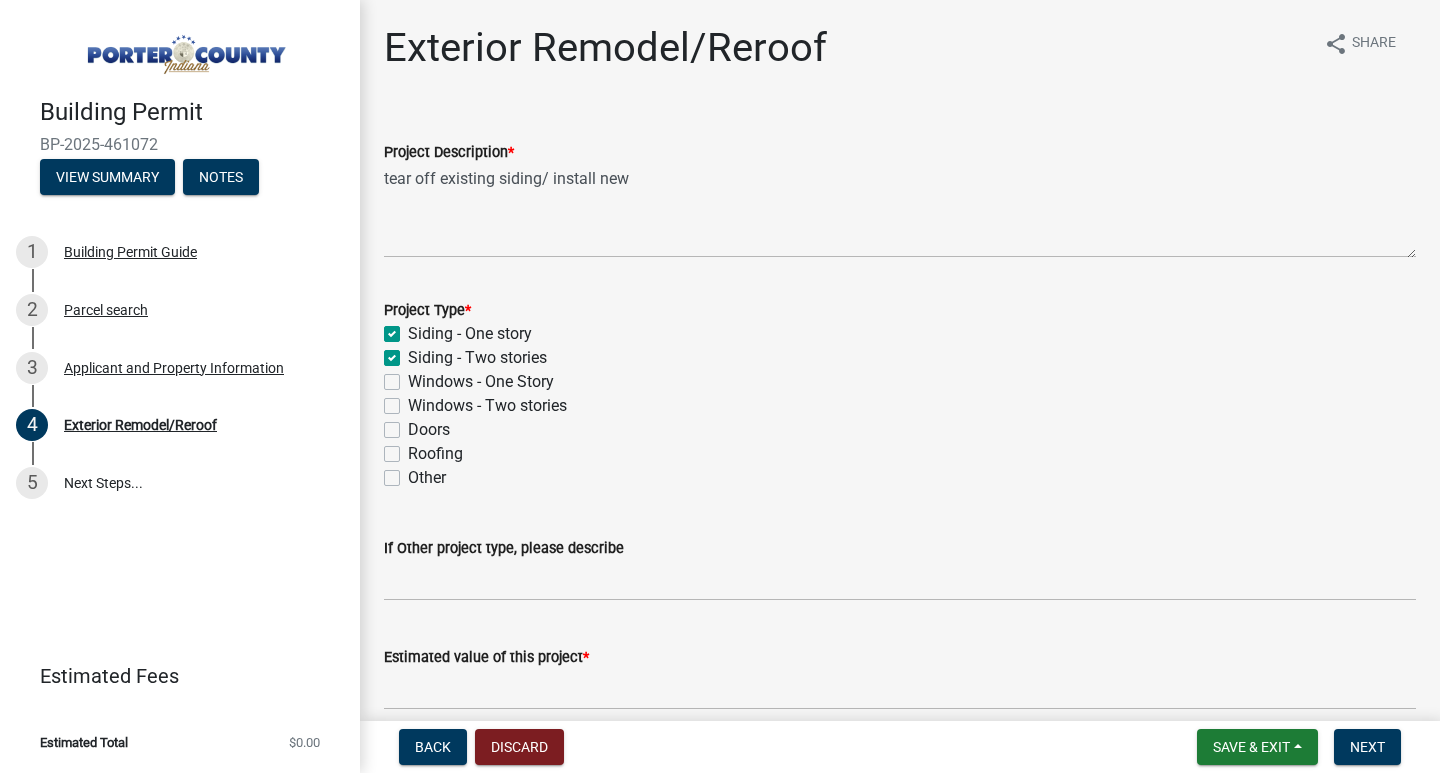 click on "Siding - Two stories" 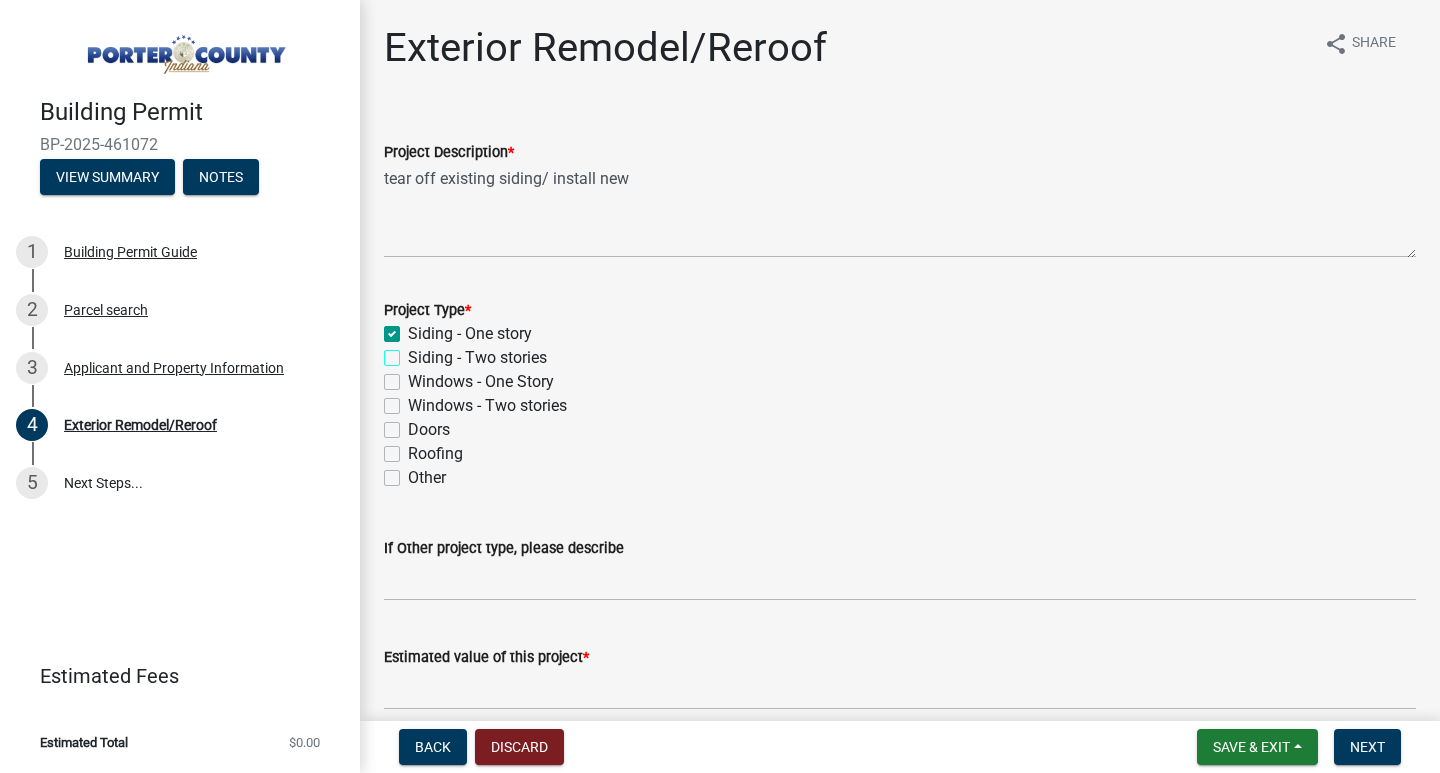 checkbox on "true" 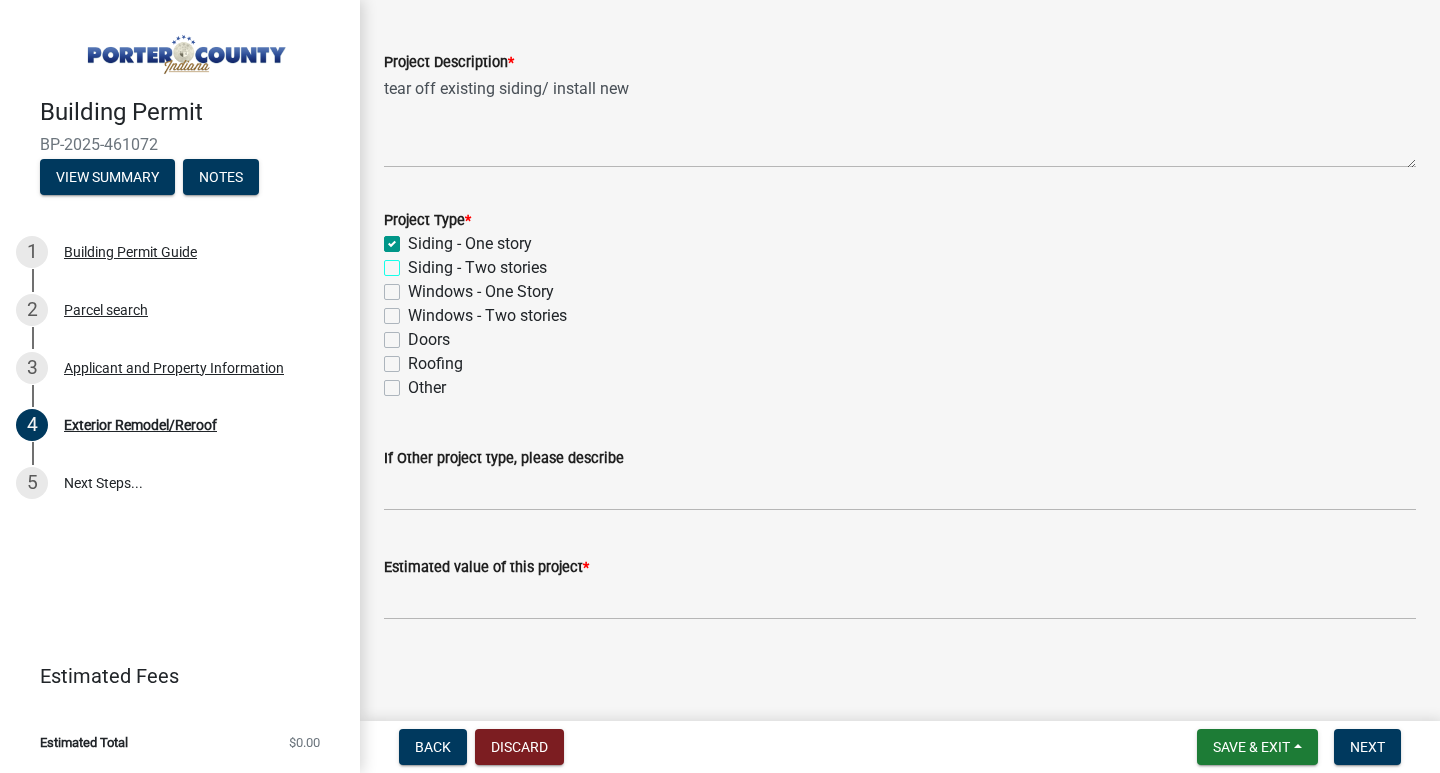 scroll, scrollTop: 93, scrollLeft: 0, axis: vertical 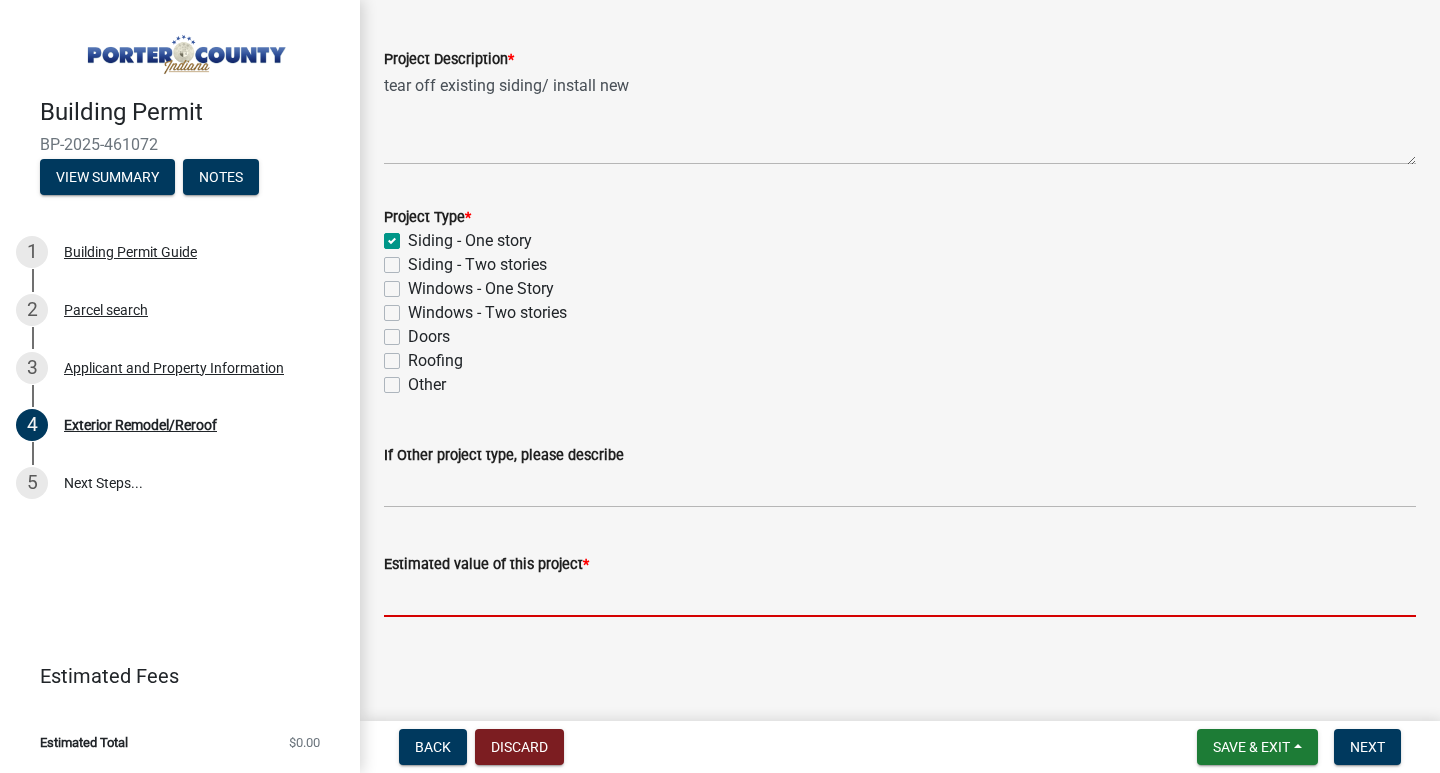 click 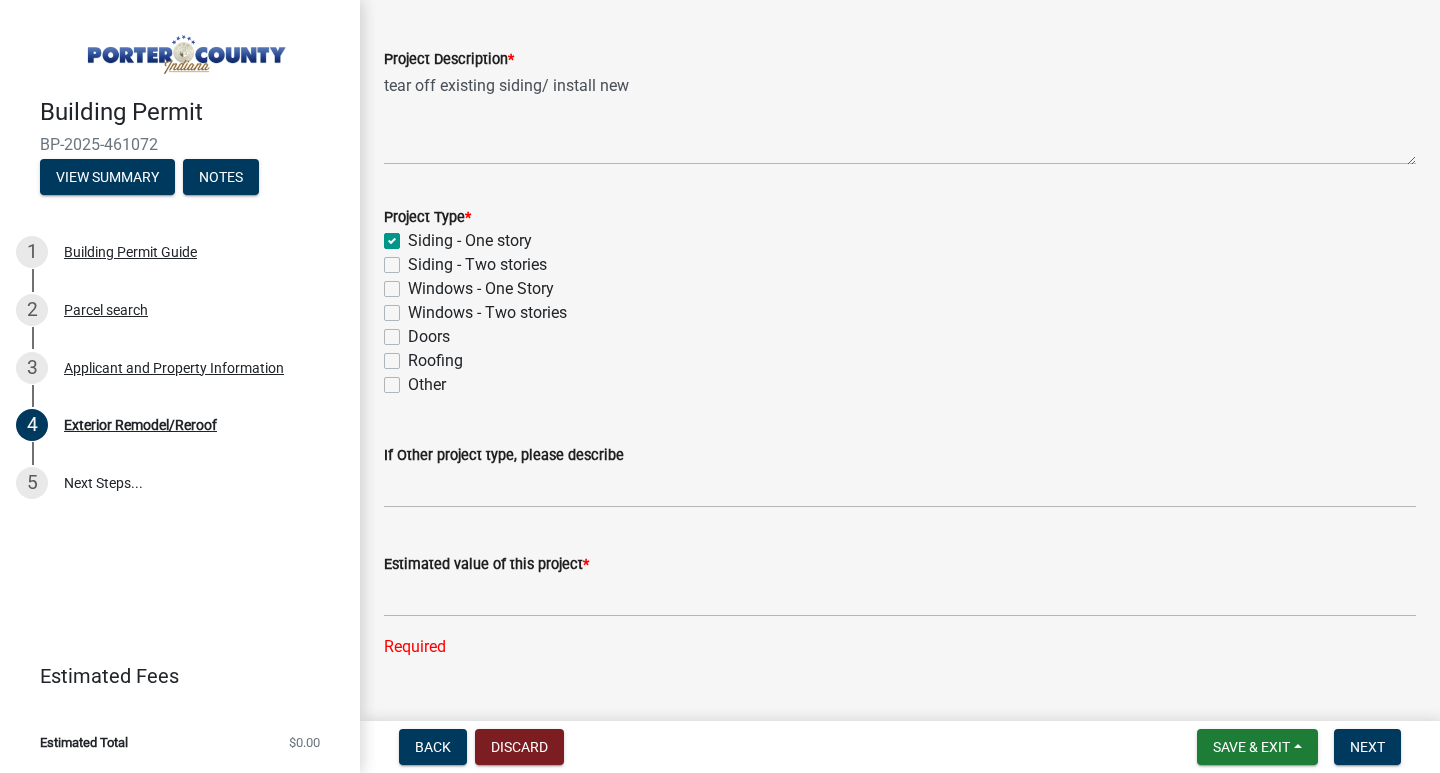 click on "Siding - Two stories" 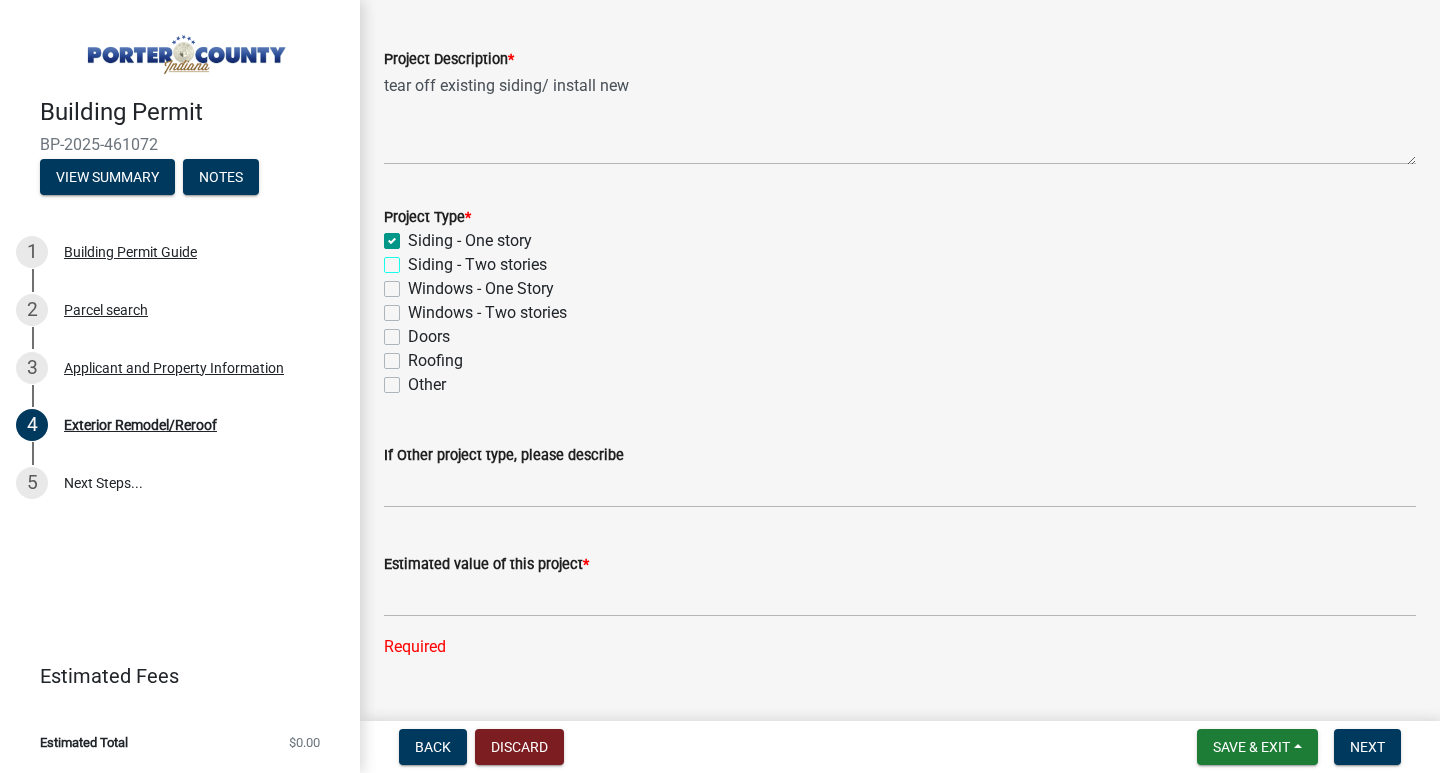 click on "Siding - Two stories" at bounding box center [414, 259] 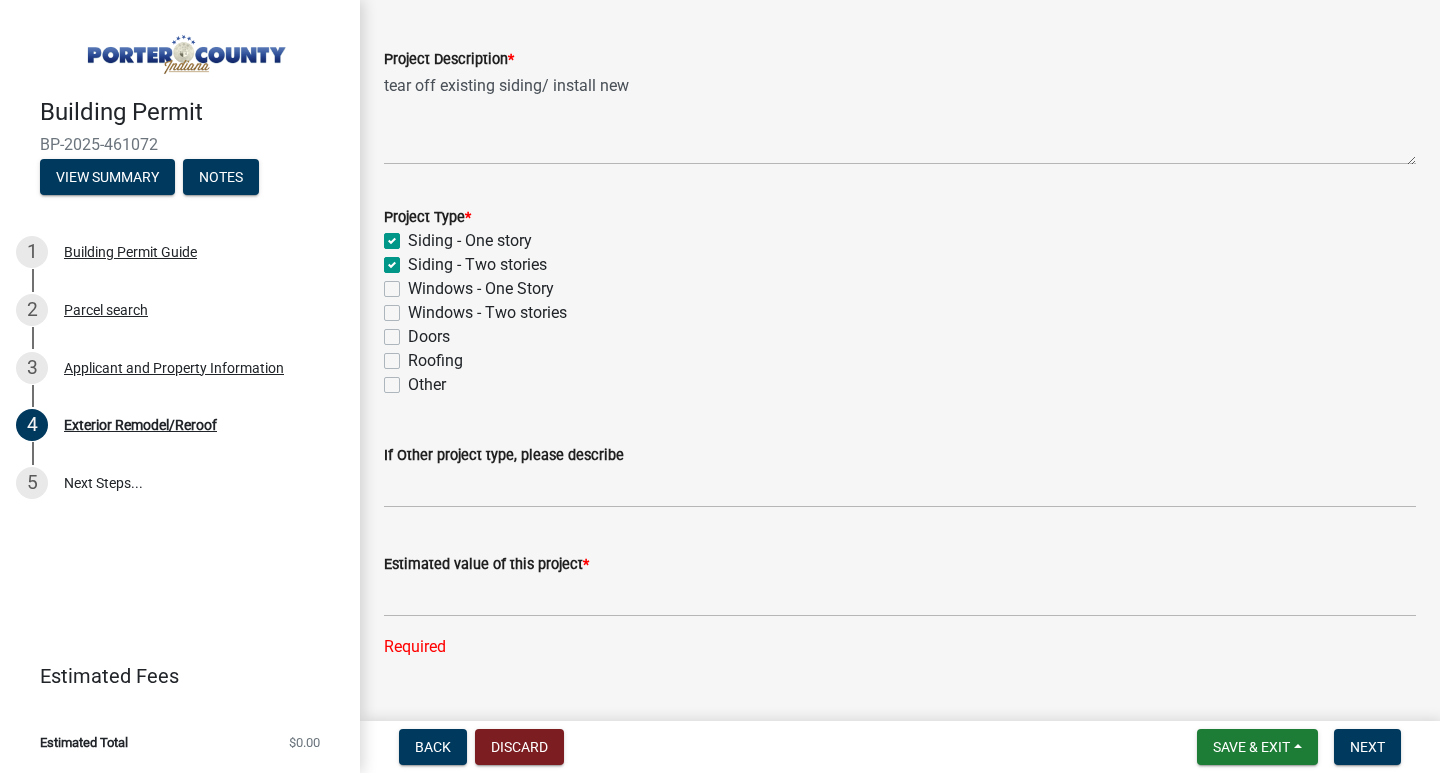checkbox on "true" 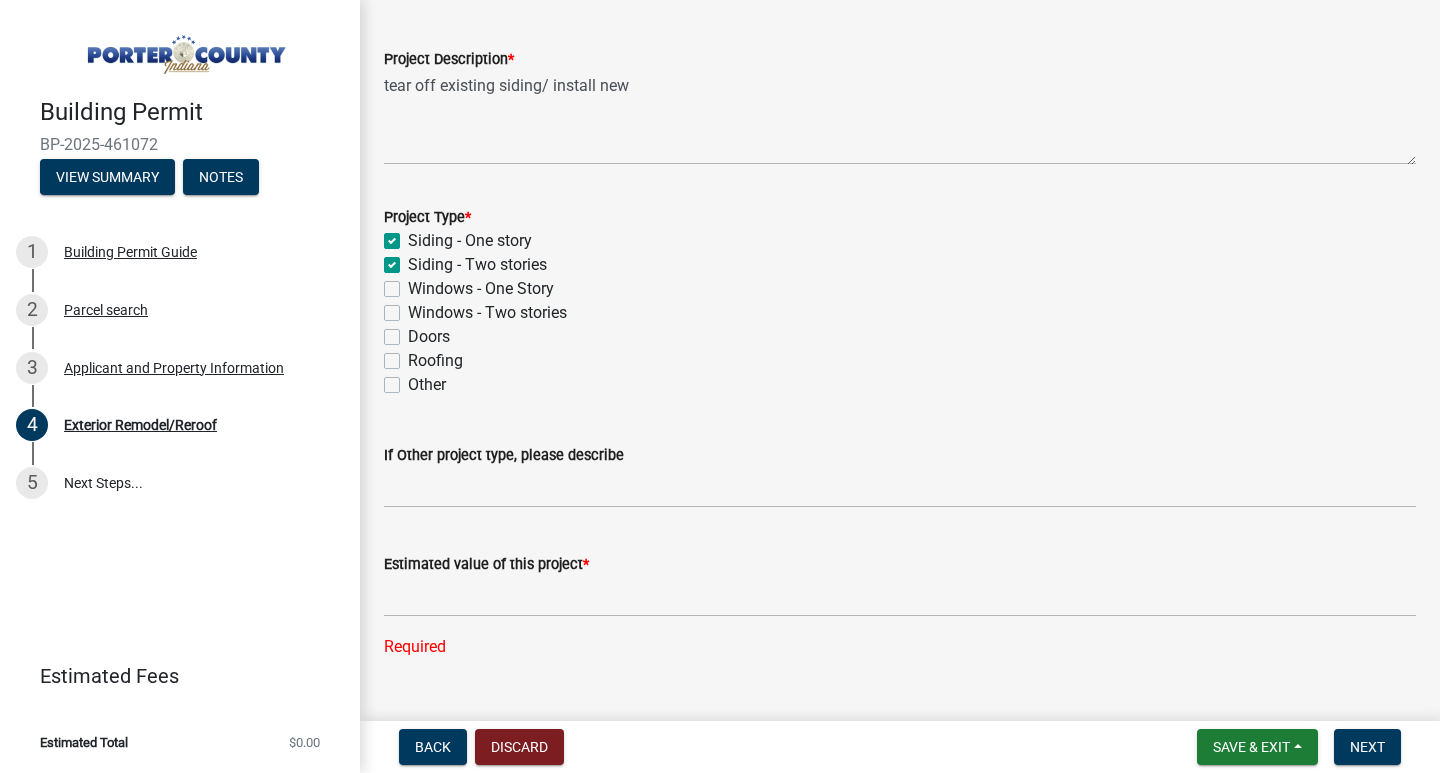 click on "Siding - One story" 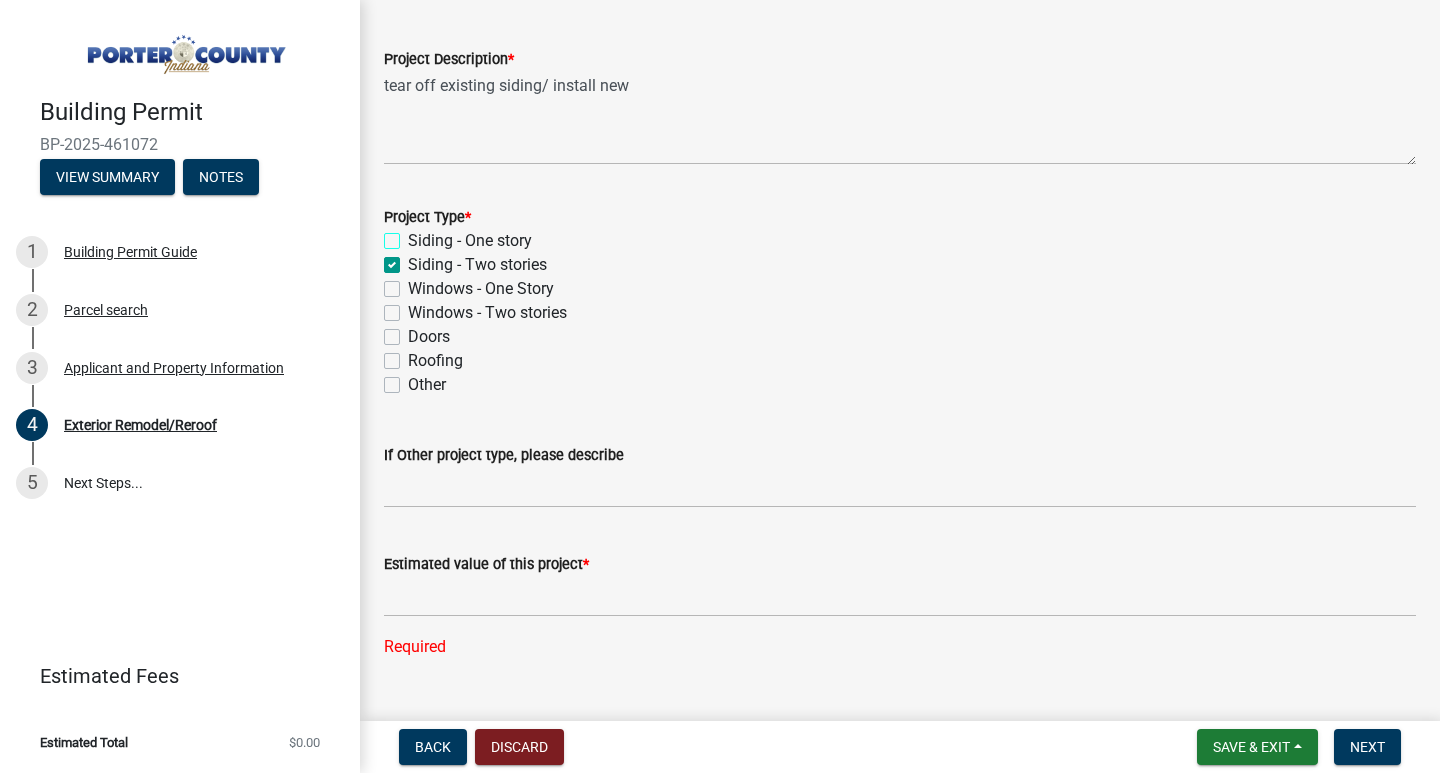 checkbox on "false" 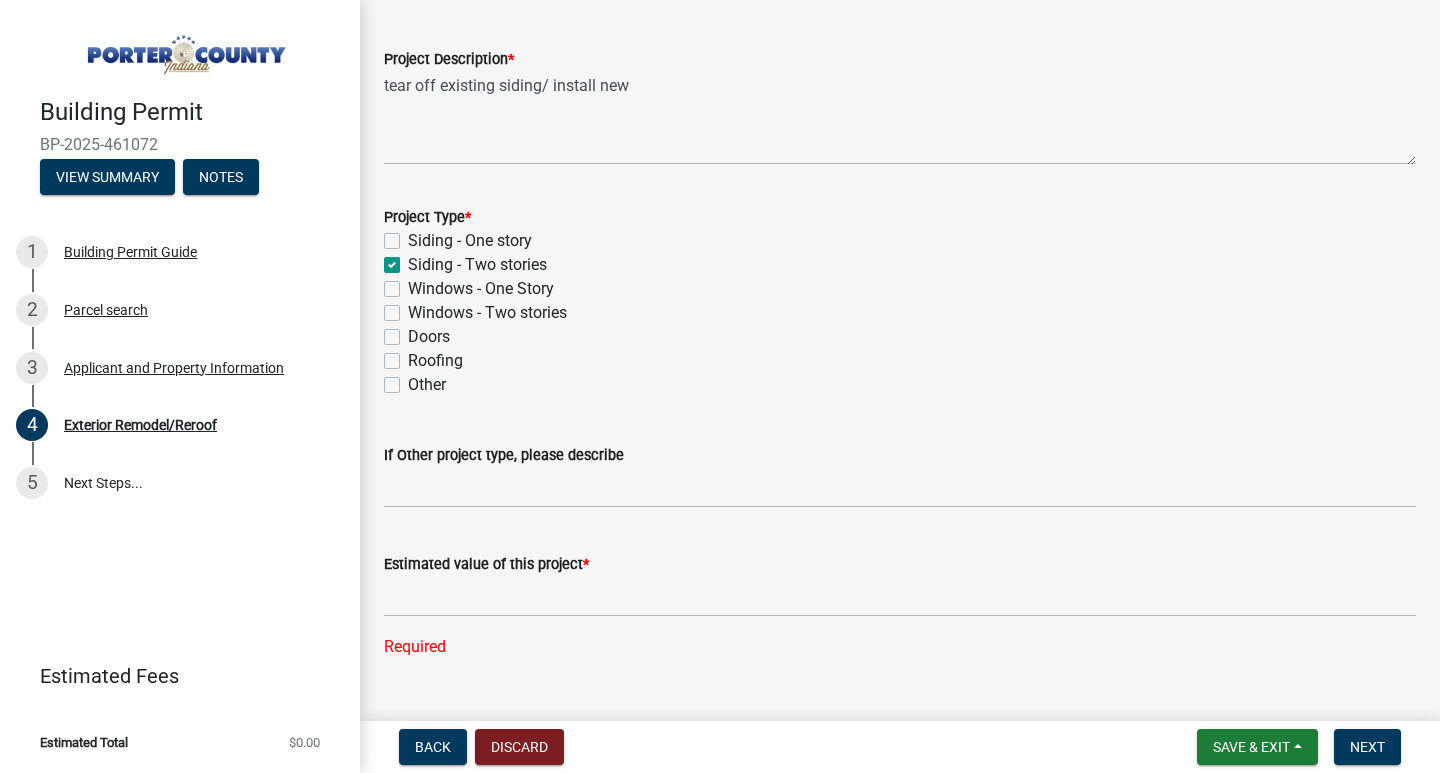 click on "Siding - One story" 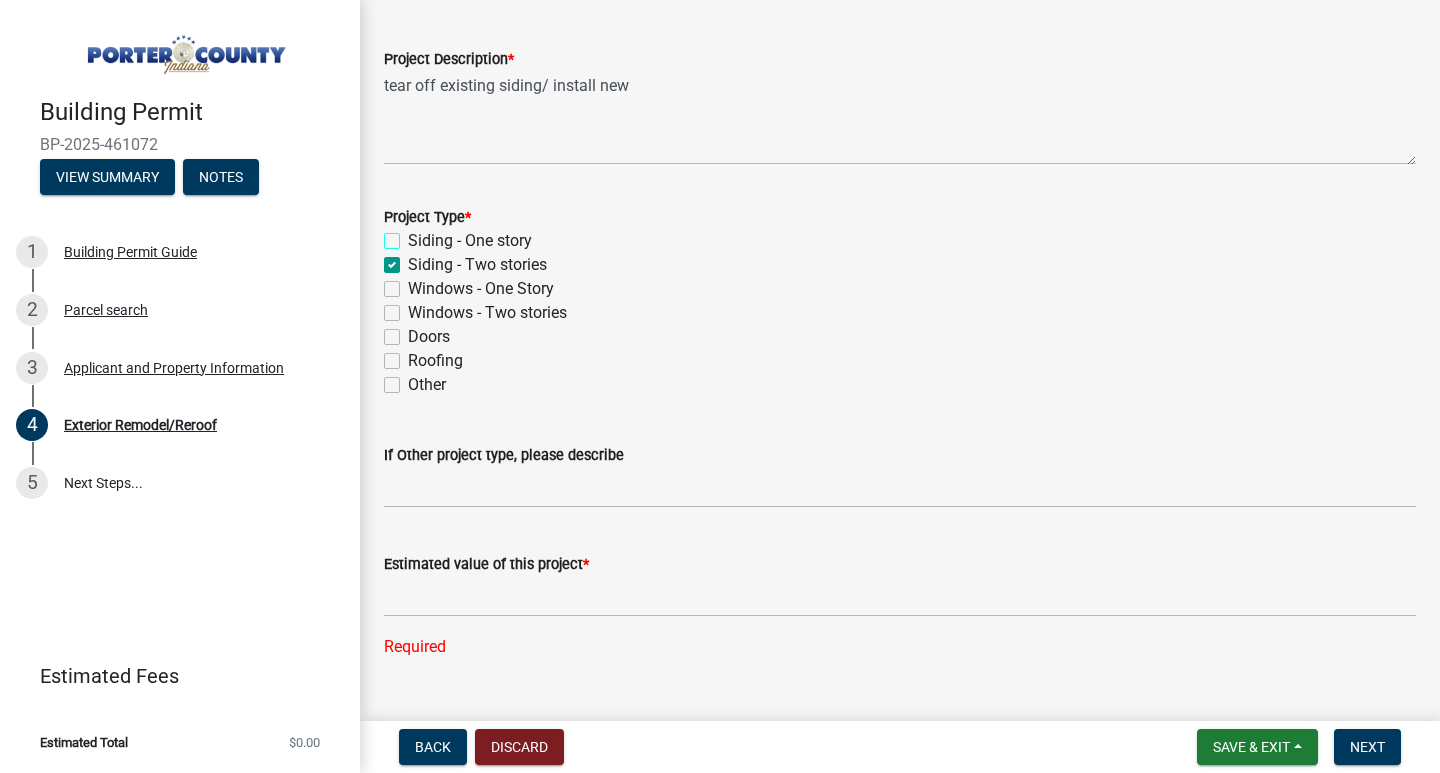 click on "Siding - One story" at bounding box center (414, 235) 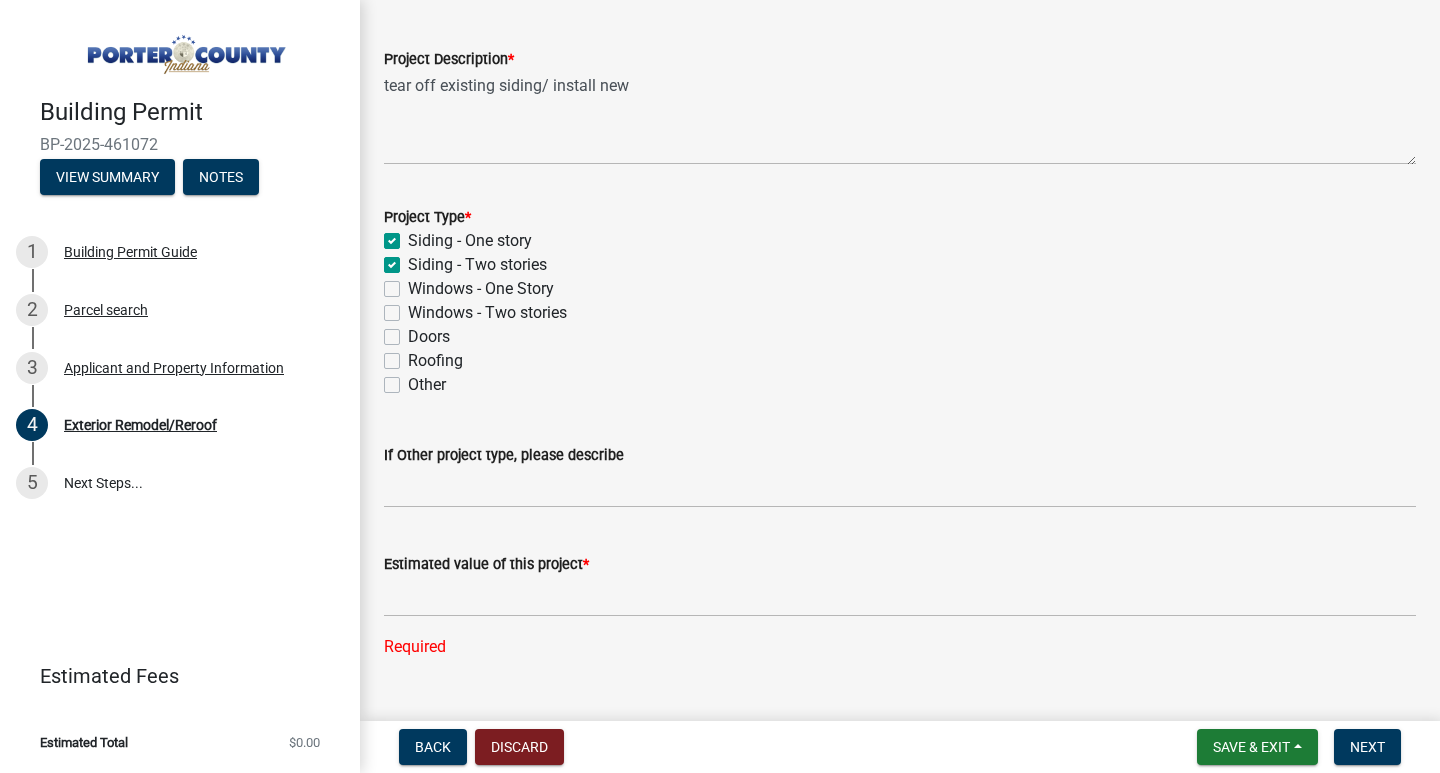checkbox on "true" 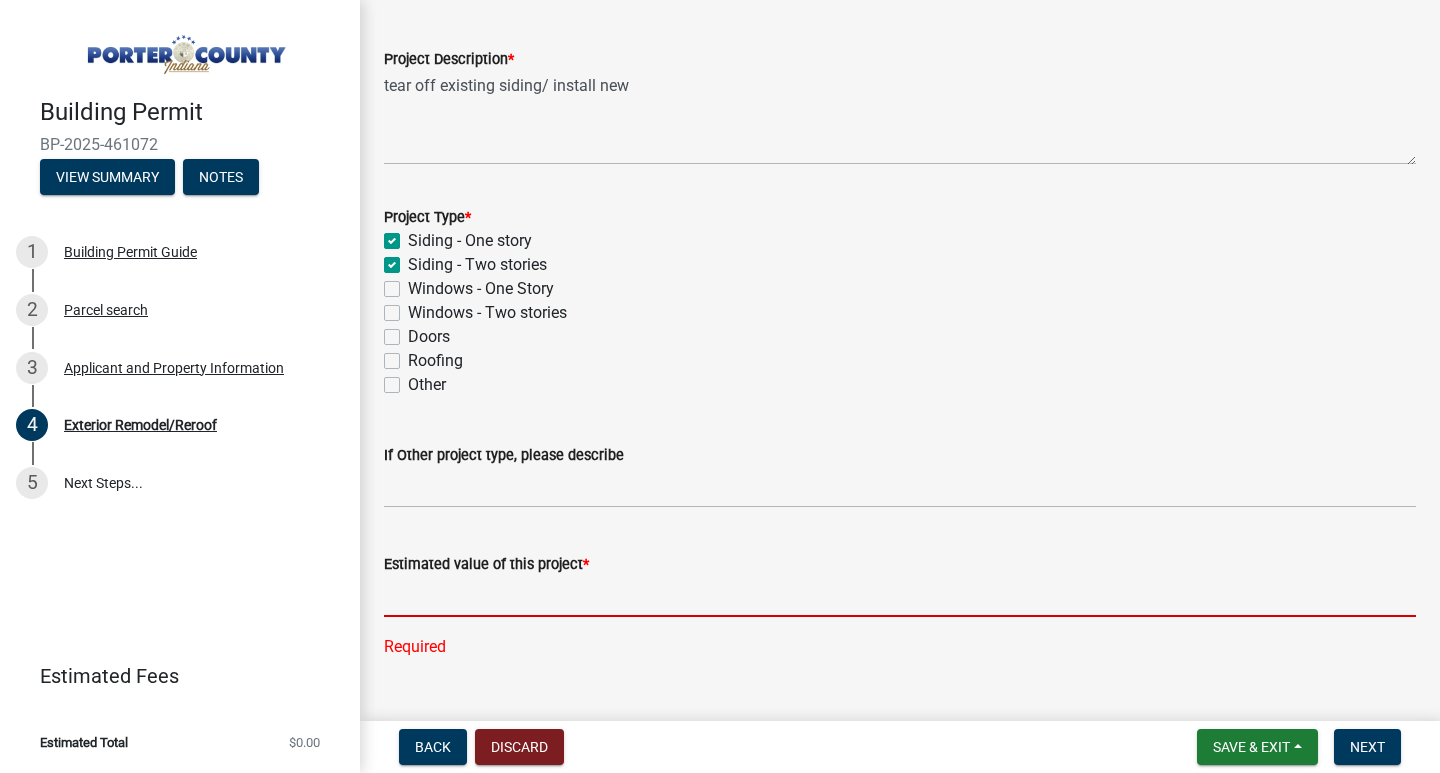 click 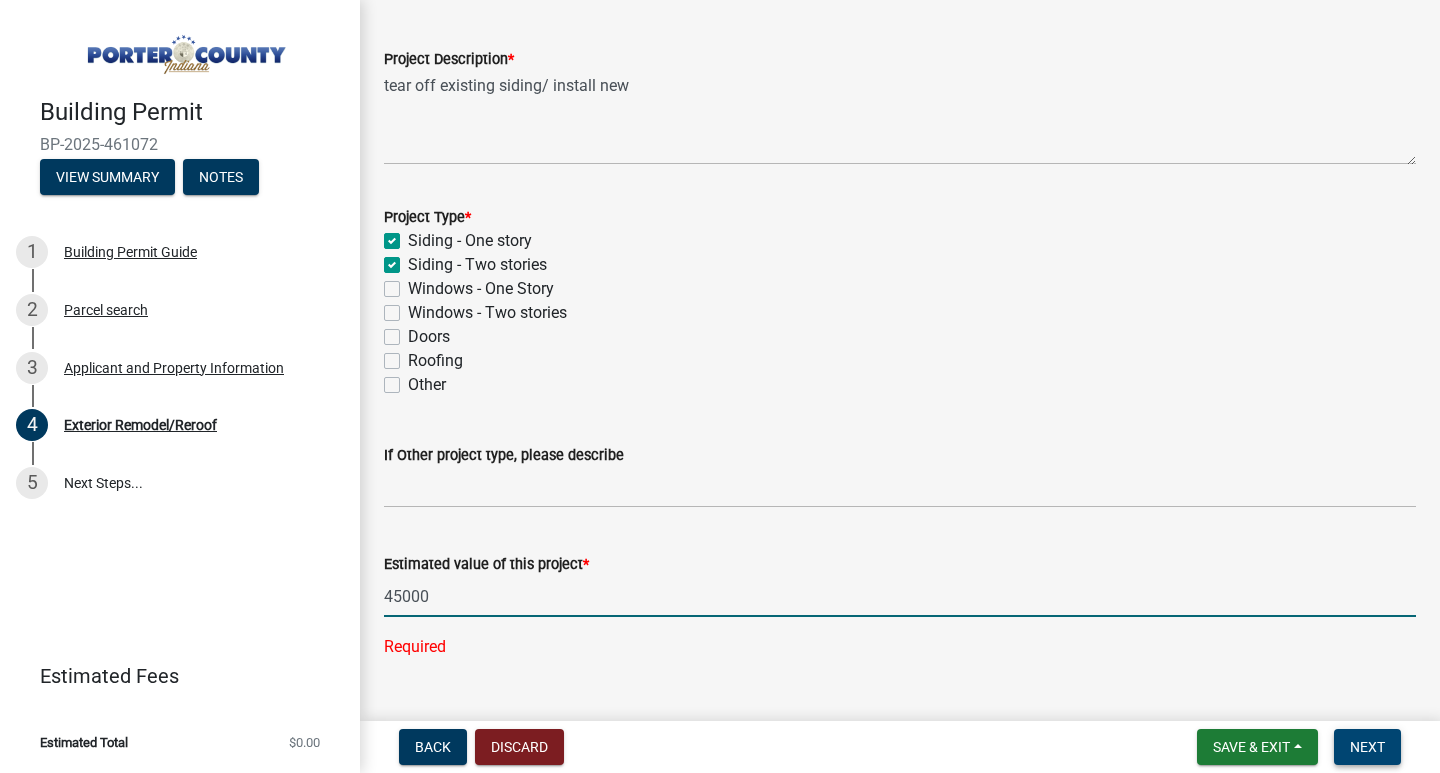 type on "45000" 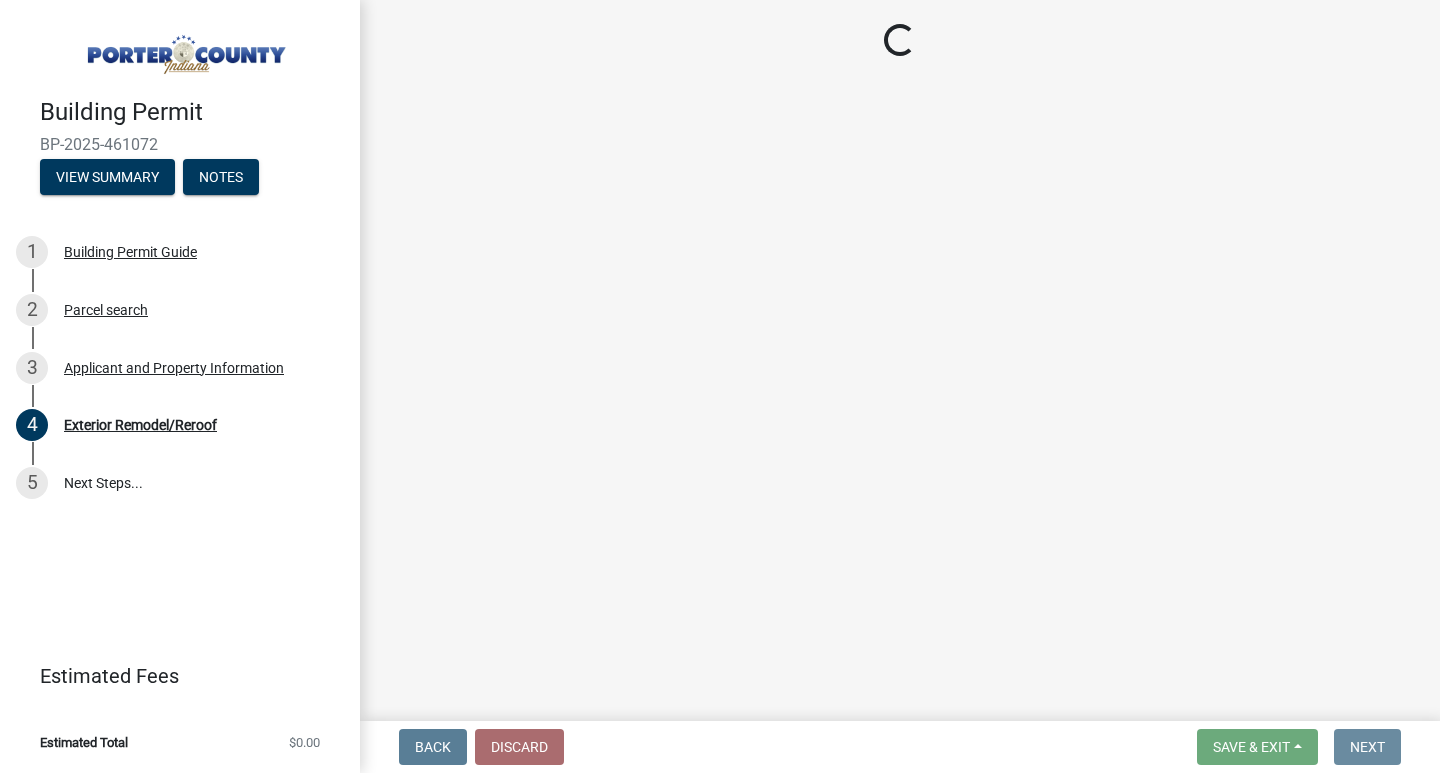scroll, scrollTop: 0, scrollLeft: 0, axis: both 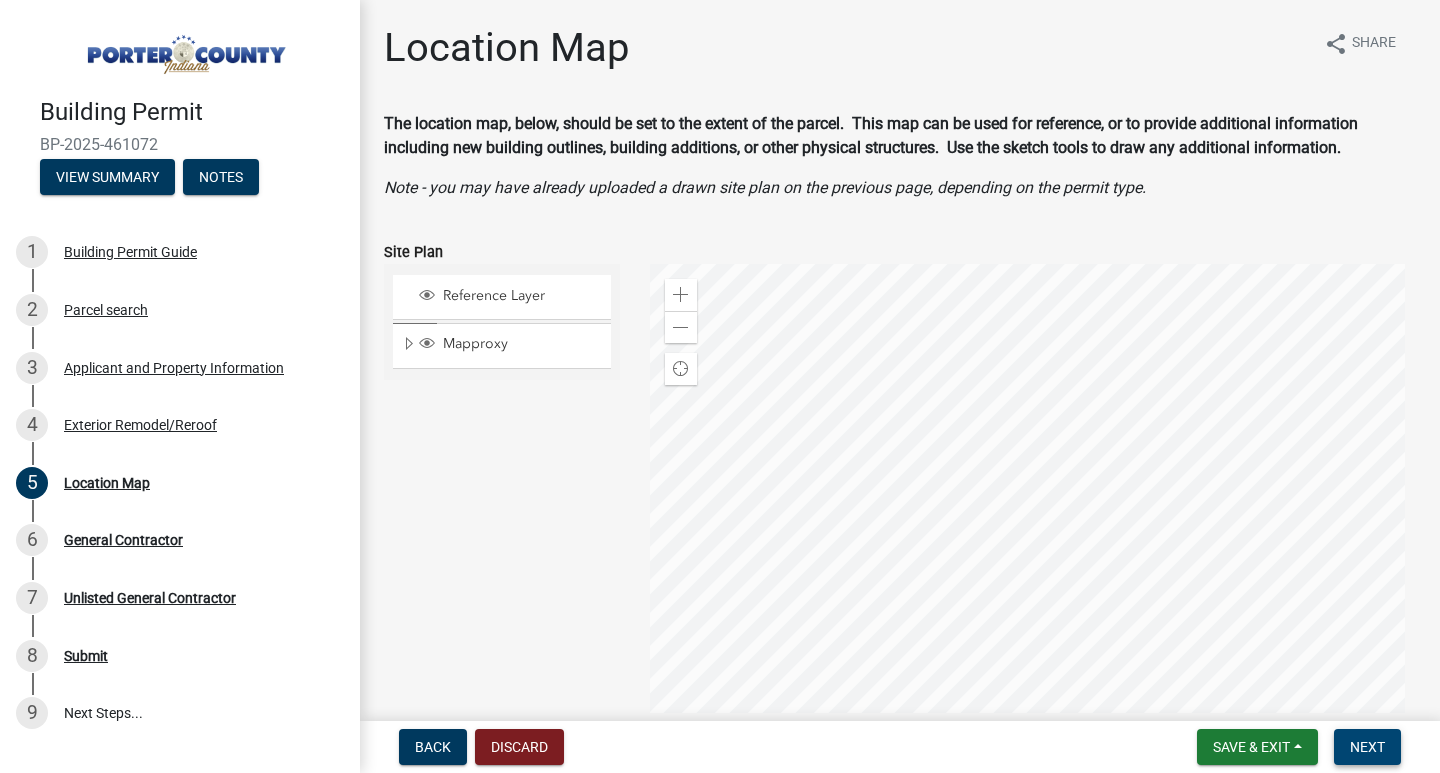 click on "Next" at bounding box center [1367, 747] 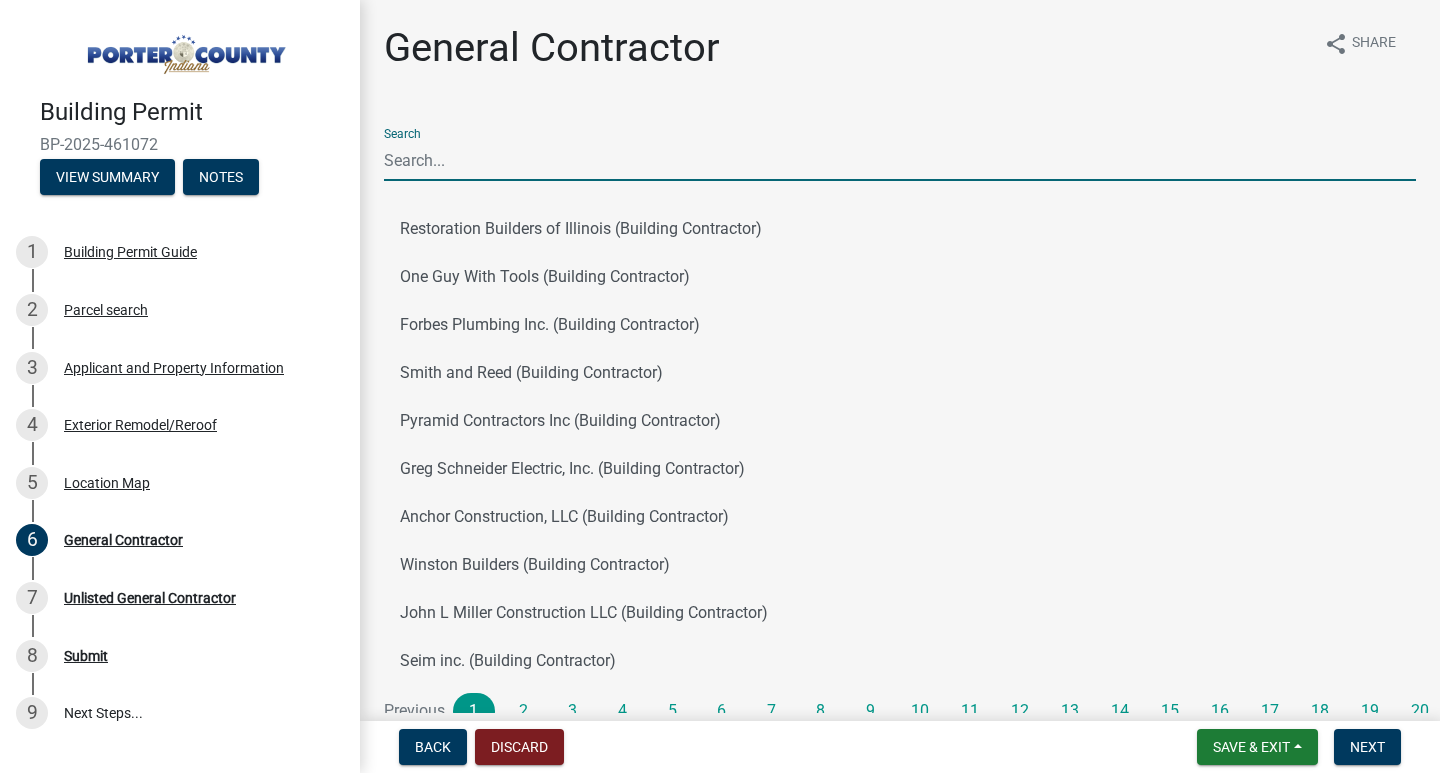 click on "Search" at bounding box center [900, 160] 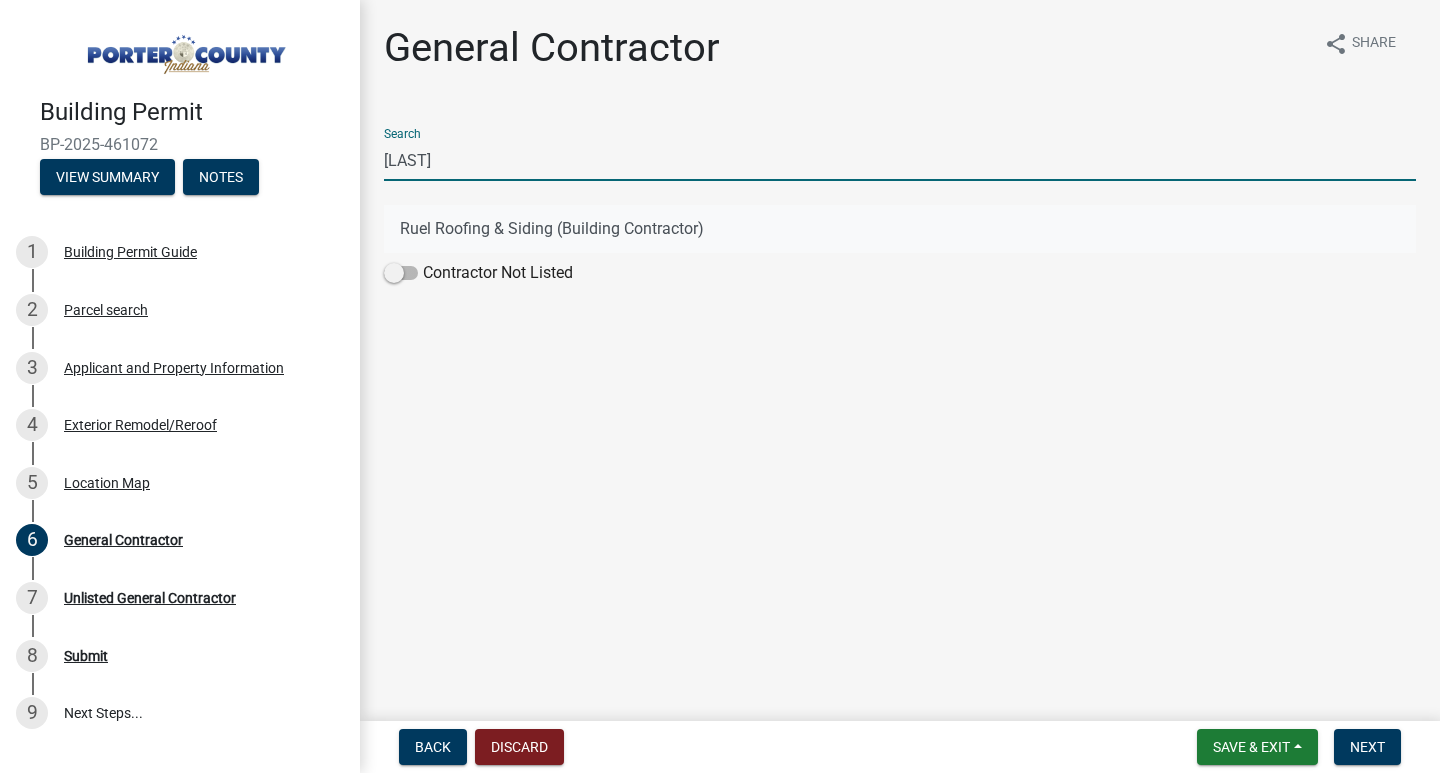 type on "[LAST]" 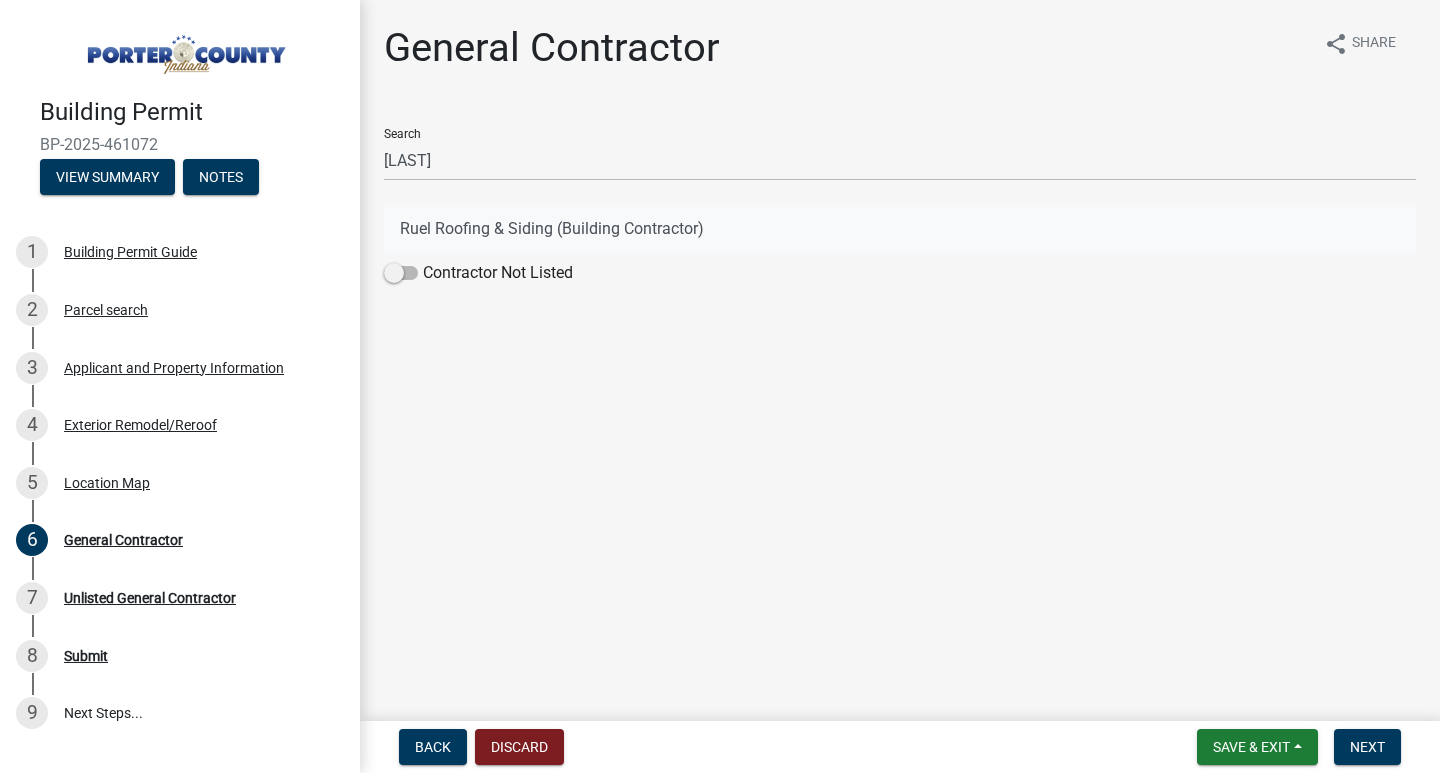 click on "Ruel Roofing & Siding (Building Contractor)" 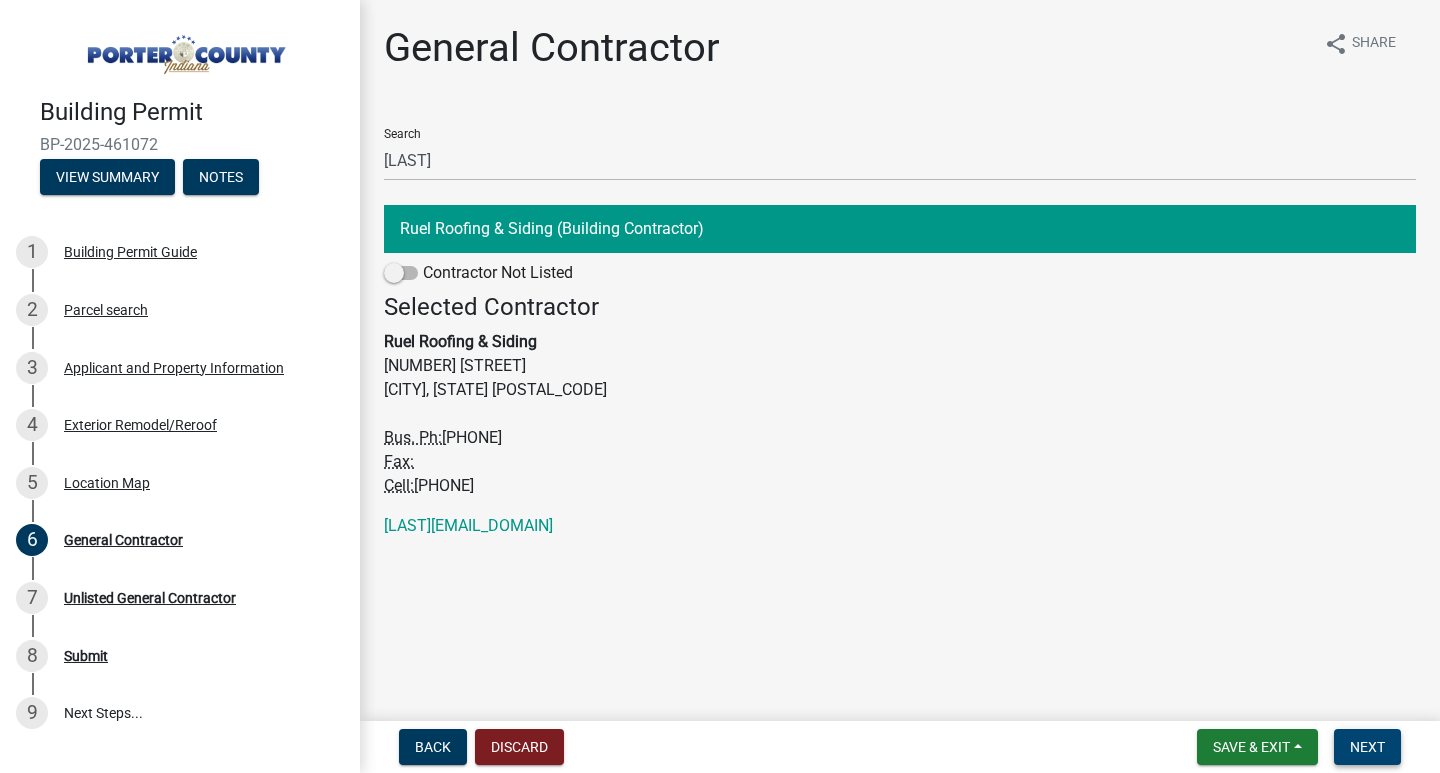click on "Next" at bounding box center [1367, 747] 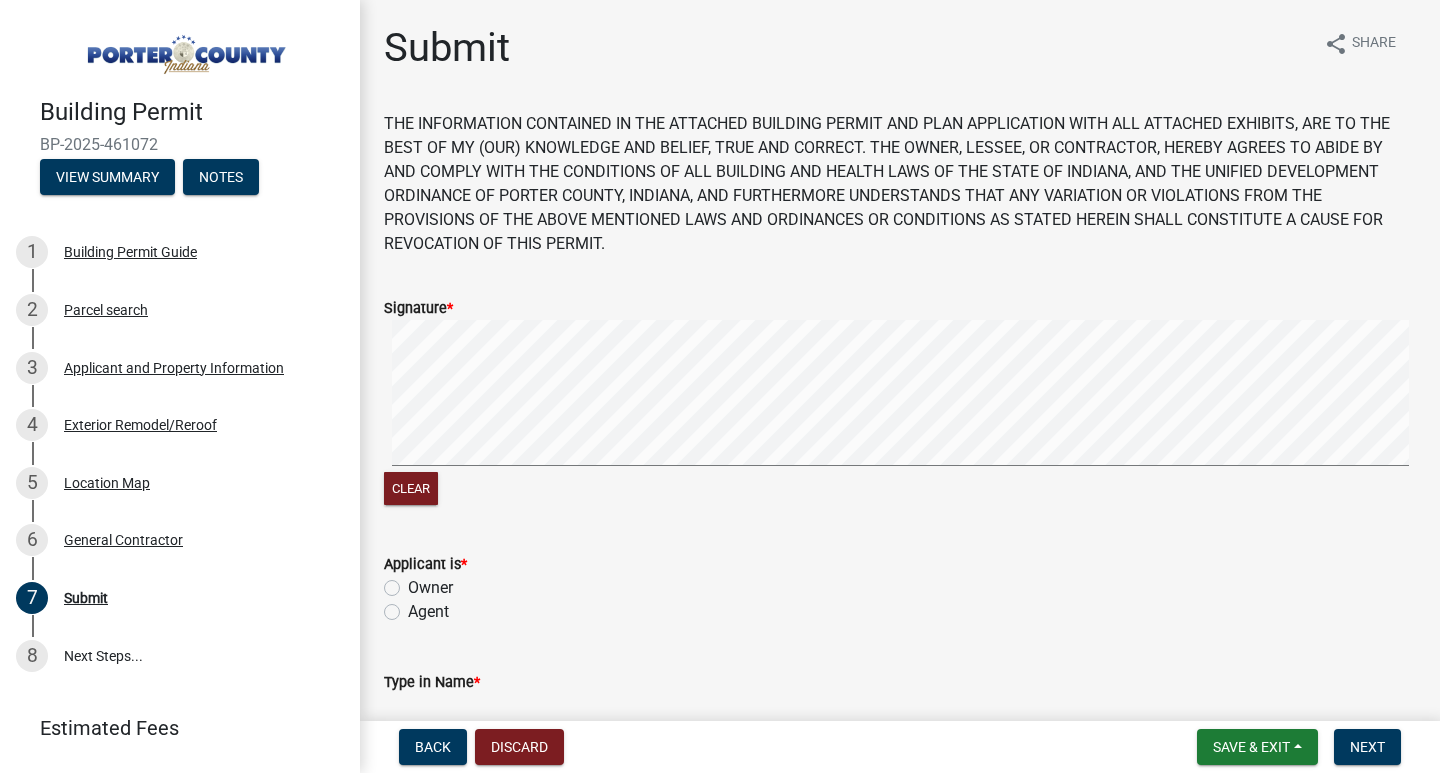 click on "Agent" 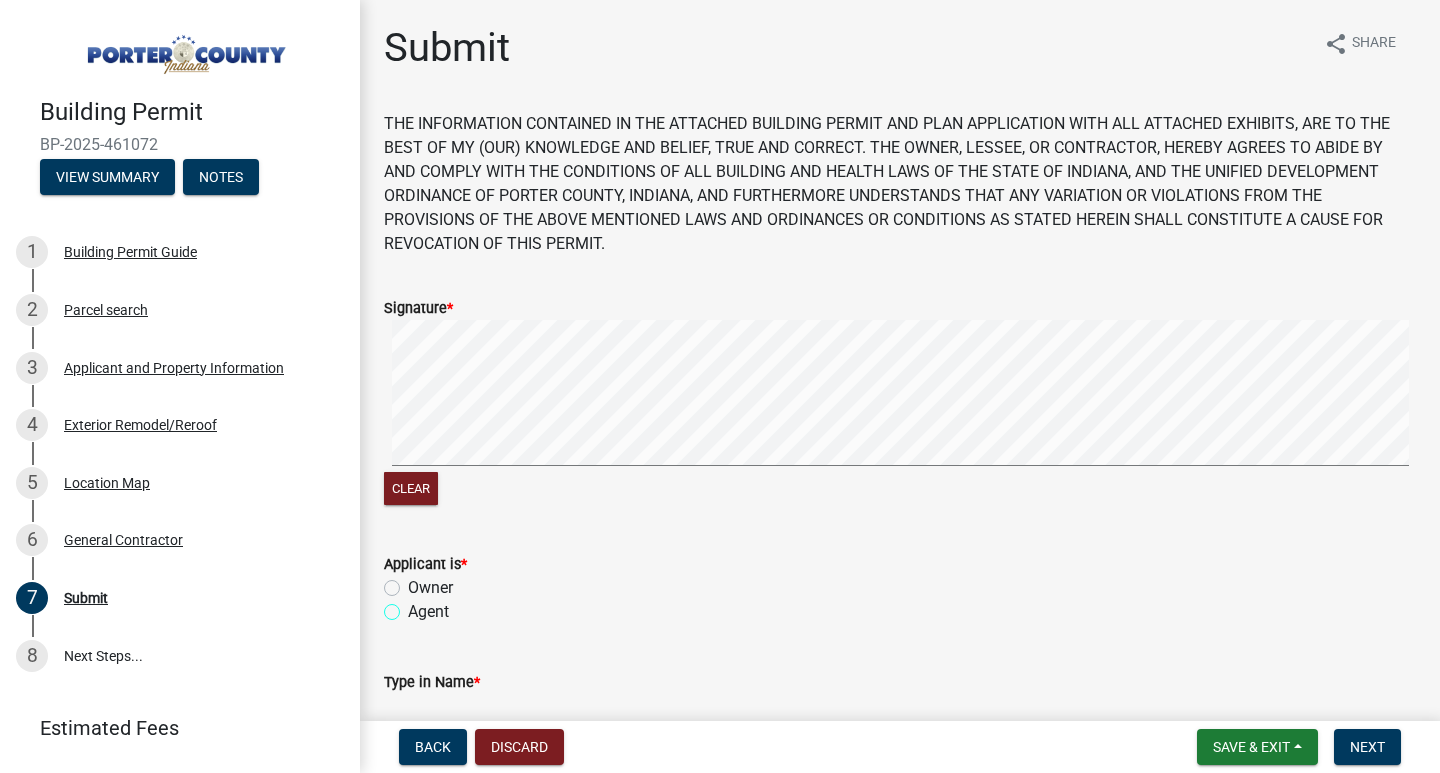 click on "Agent" at bounding box center (414, 606) 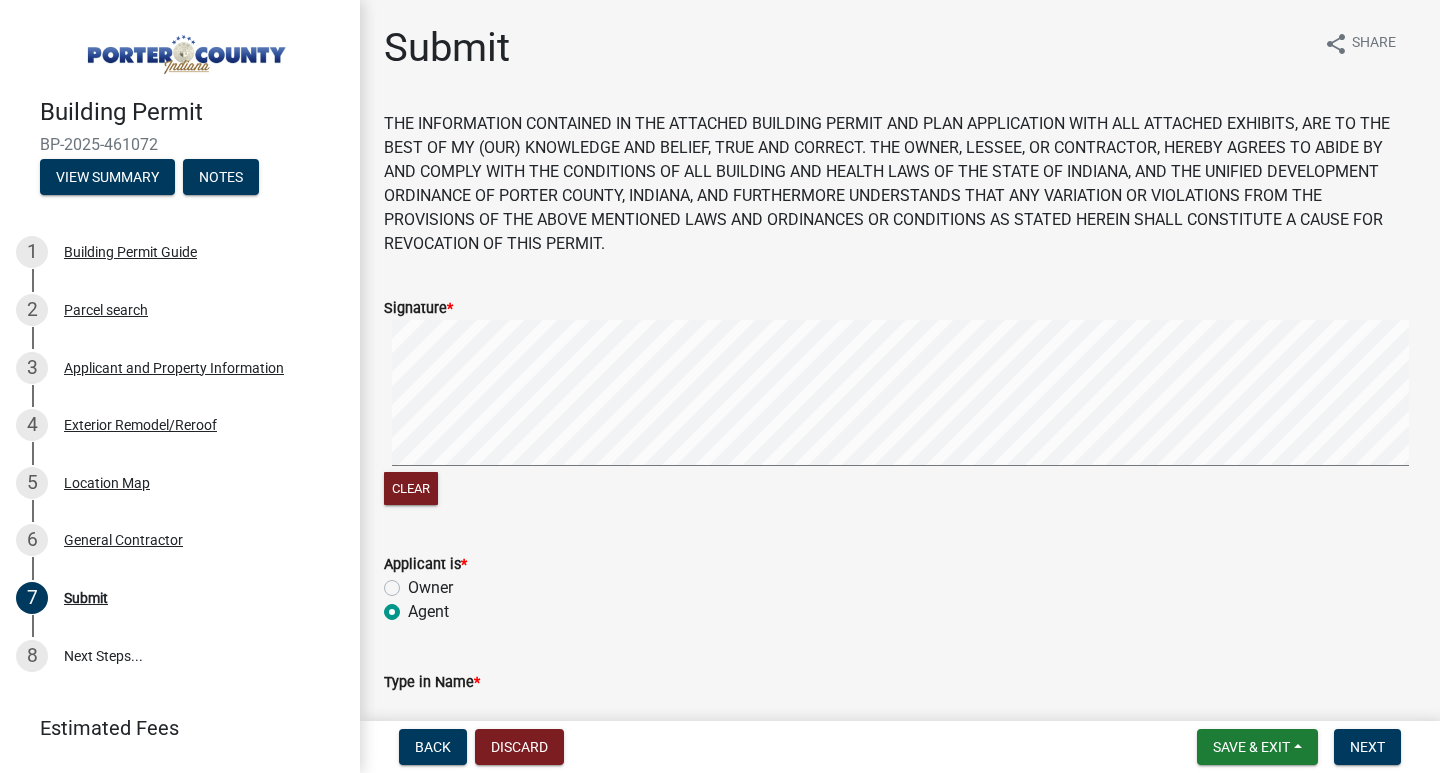radio on "true" 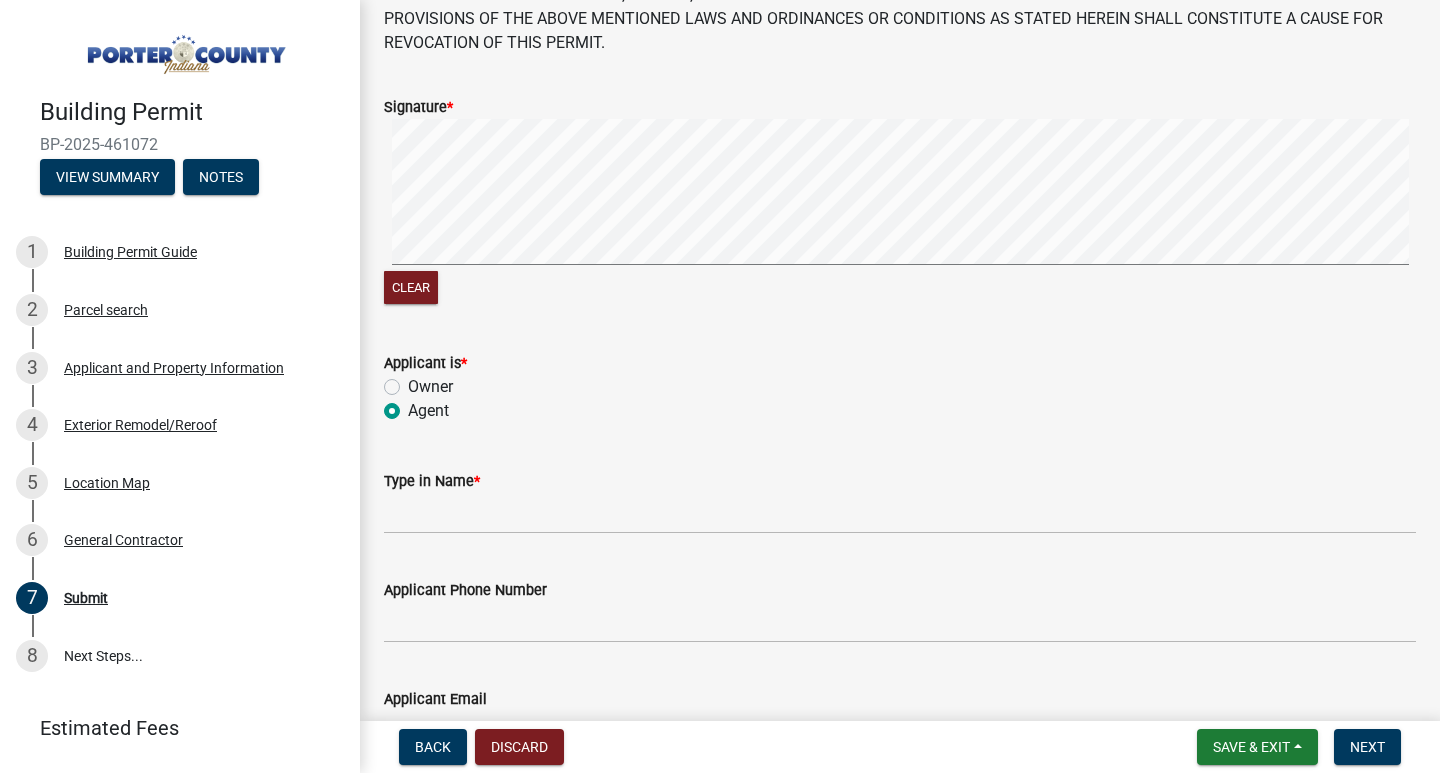 scroll, scrollTop: 400, scrollLeft: 0, axis: vertical 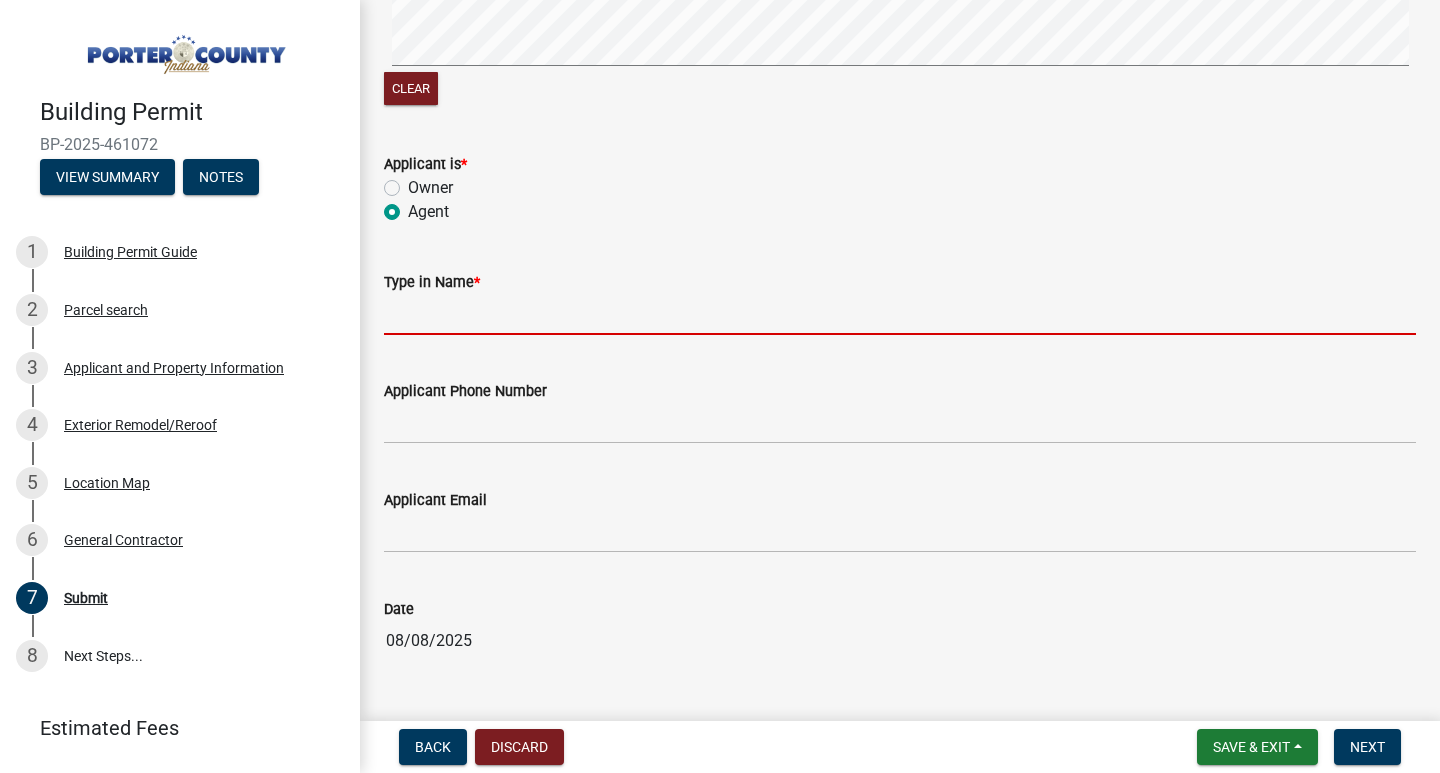 drag, startPoint x: 450, startPoint y: 295, endPoint x: 459, endPoint y: 316, distance: 22.847319 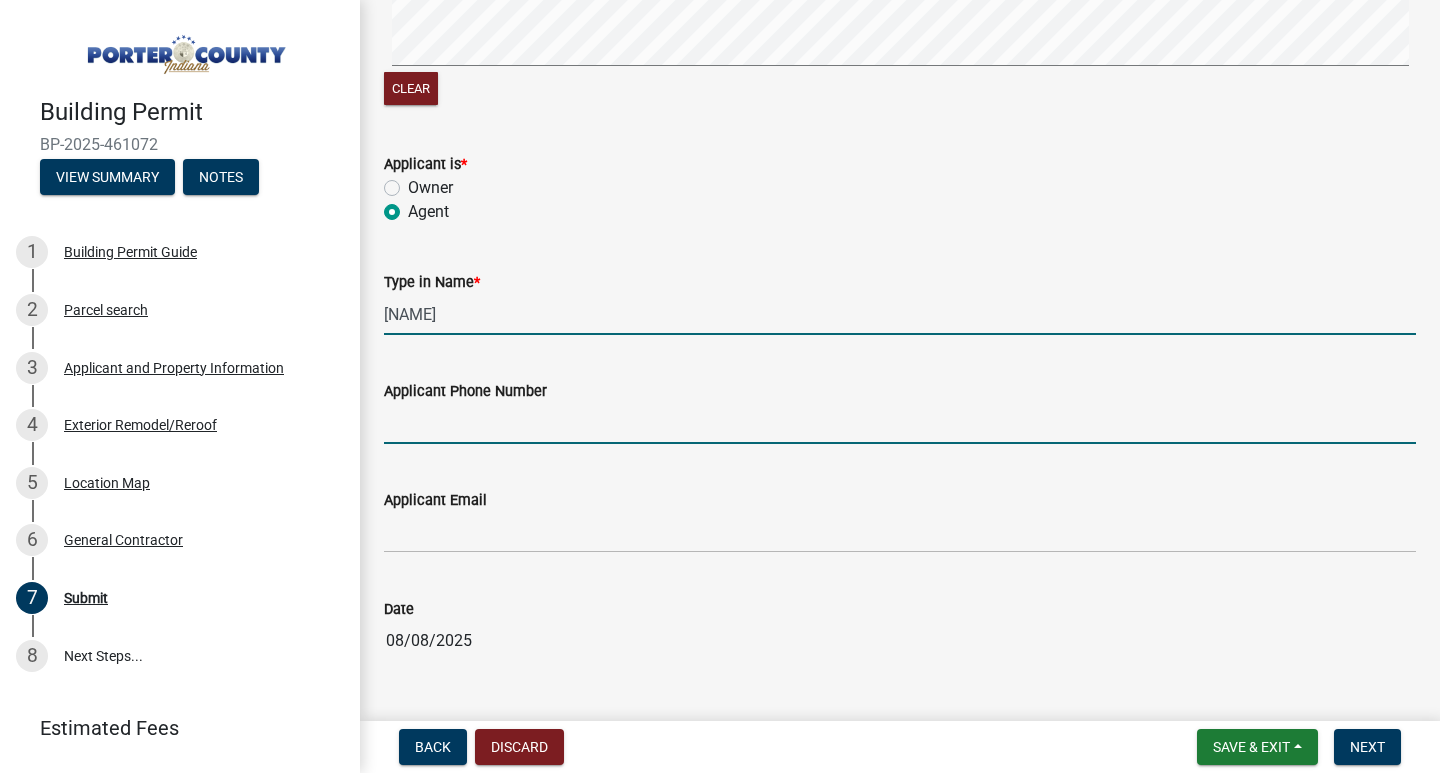 type on "[PHONE]" 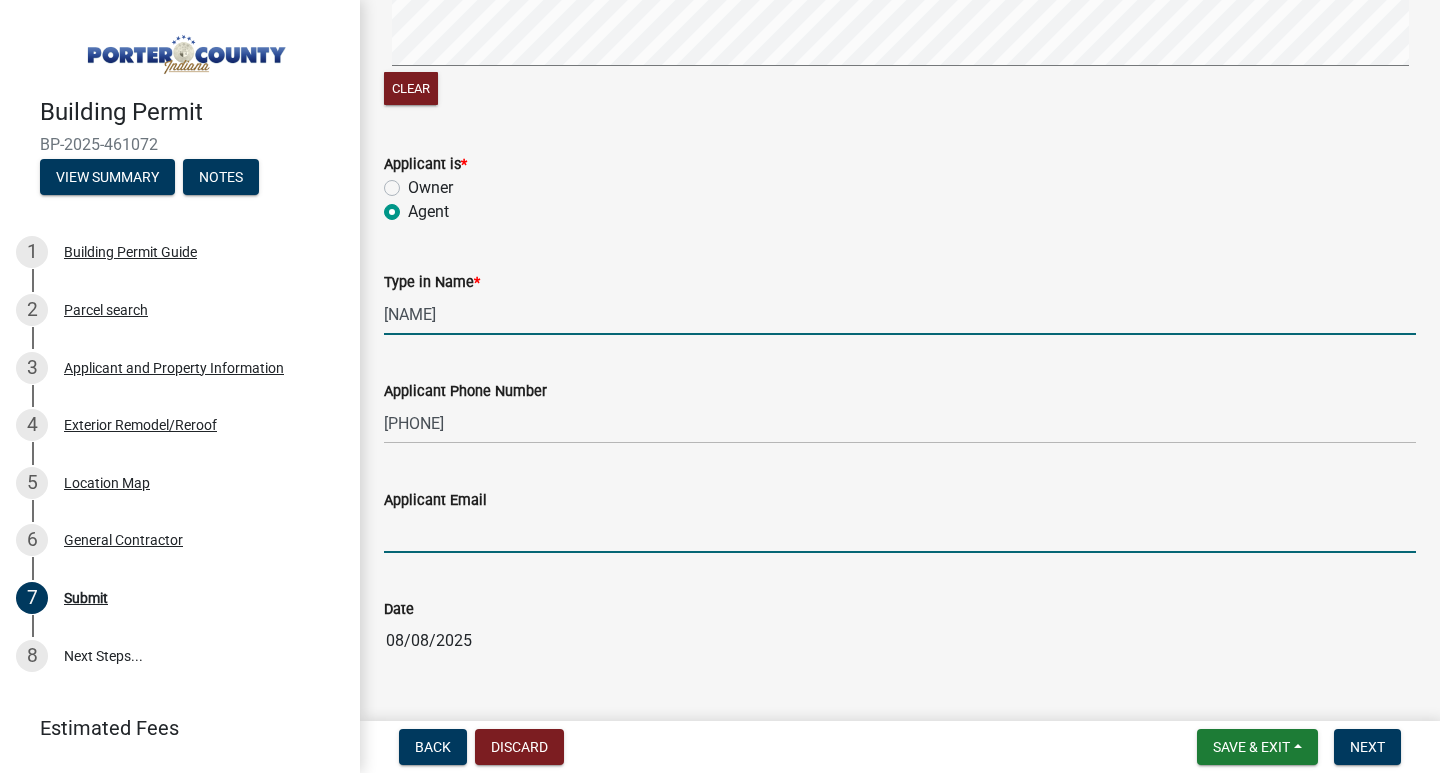 type on "[LAST][EMAIL_DOMAIN]" 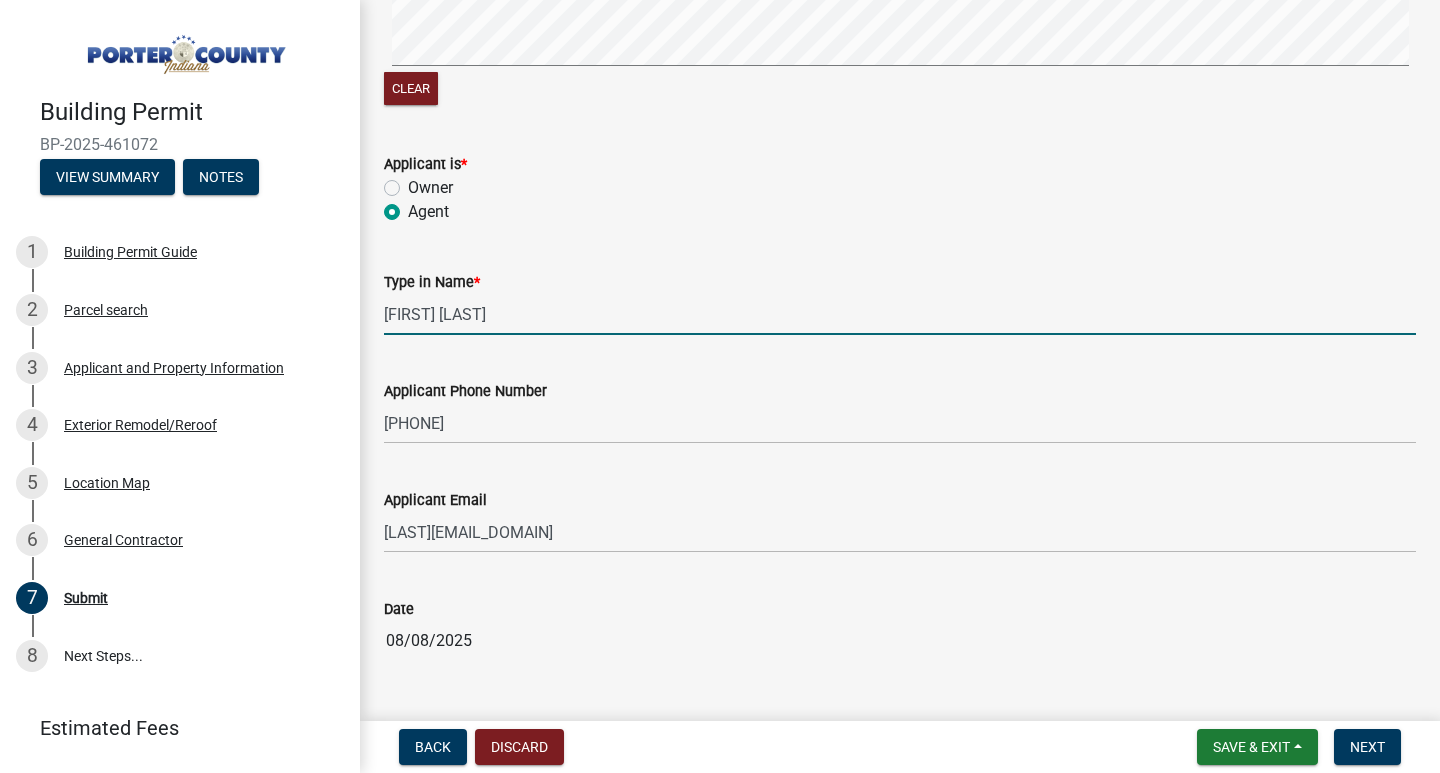 type on "[FIRST] [LAST]" 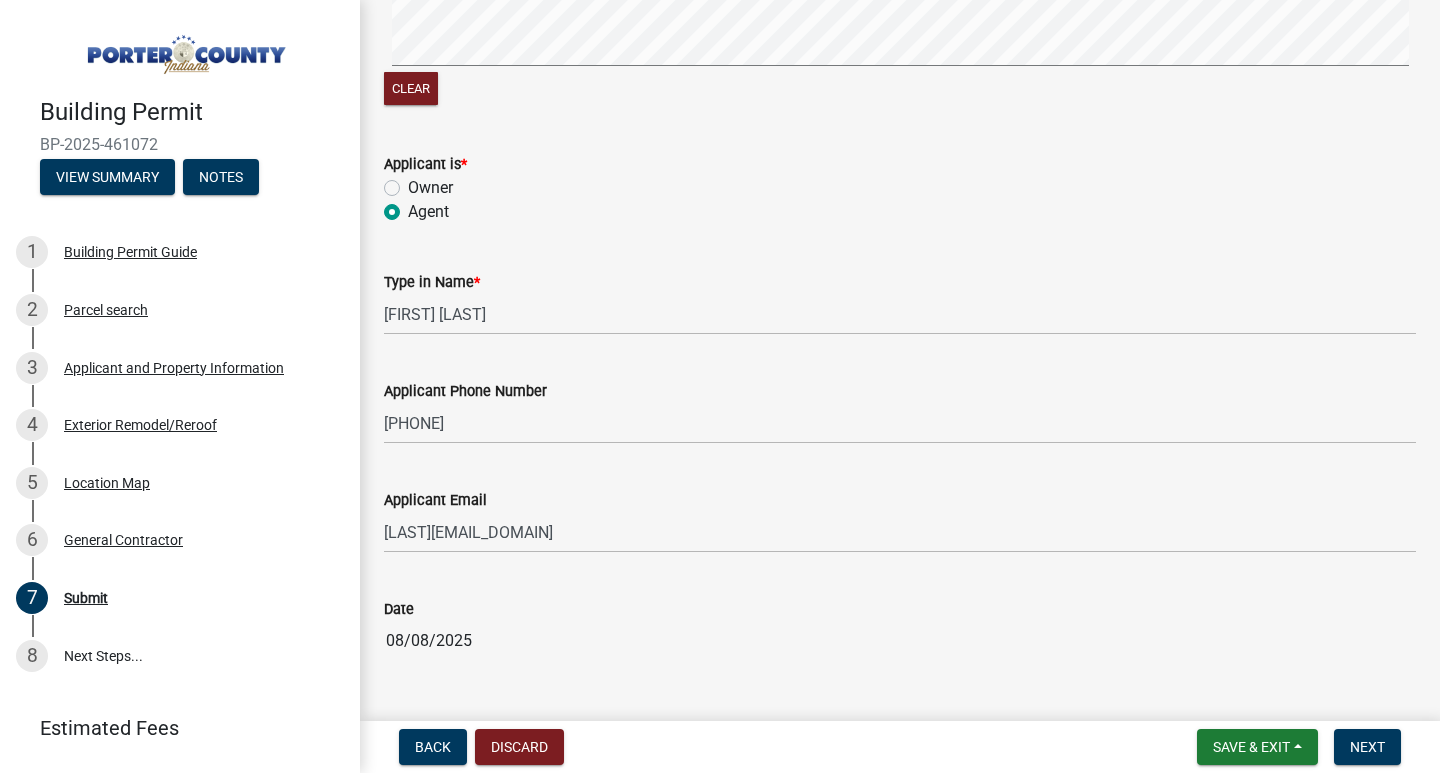 scroll, scrollTop: 458, scrollLeft: 0, axis: vertical 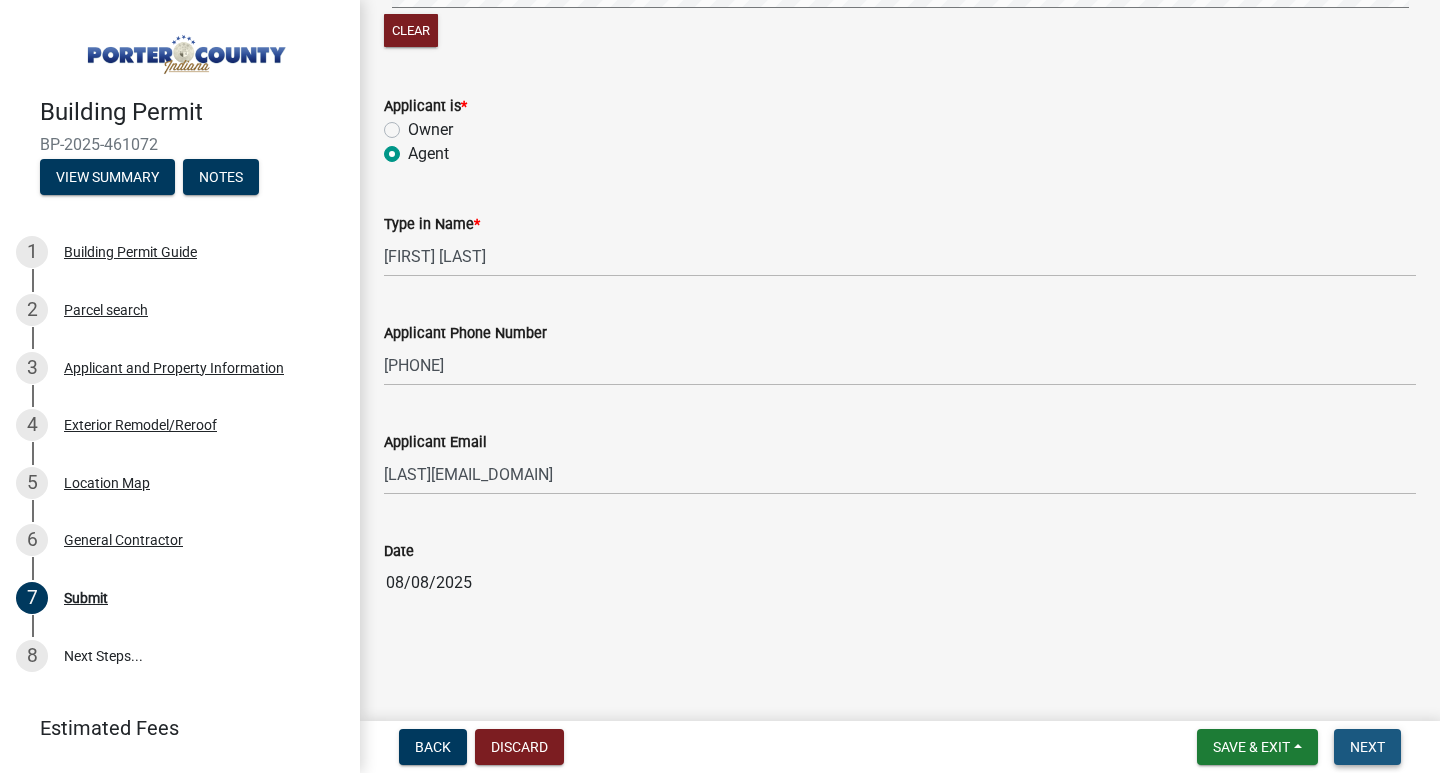 click on "Next" at bounding box center (1367, 747) 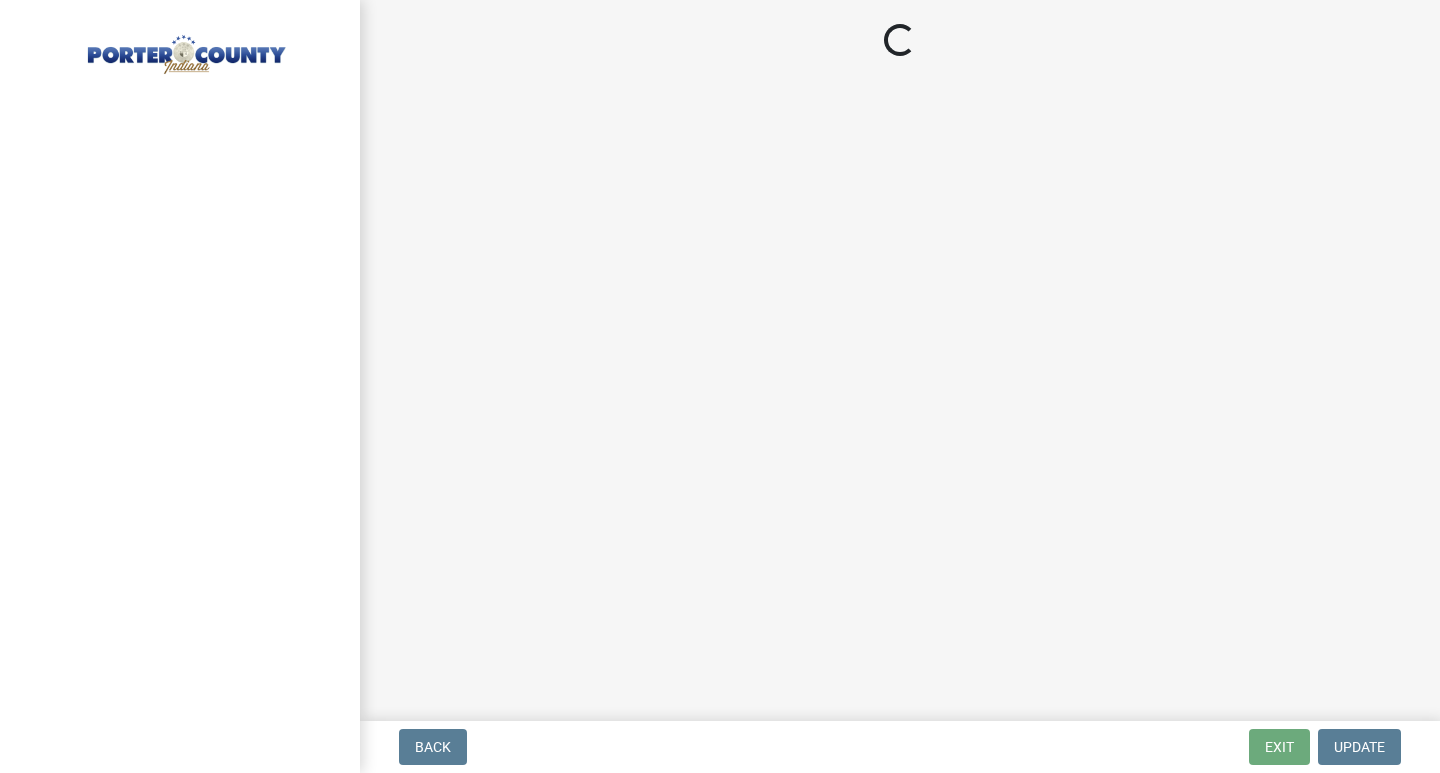 scroll, scrollTop: 0, scrollLeft: 0, axis: both 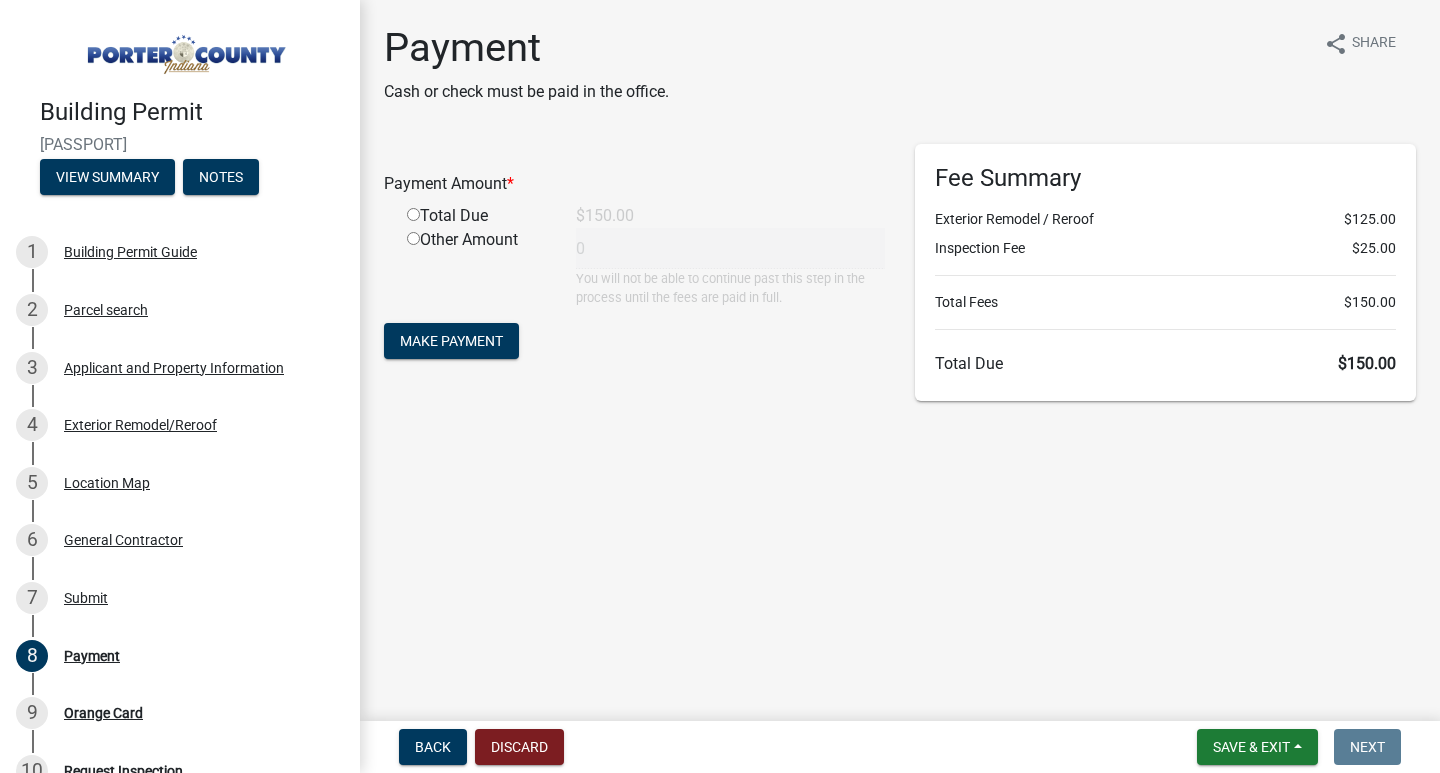 click 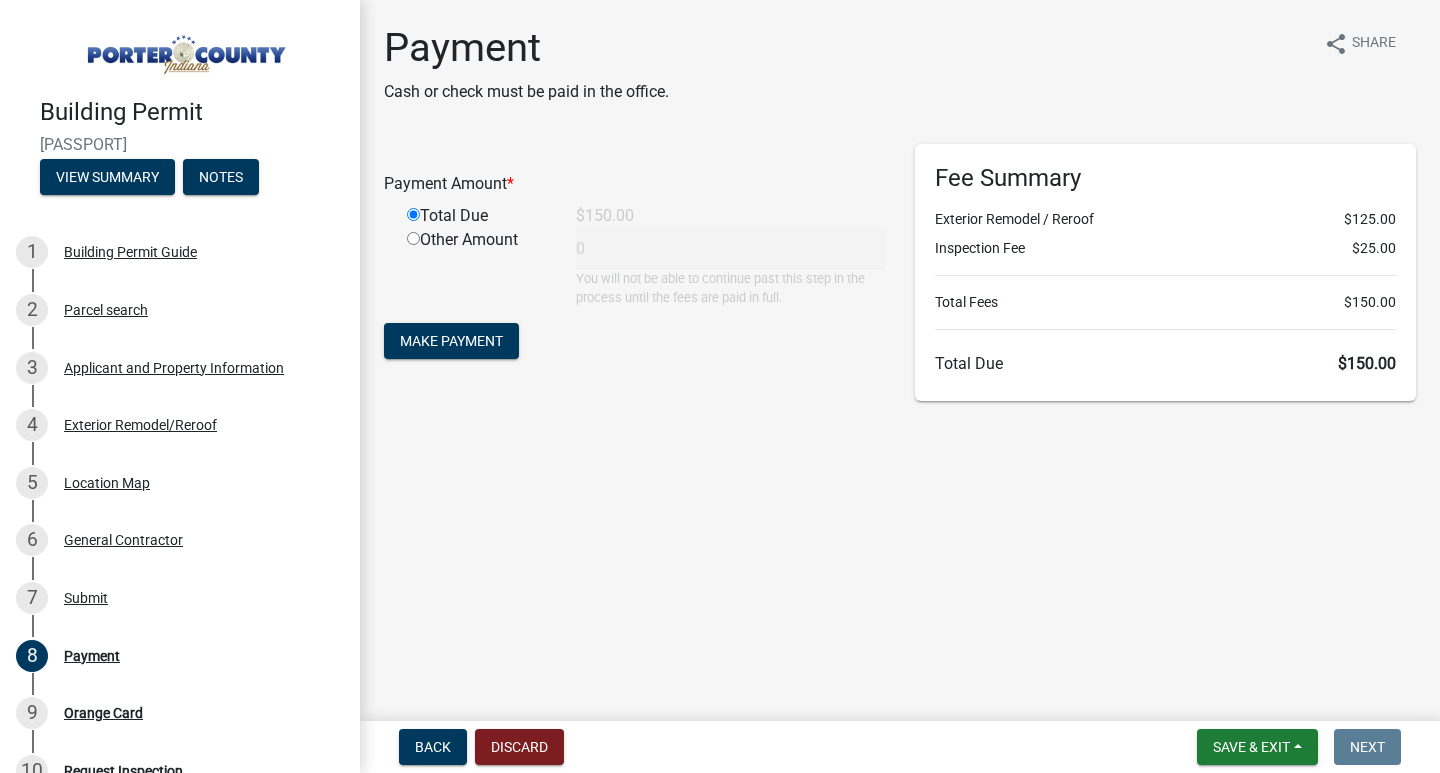 type on "150" 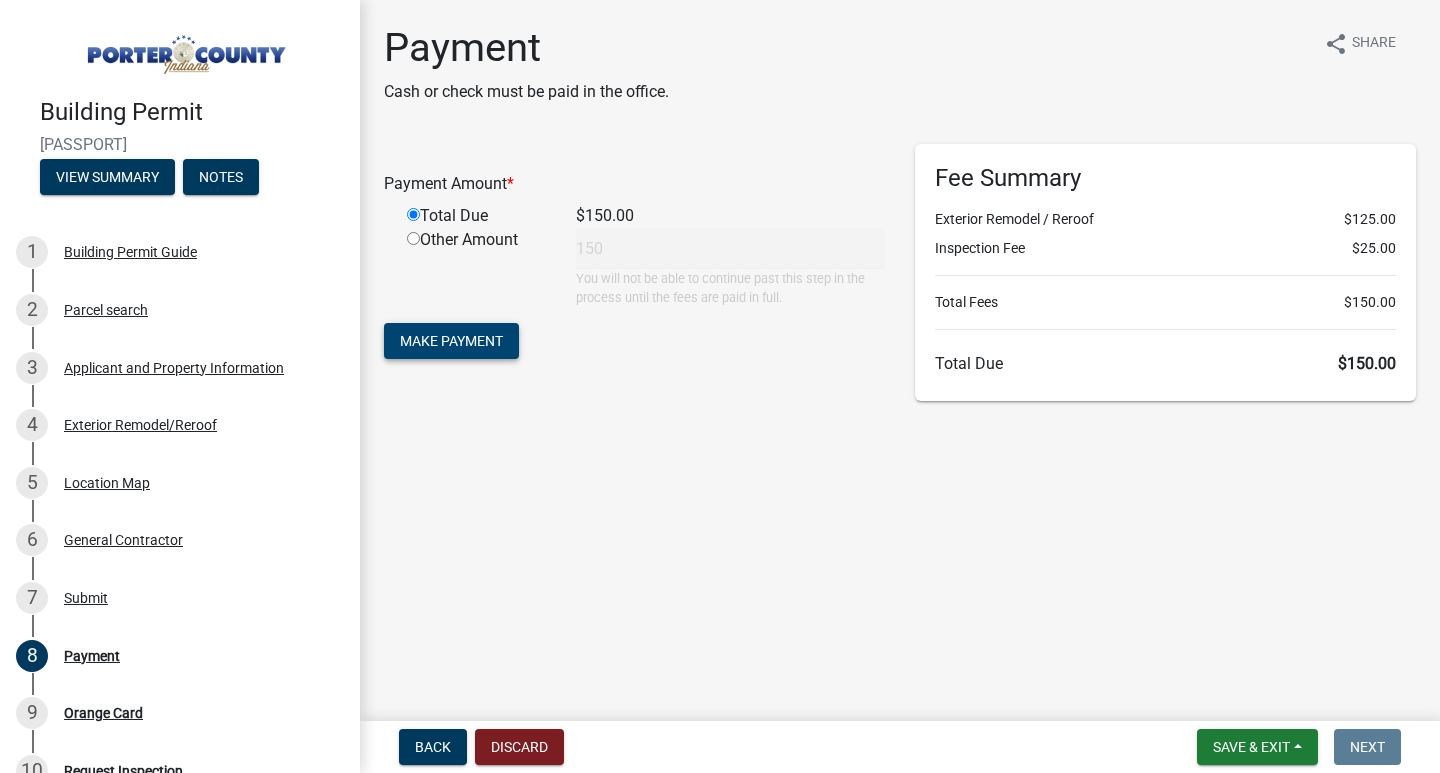 click on "Make Payment" 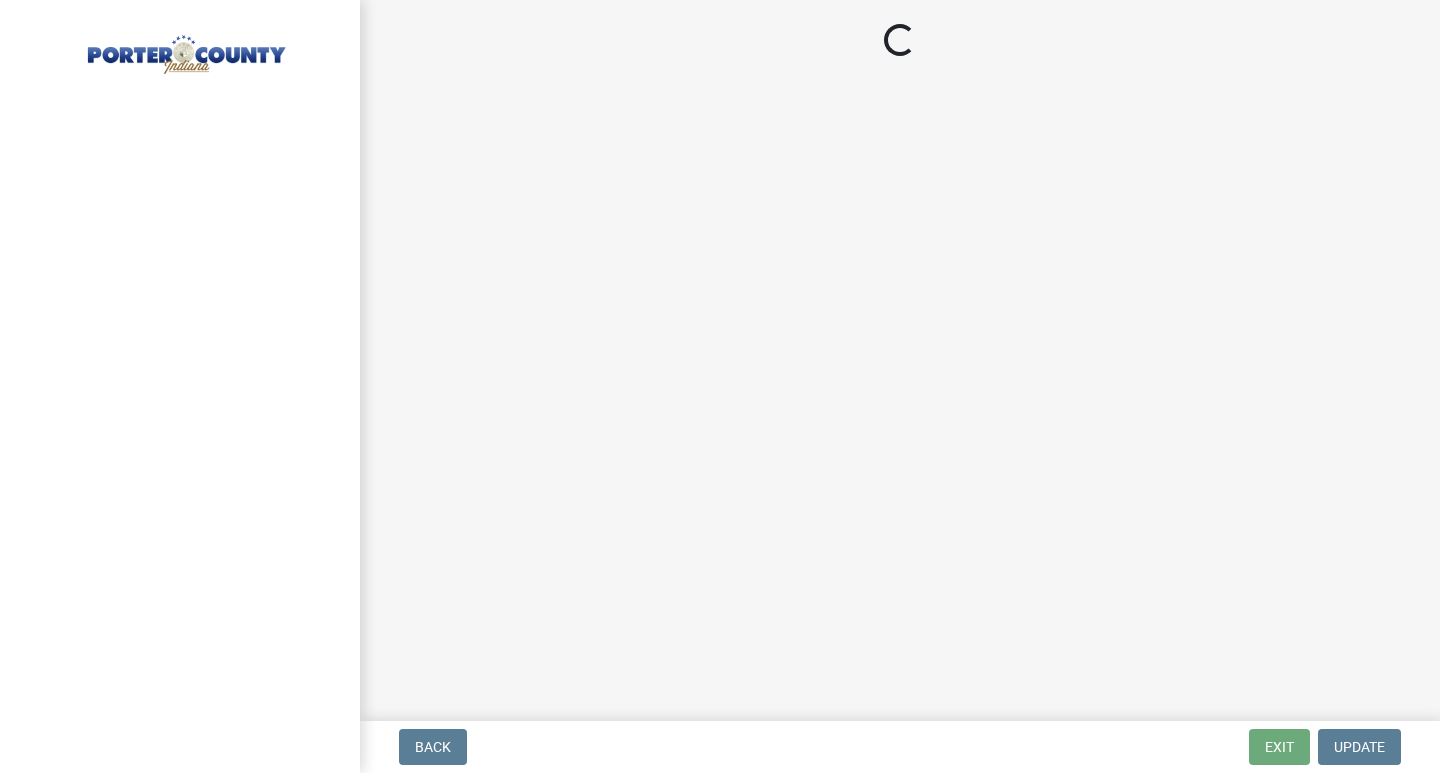 scroll, scrollTop: 0, scrollLeft: 0, axis: both 